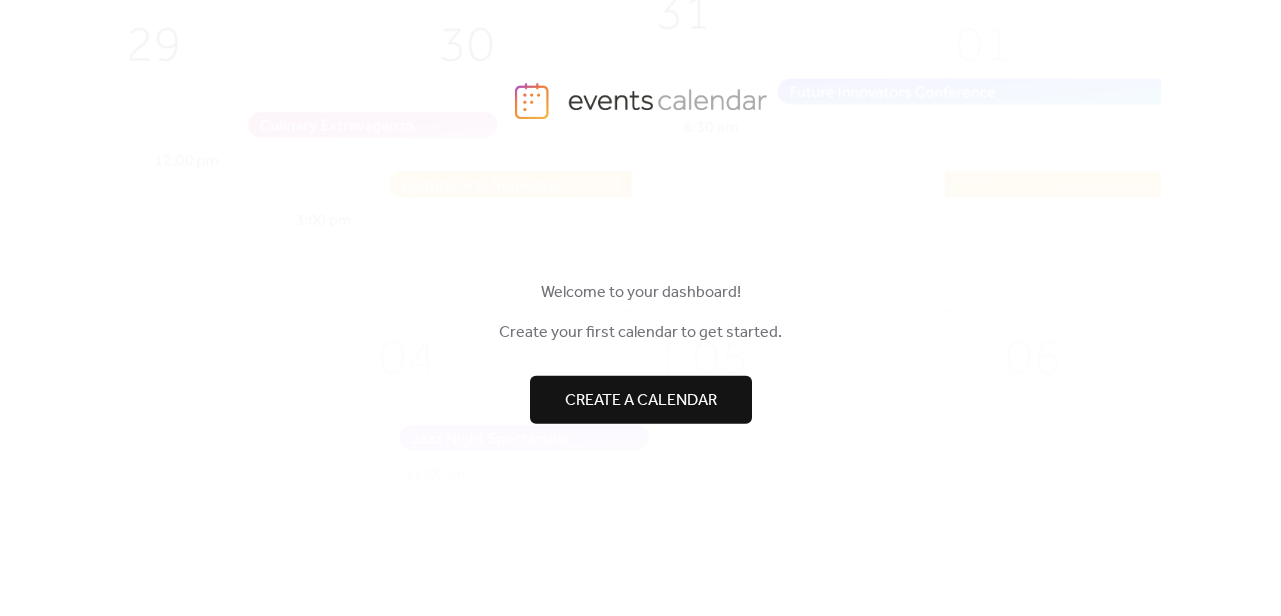 scroll, scrollTop: 23, scrollLeft: 0, axis: vertical 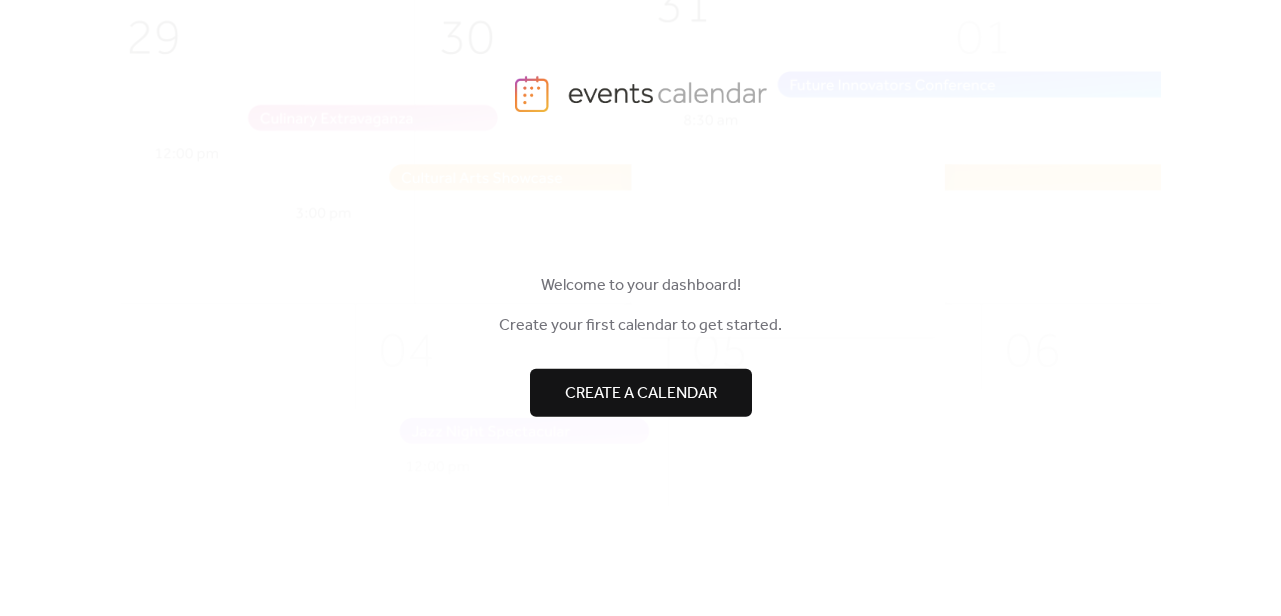 click on "Create a calendar" at bounding box center [641, 393] 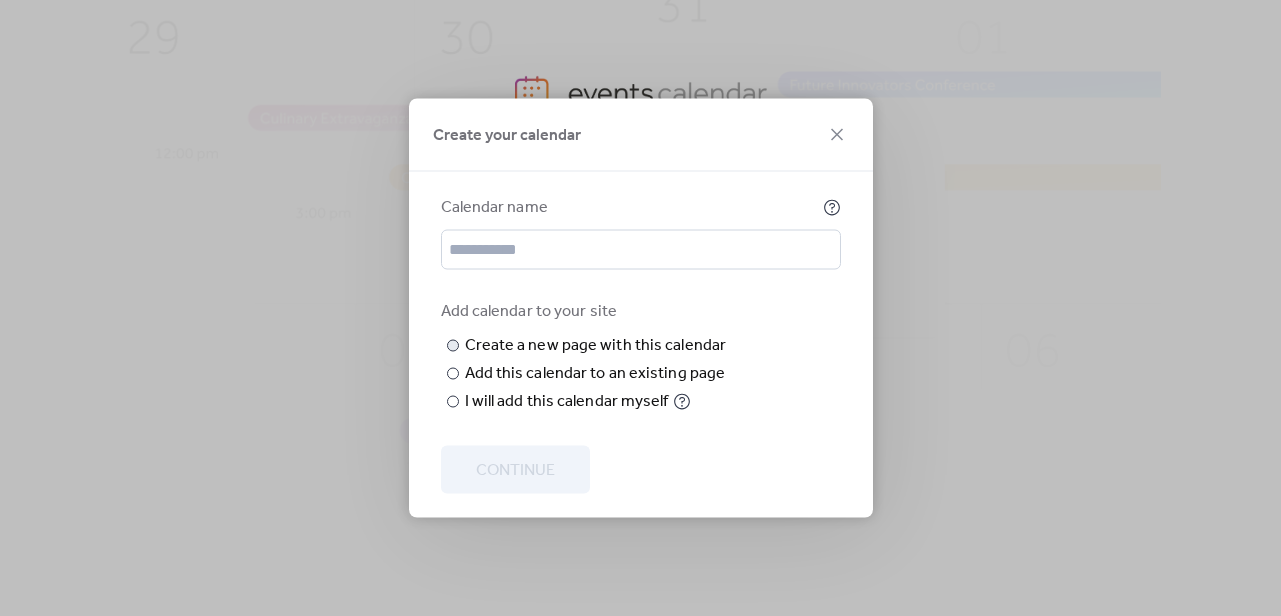 click at bounding box center [0, 0] 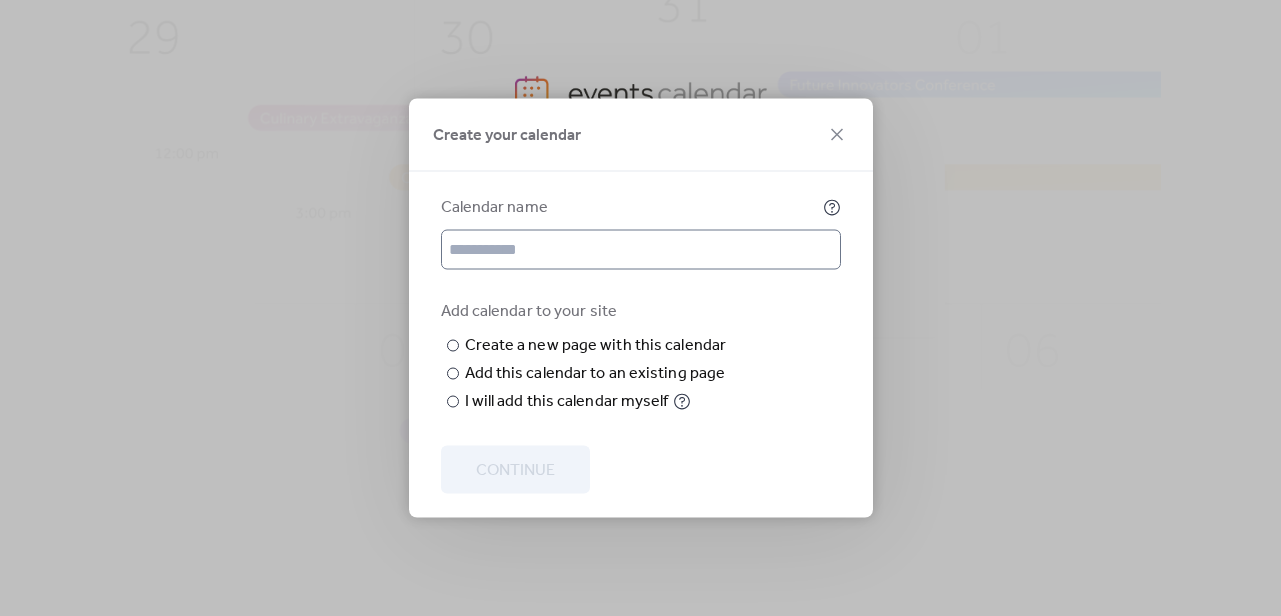 type on "**********" 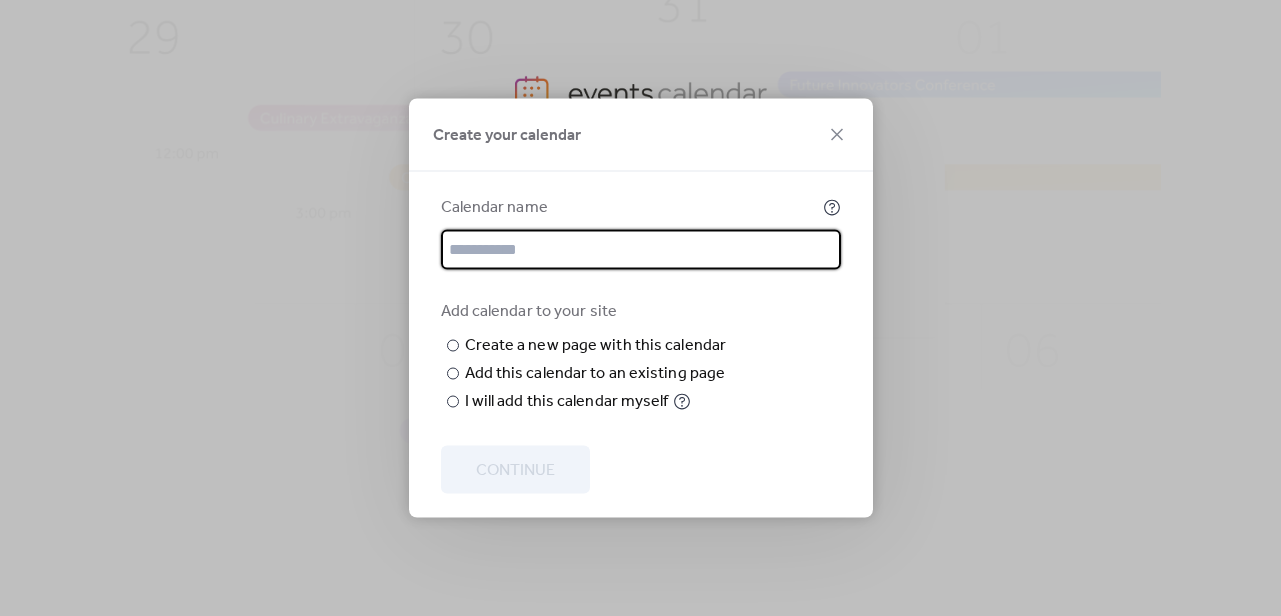click at bounding box center (641, 250) 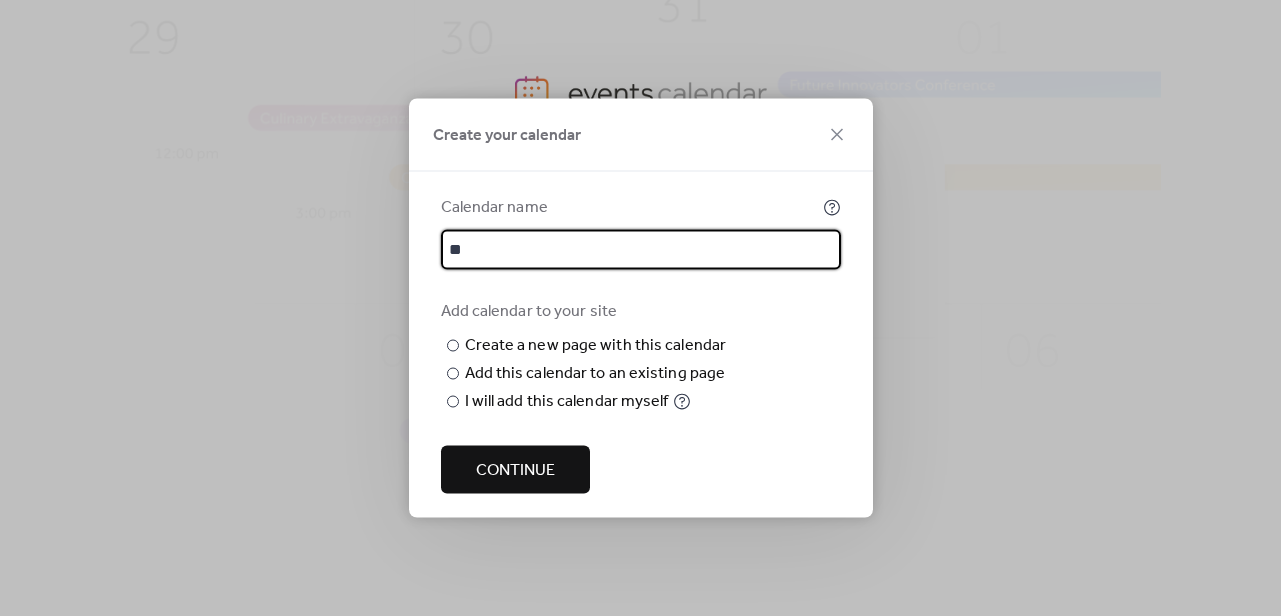 type on "*" 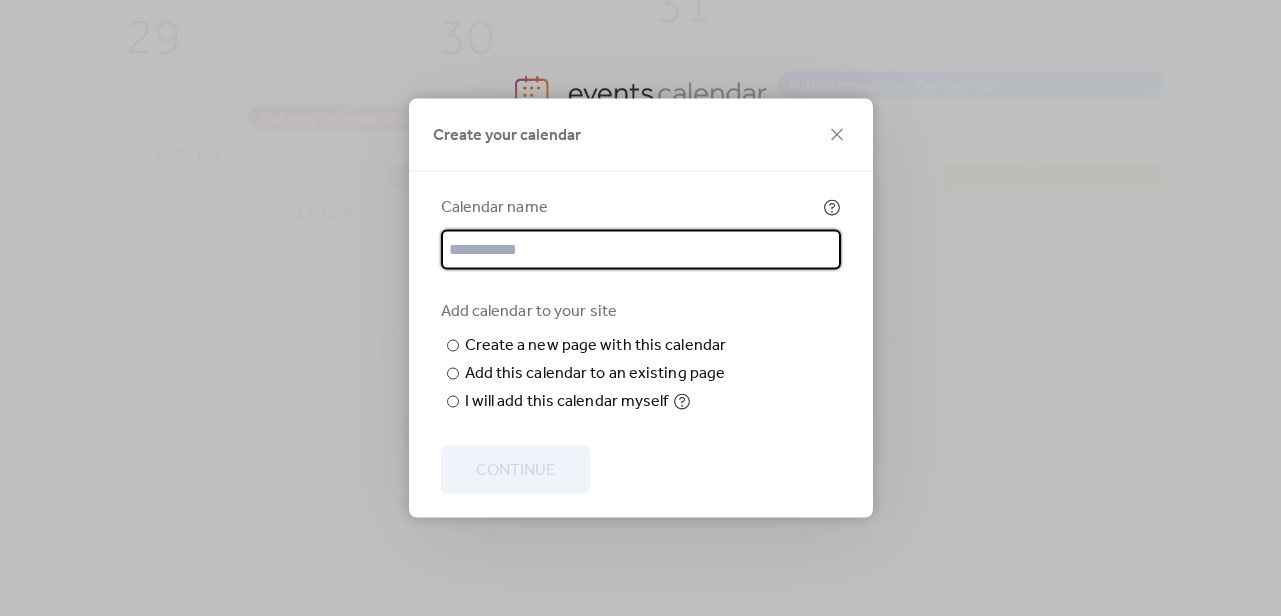 type on "*" 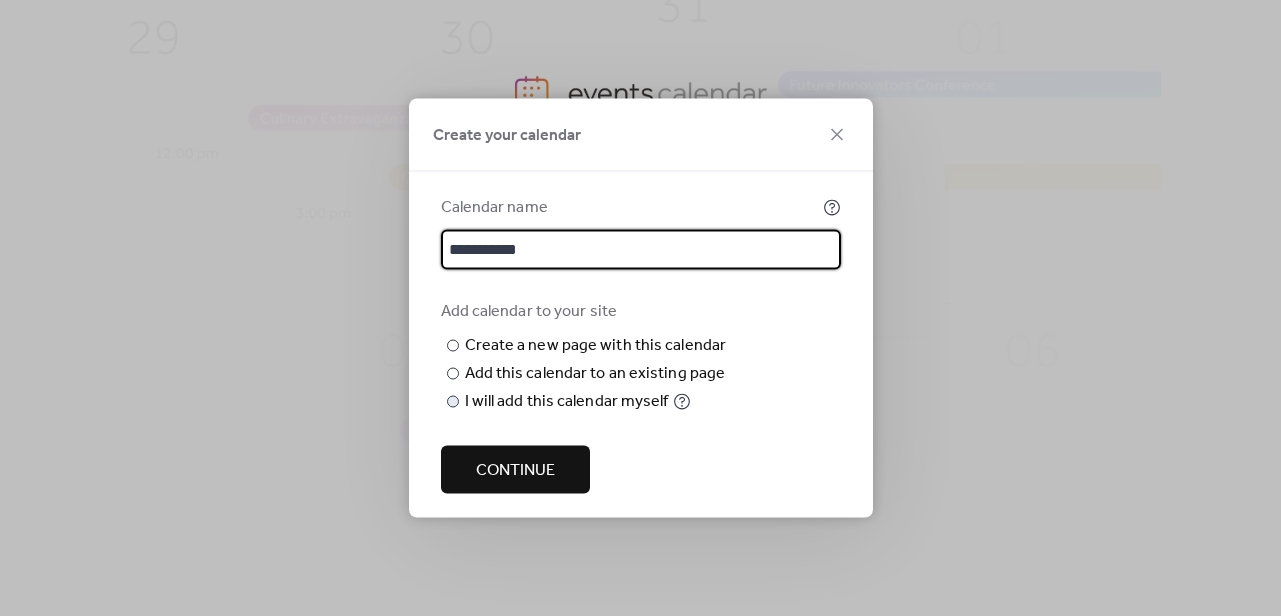 type on "**********" 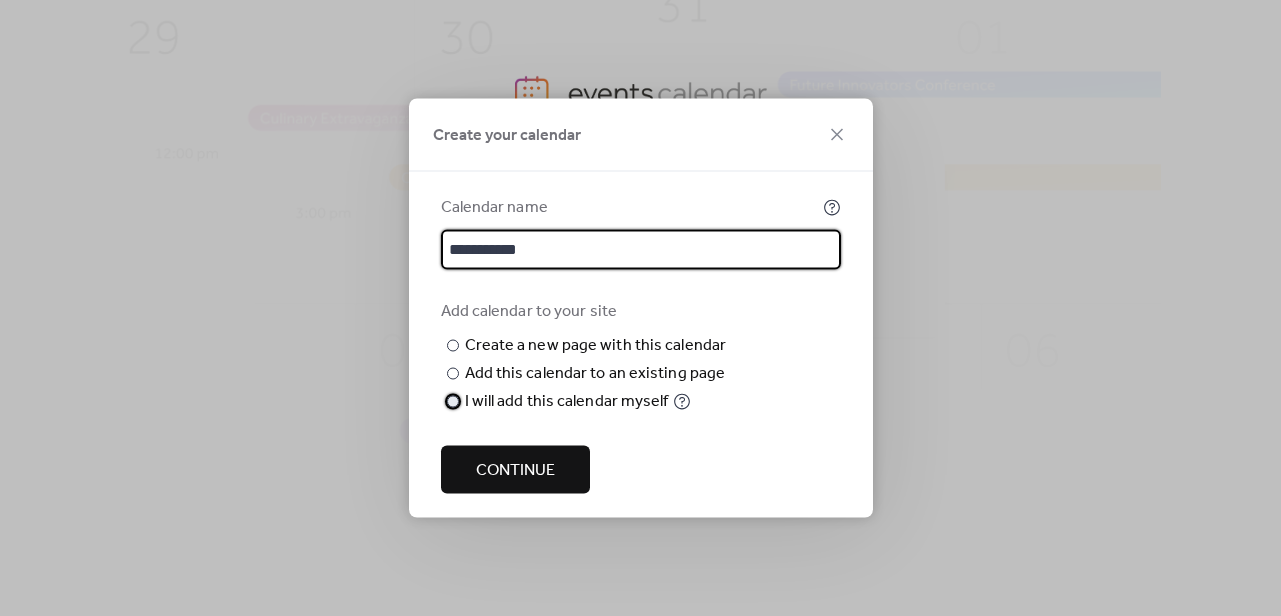 click on "I will add this calendar myself" at bounding box center [567, 402] 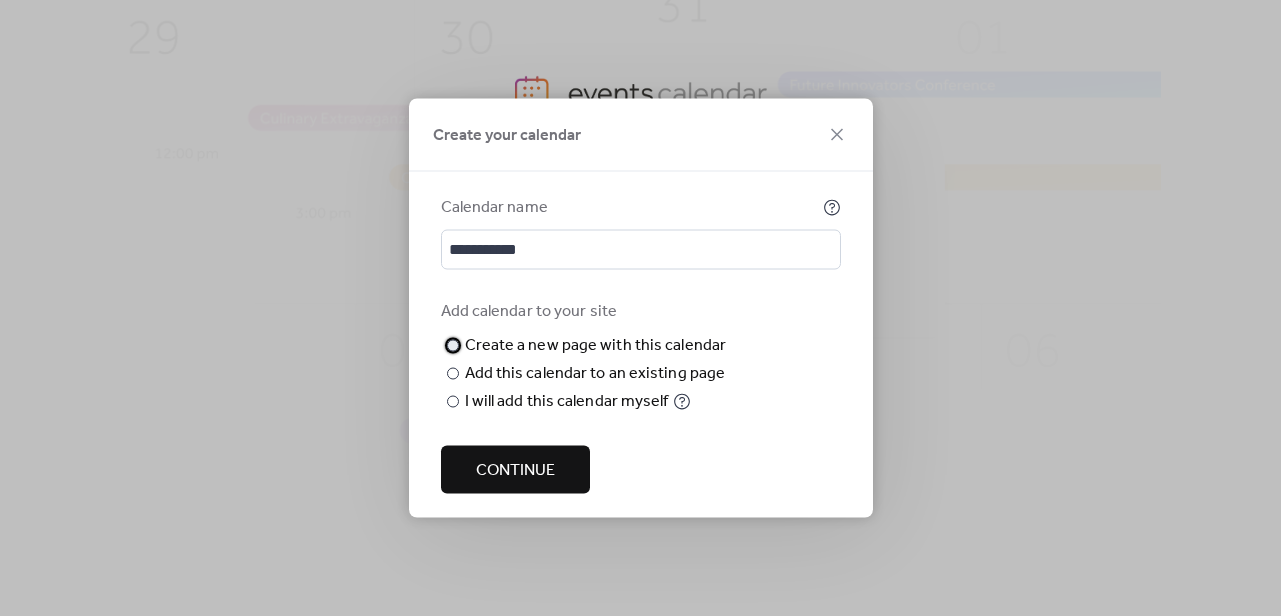 click on "Create a new page with this calendar" at bounding box center [596, 346] 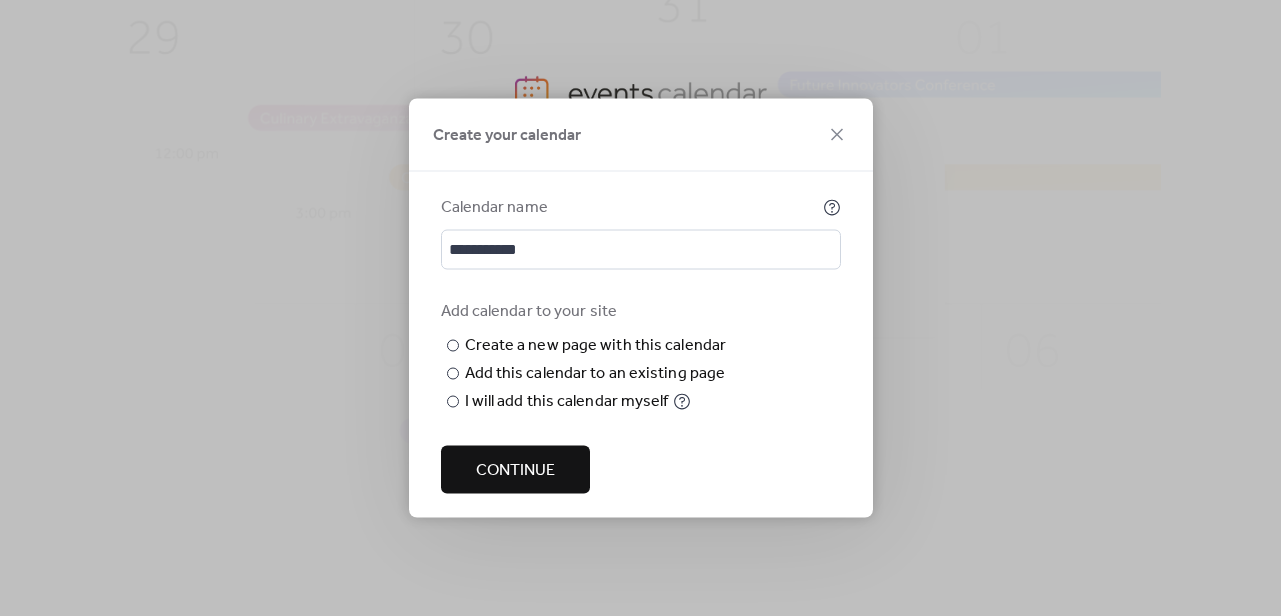 click on "Continue" at bounding box center (515, 471) 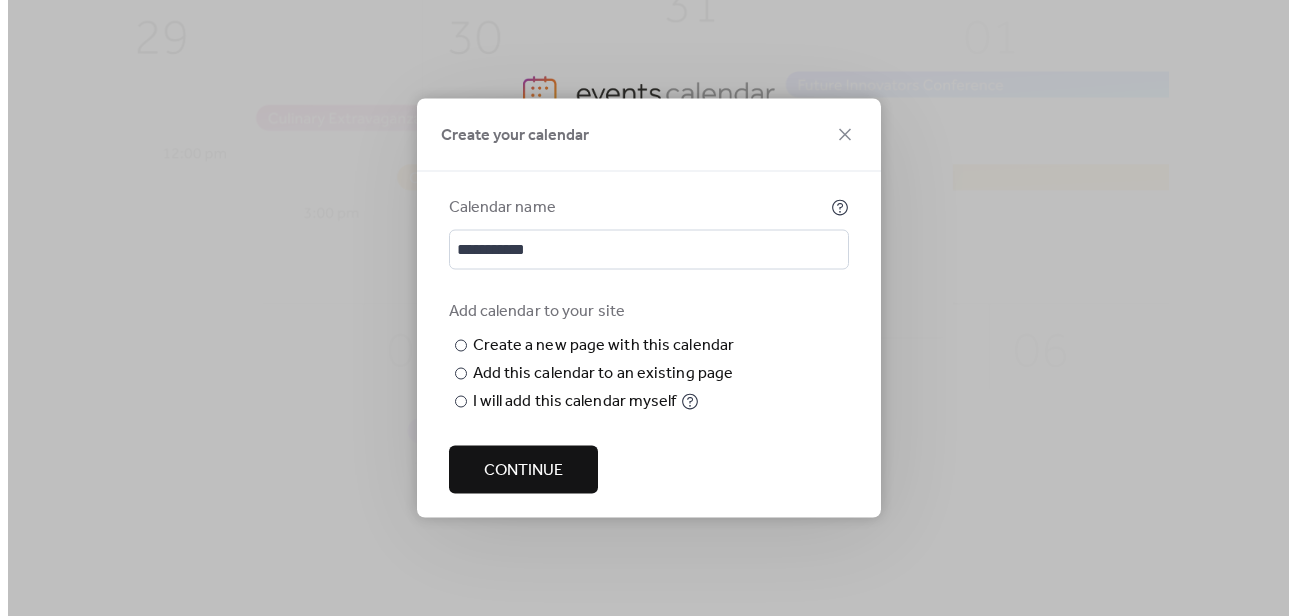 scroll, scrollTop: 0, scrollLeft: 0, axis: both 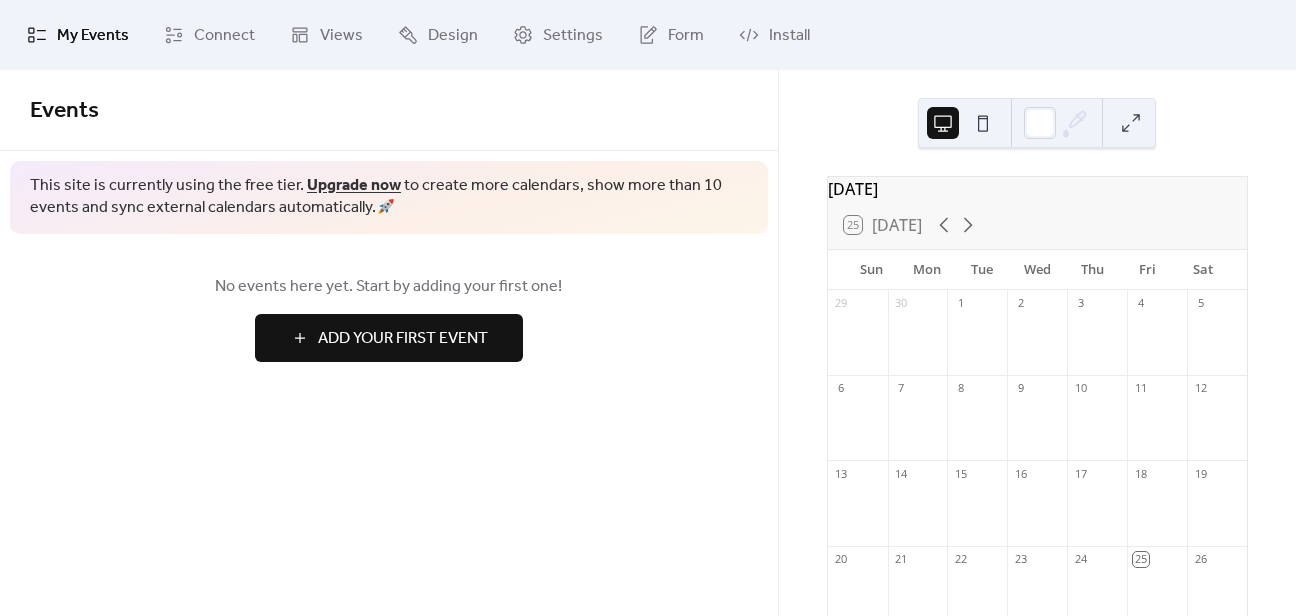 click on "Add Your First Event" at bounding box center (403, 339) 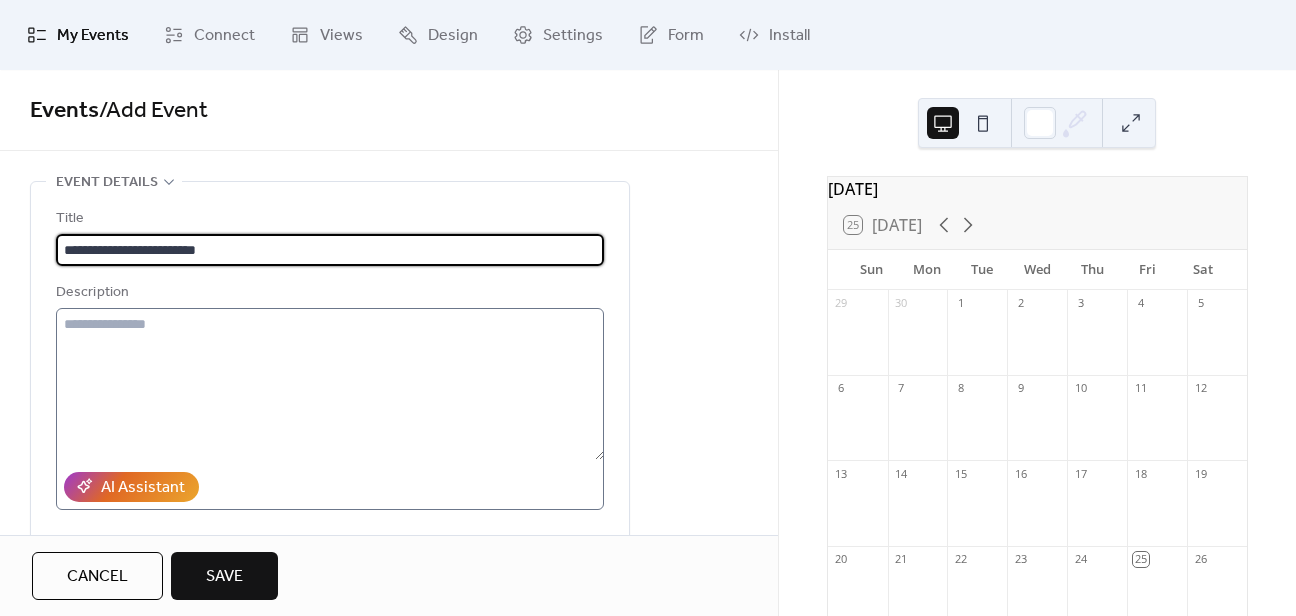 type on "**********" 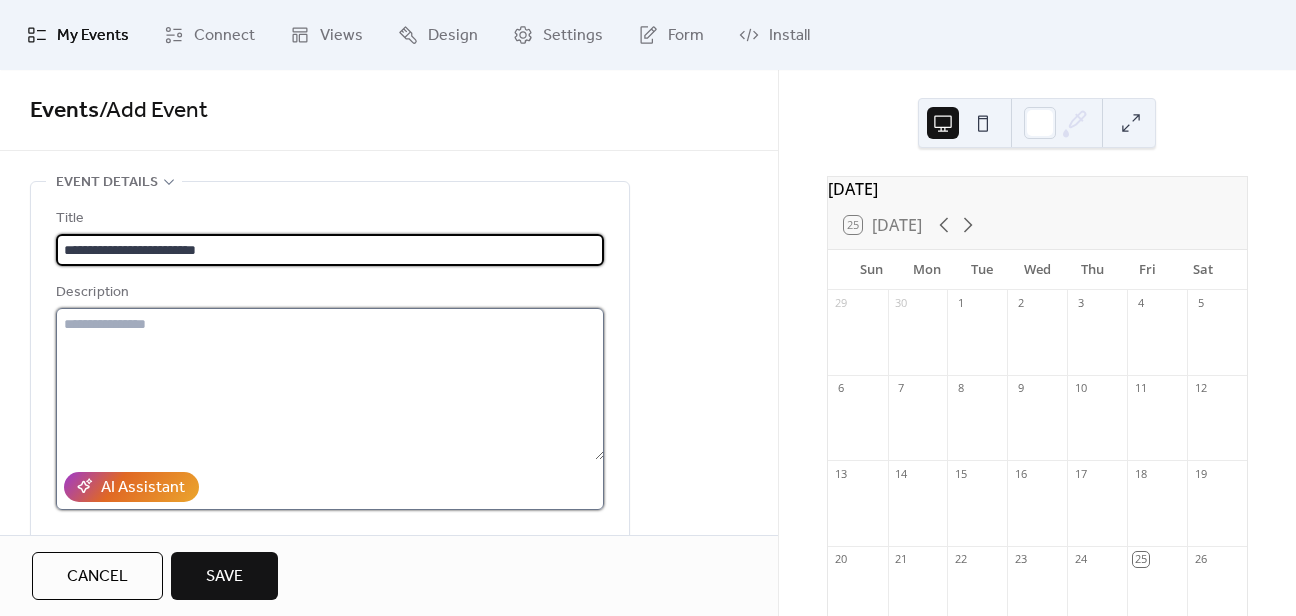 click at bounding box center (330, 384) 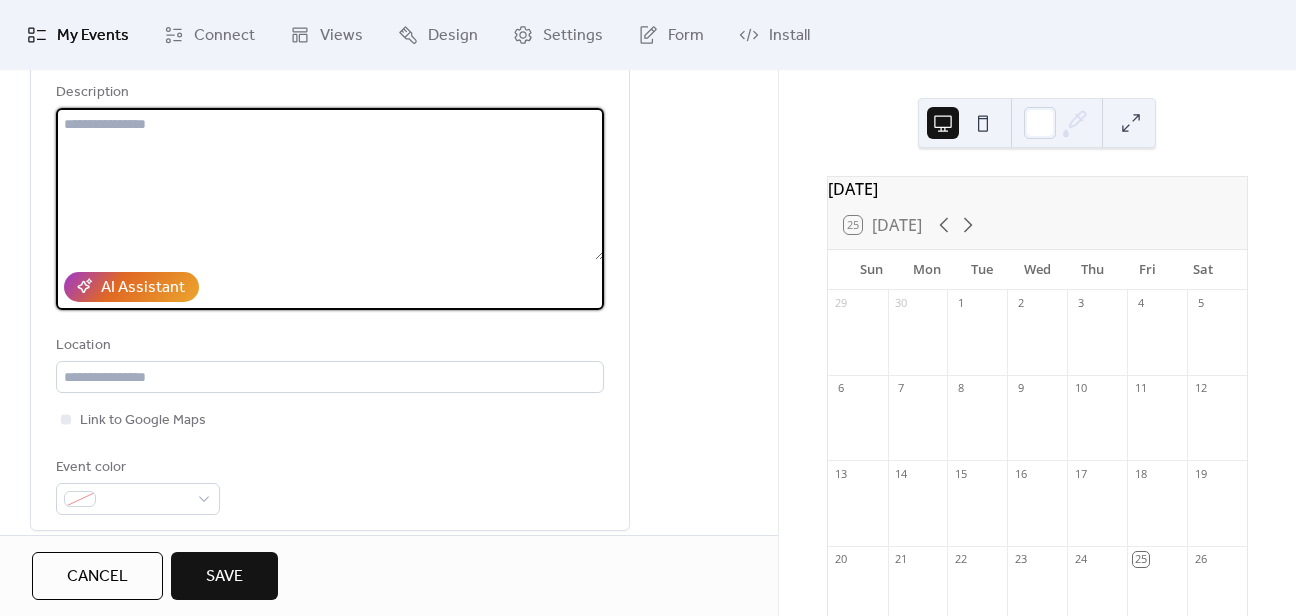 scroll, scrollTop: 300, scrollLeft: 0, axis: vertical 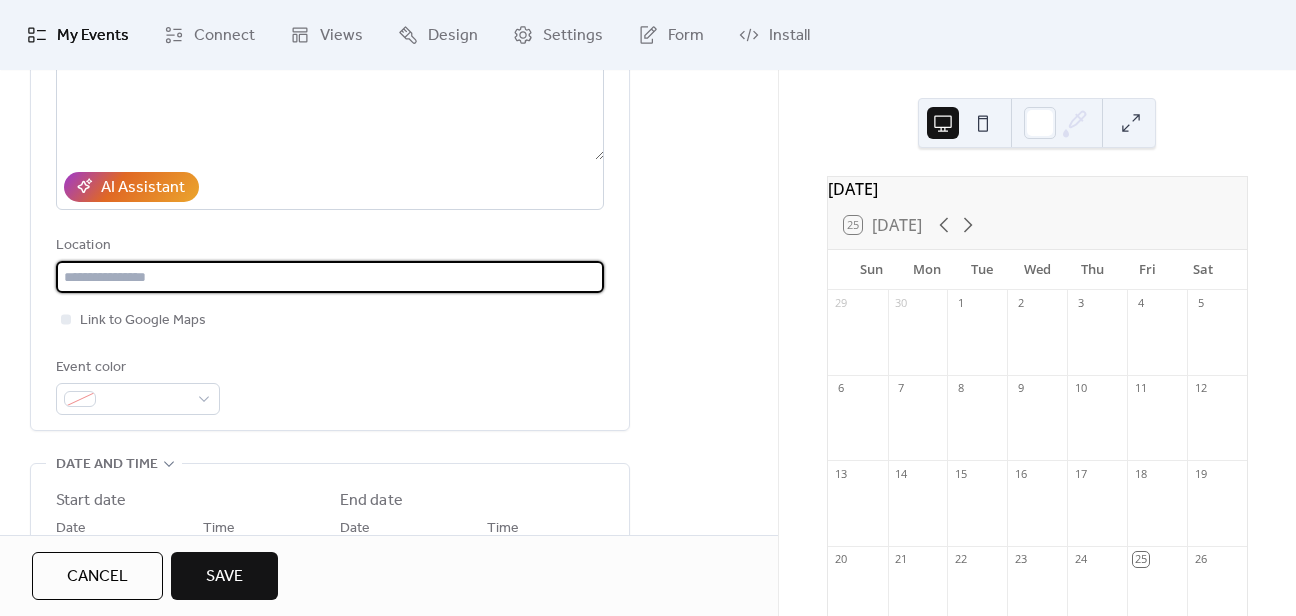 click at bounding box center [330, 277] 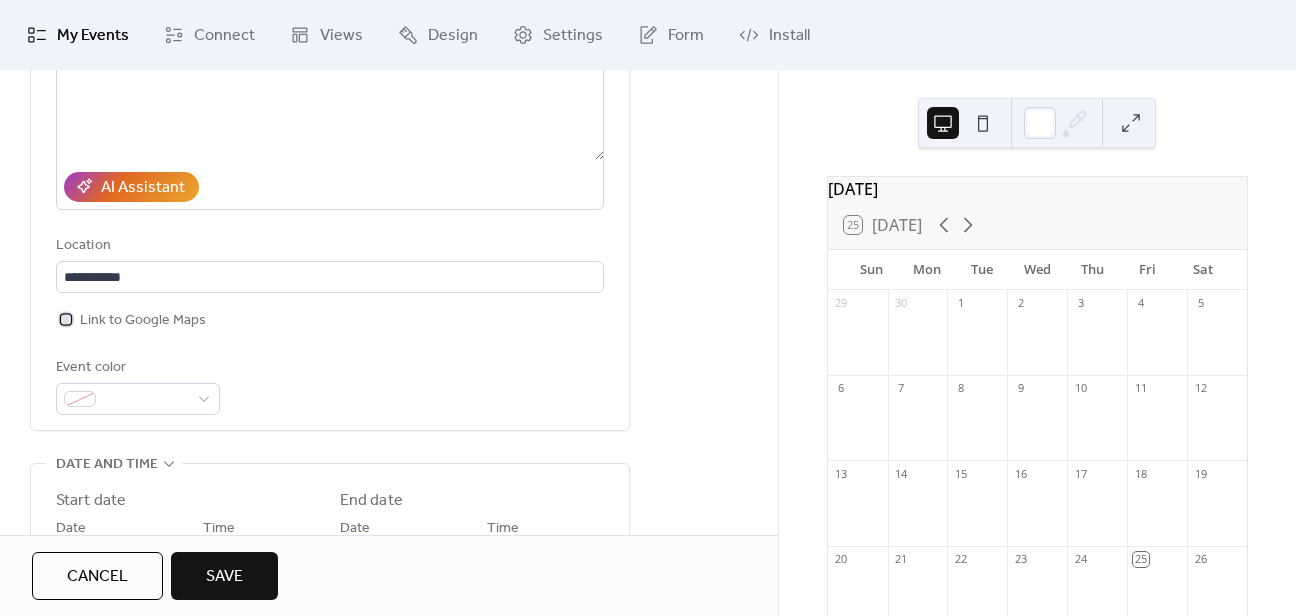 click on "Link to Google Maps" at bounding box center (143, 321) 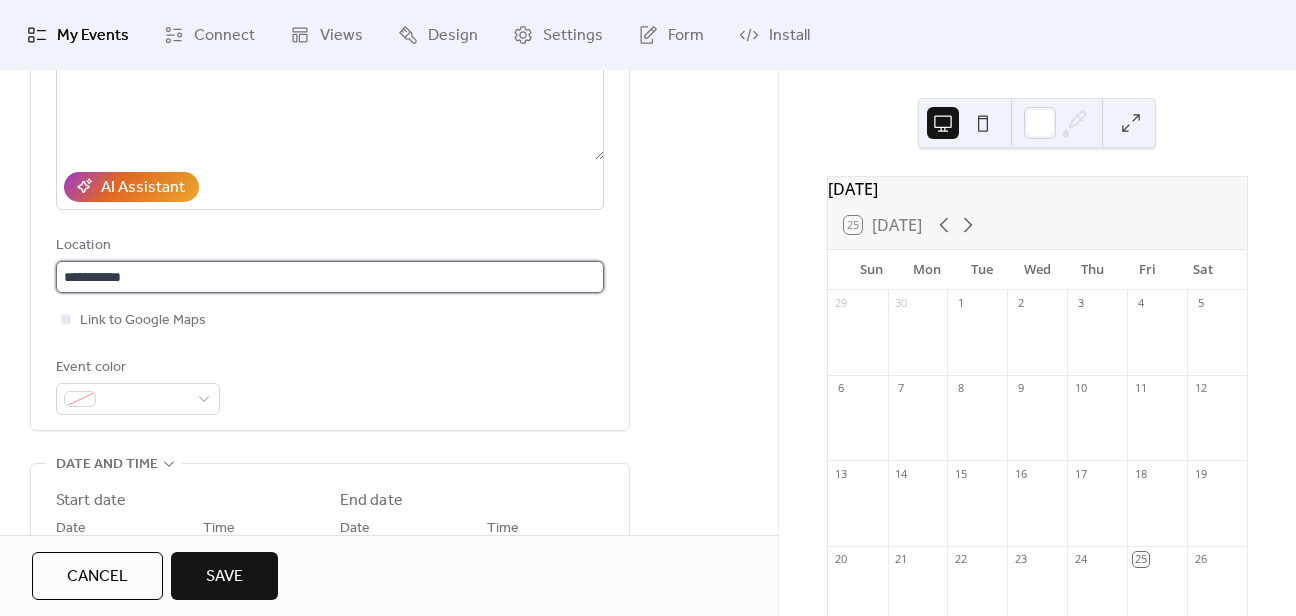 click on "**********" at bounding box center (330, 277) 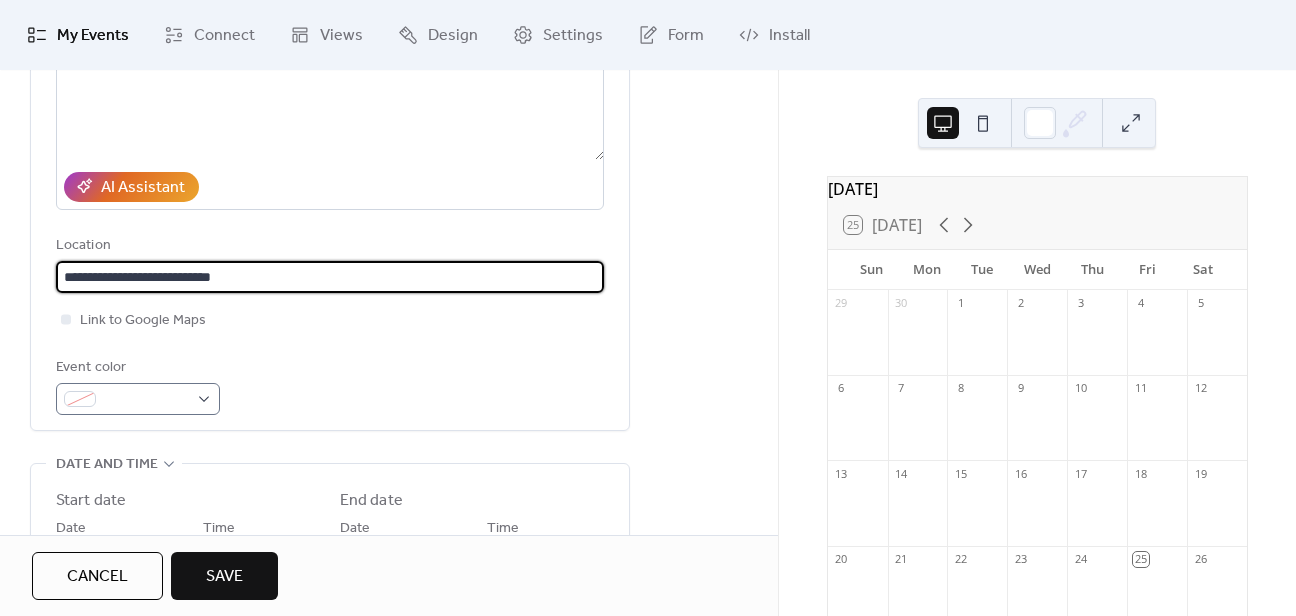 type on "**********" 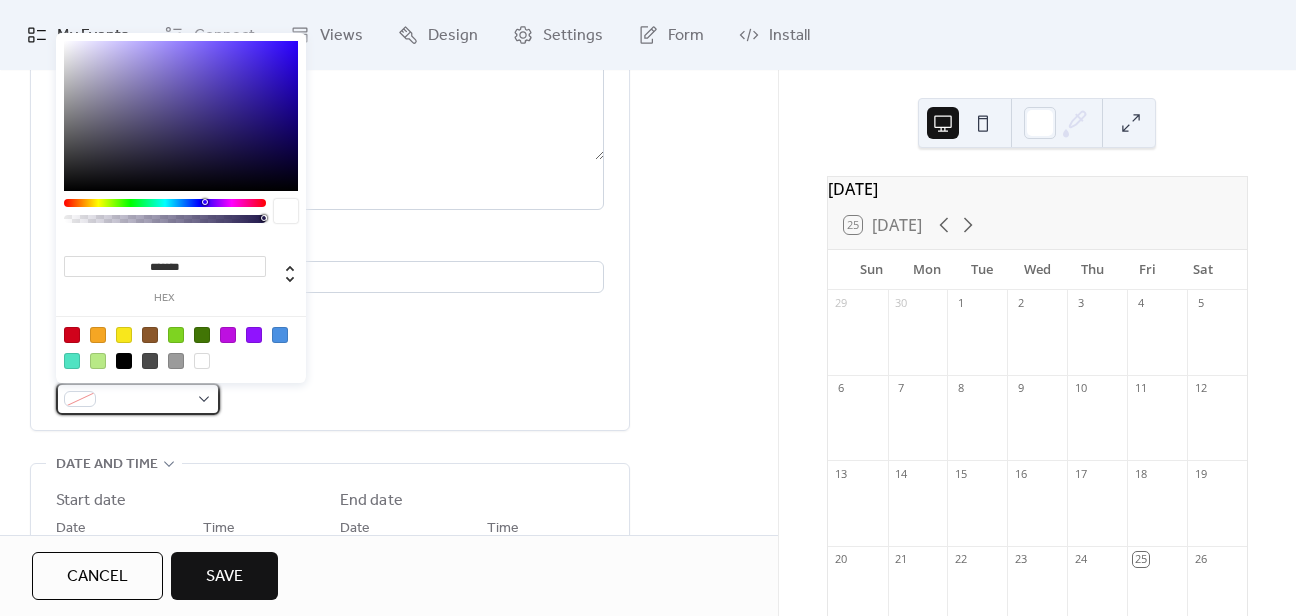 click at bounding box center [146, 400] 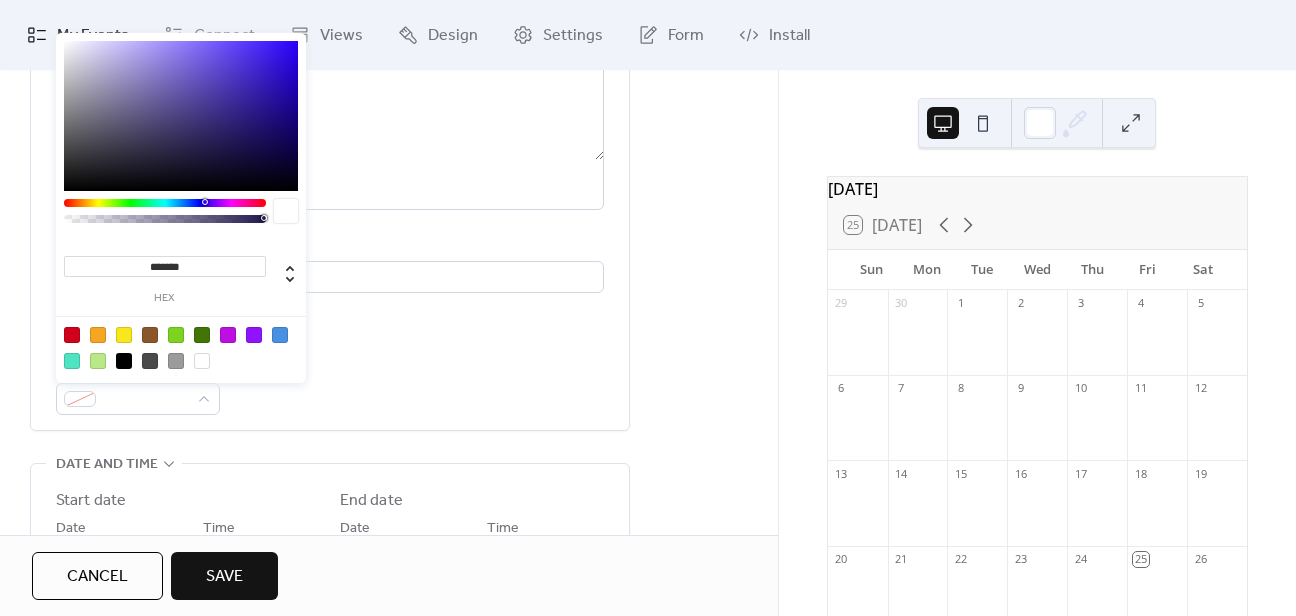 click at bounding box center (280, 335) 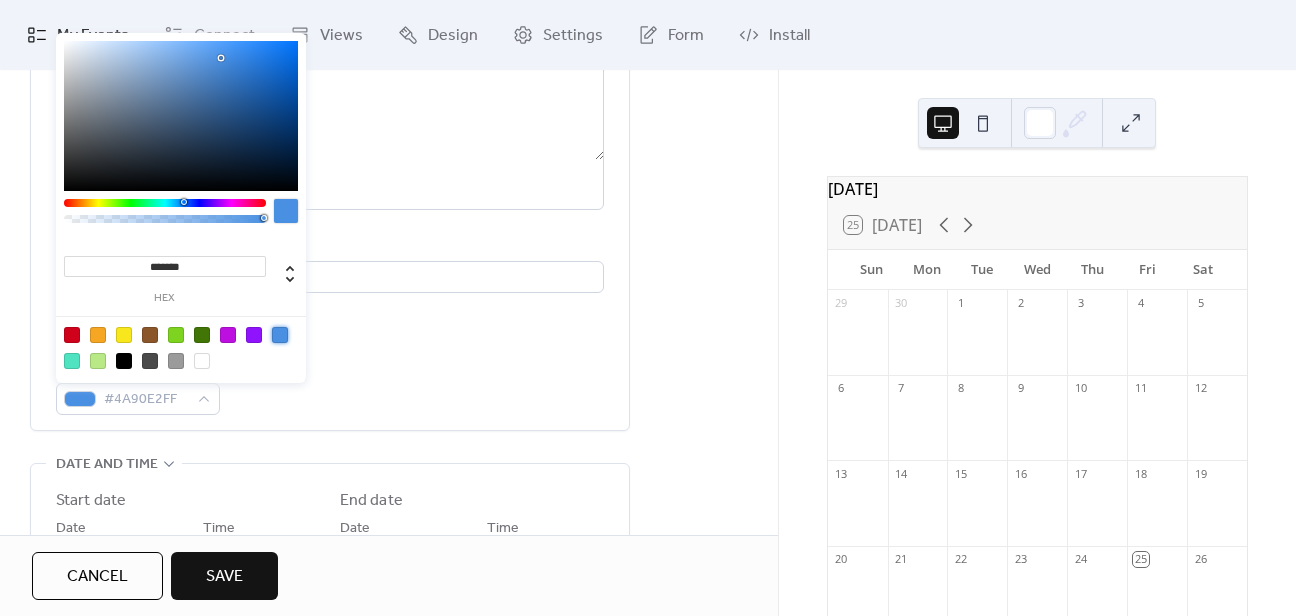 click on "**********" at bounding box center [330, 161] 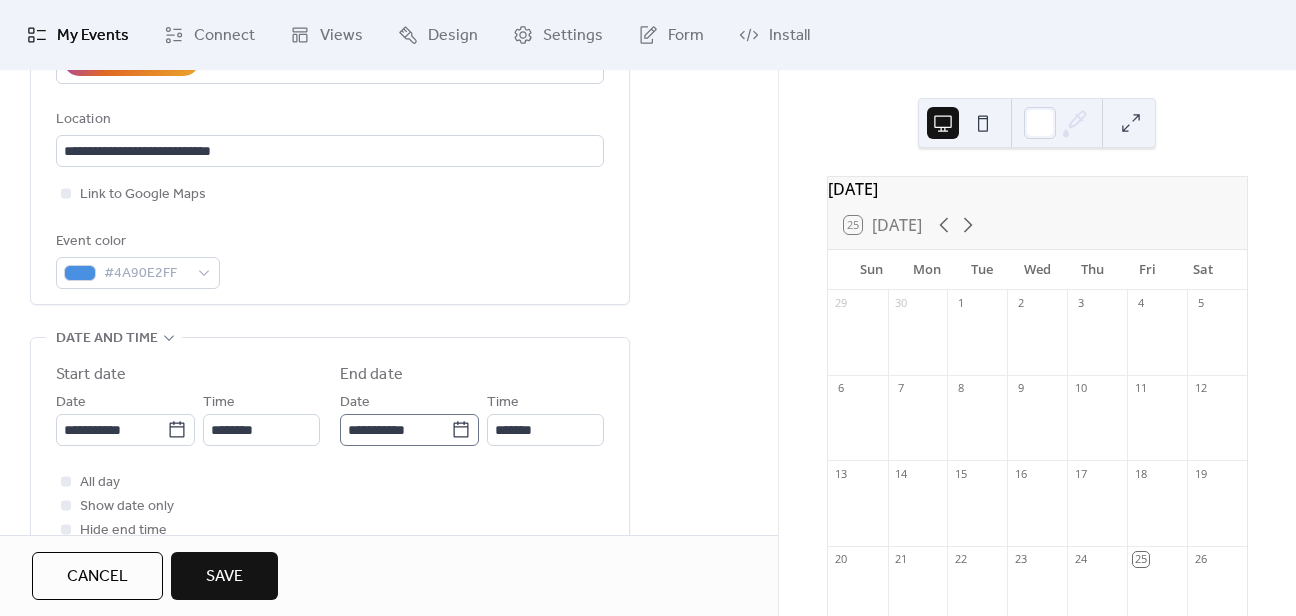 scroll, scrollTop: 500, scrollLeft: 0, axis: vertical 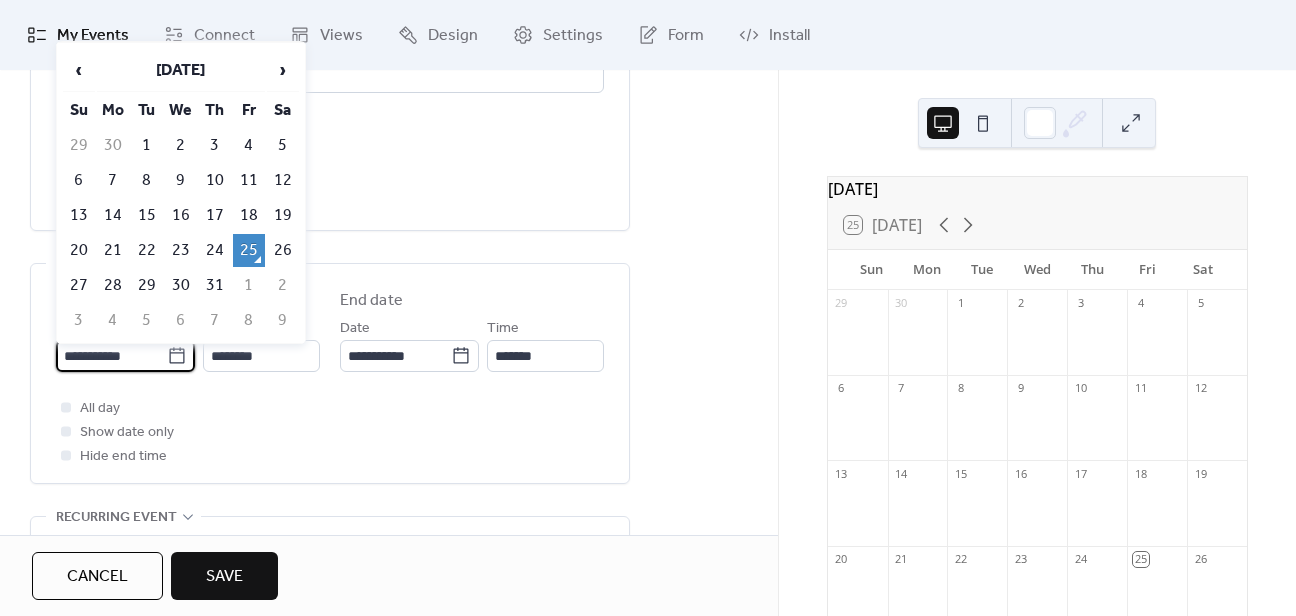click on "**********" at bounding box center [111, 356] 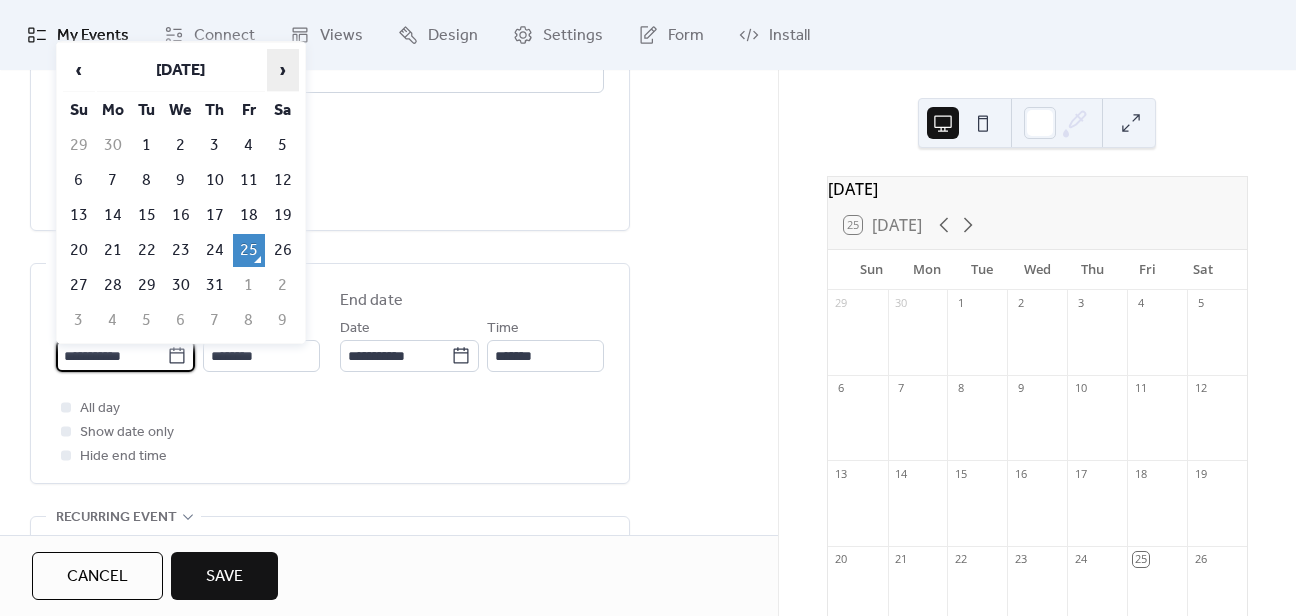 click on "›" at bounding box center [283, 70] 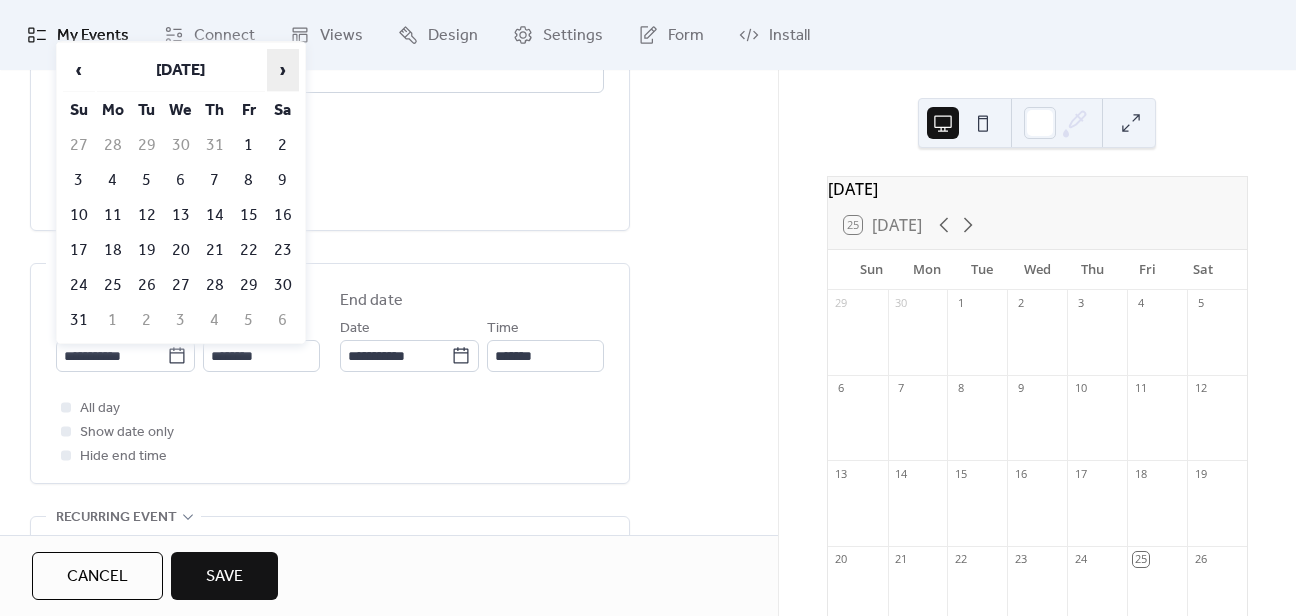 click on "›" at bounding box center (283, 70) 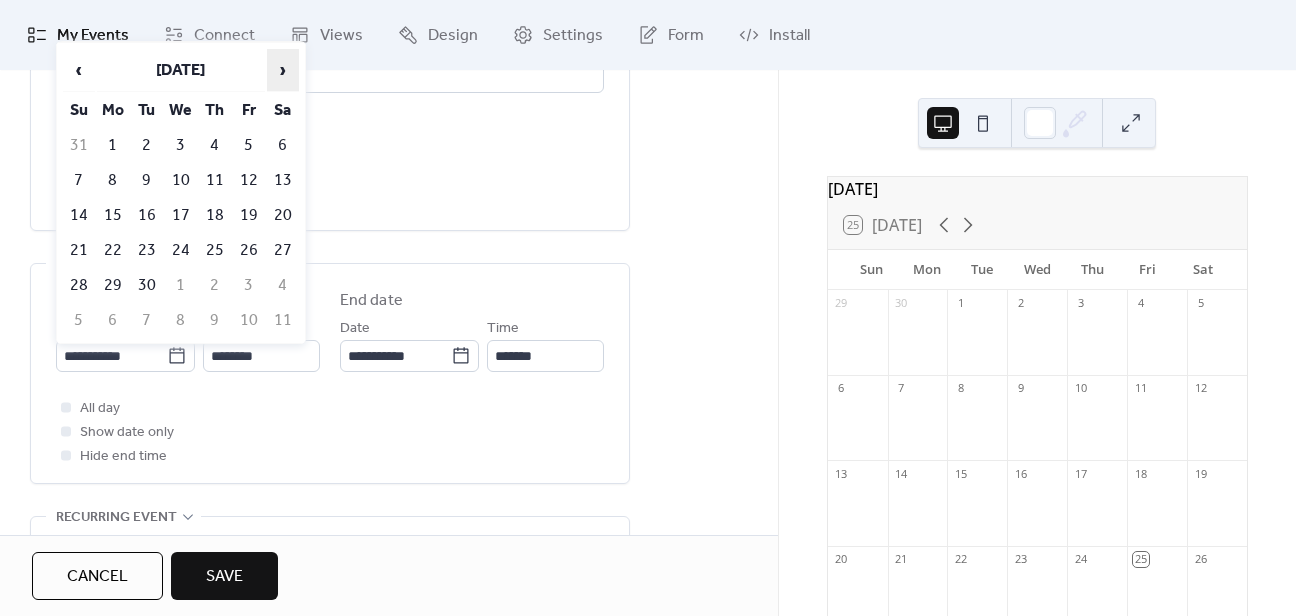 click on "›" at bounding box center [283, 70] 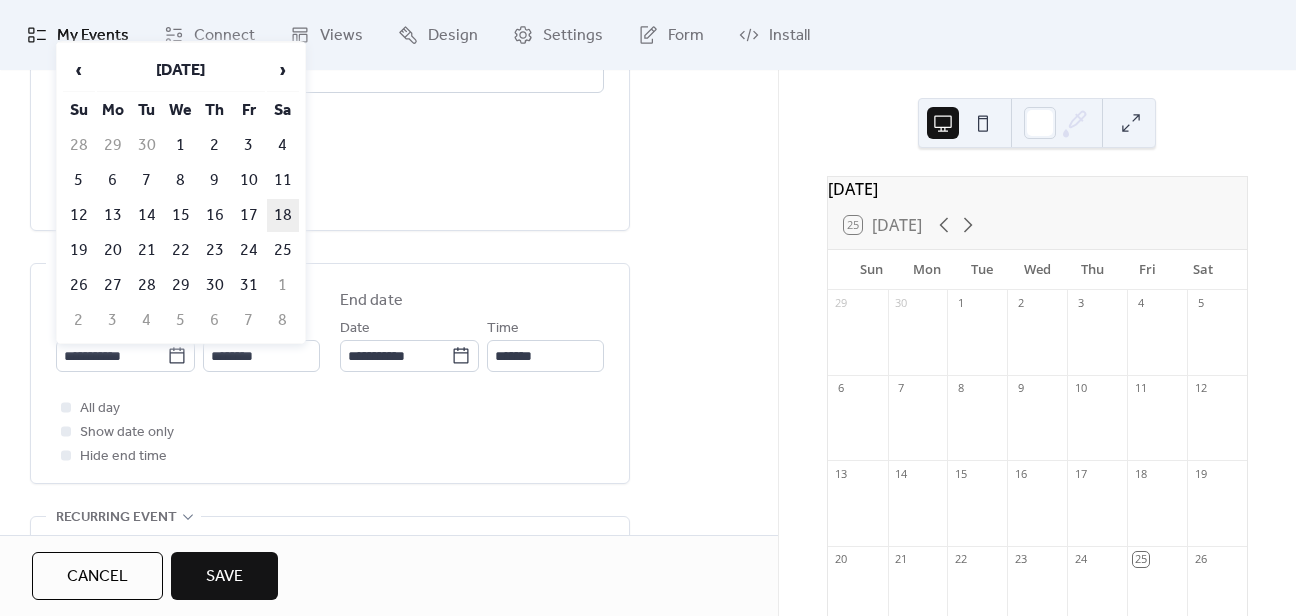 click on "18" at bounding box center (283, 215) 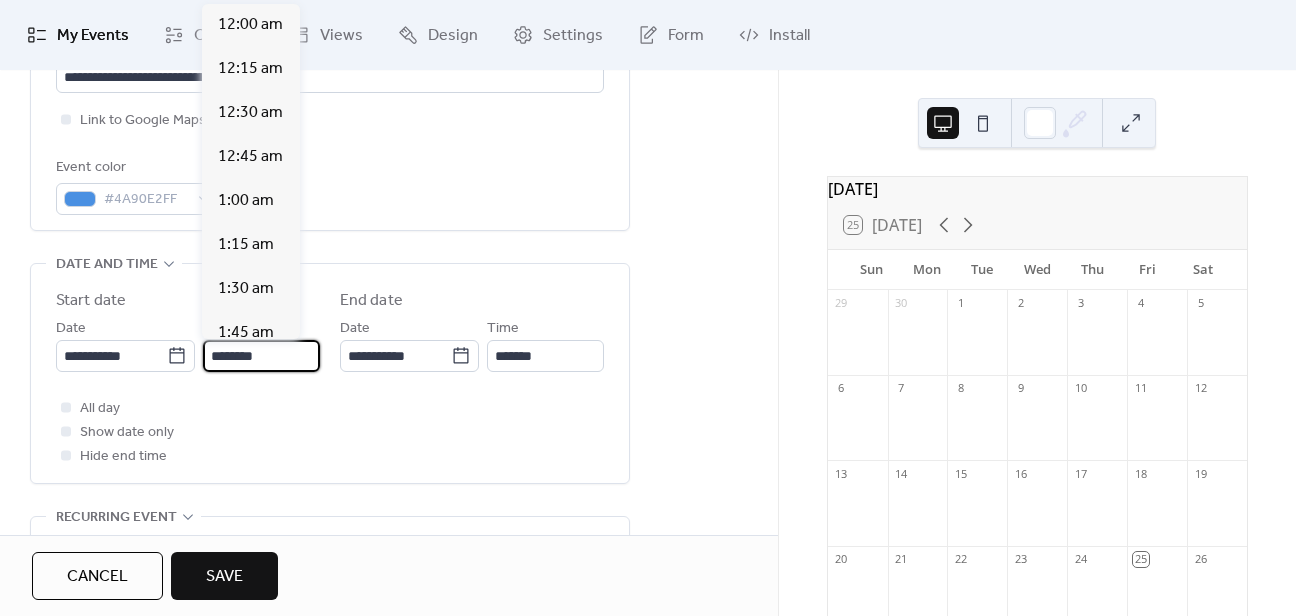 click on "********" at bounding box center (261, 356) 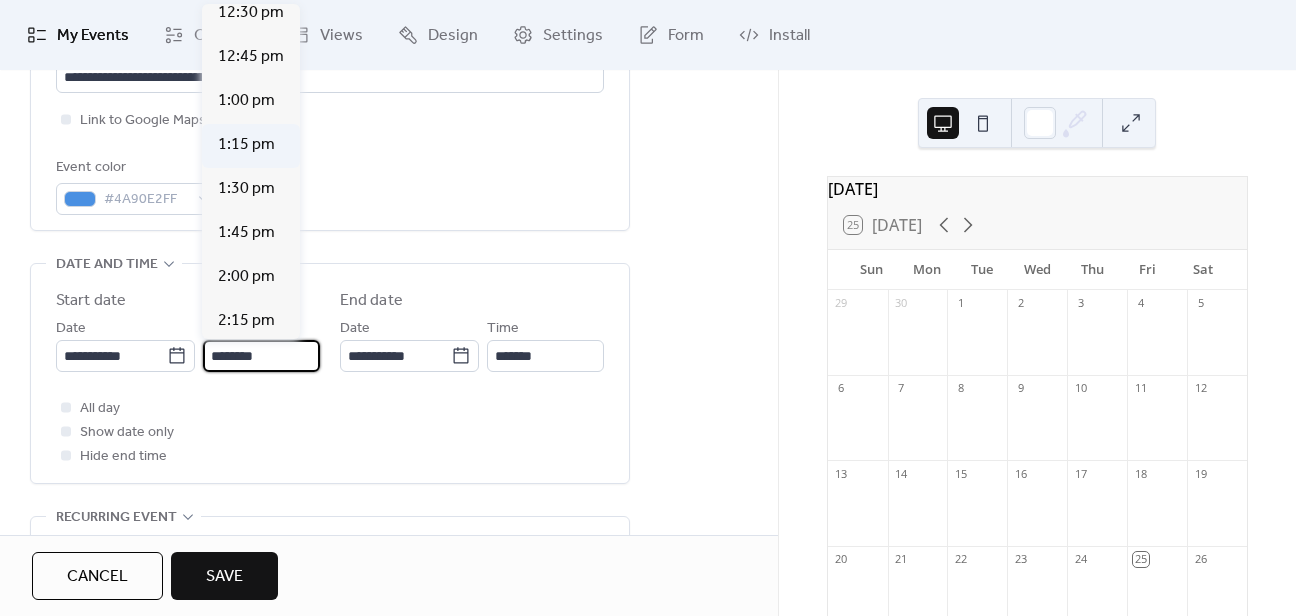 scroll, scrollTop: 2412, scrollLeft: 0, axis: vertical 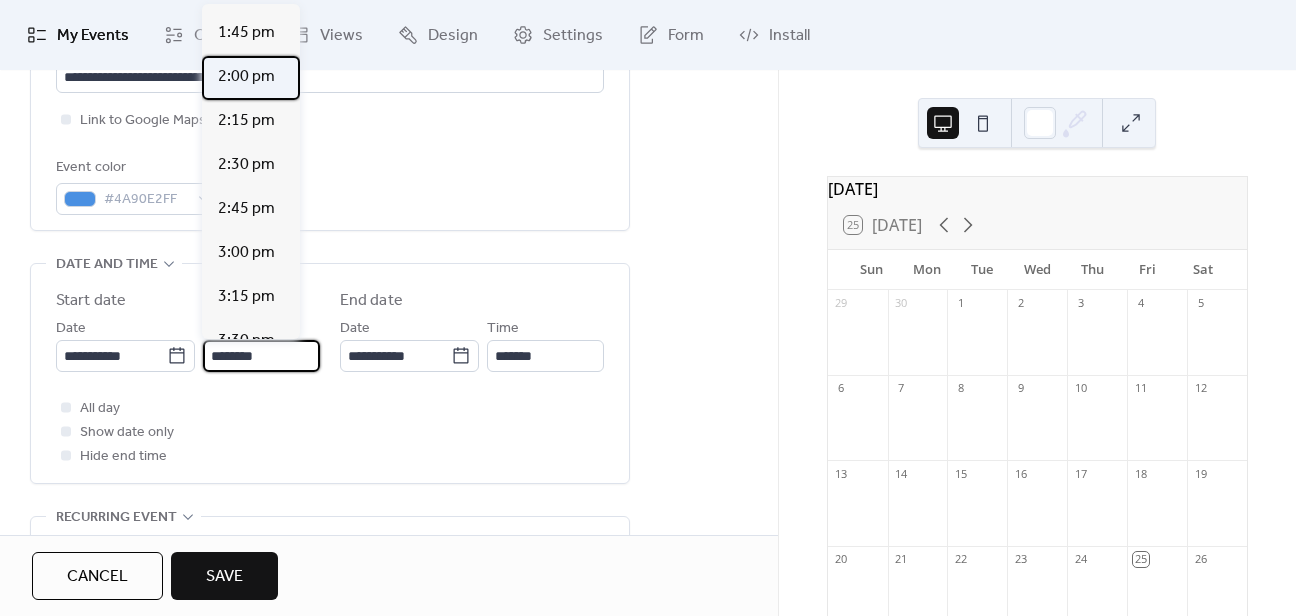 click on "2:00 pm" at bounding box center (246, 77) 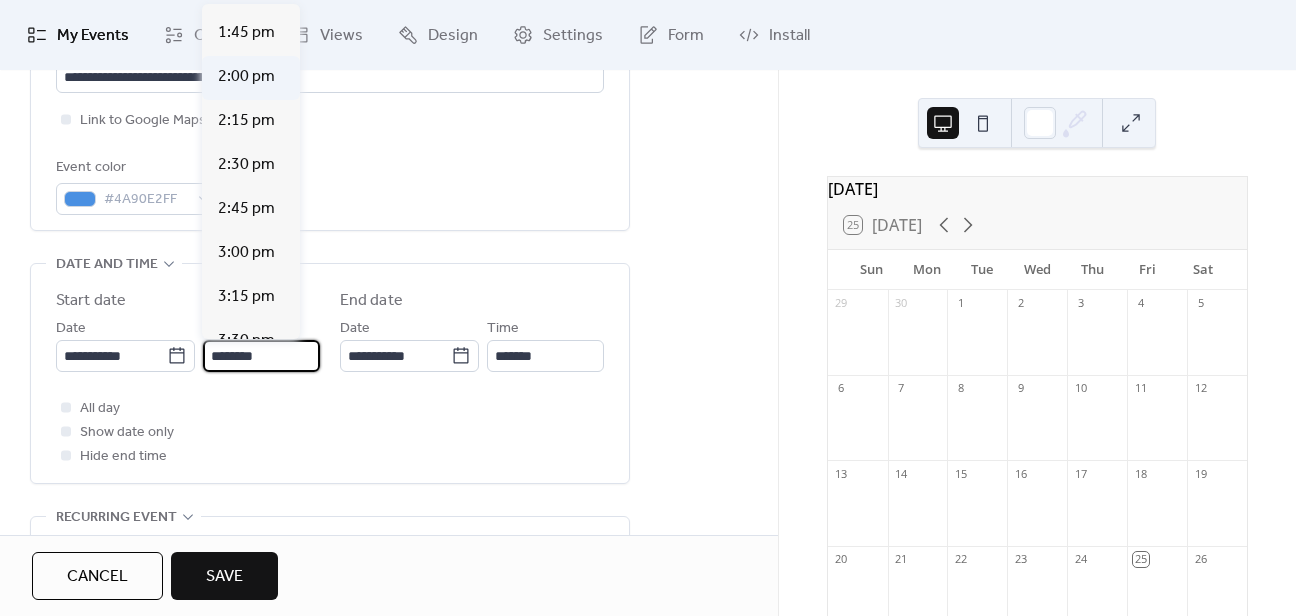 type on "*******" 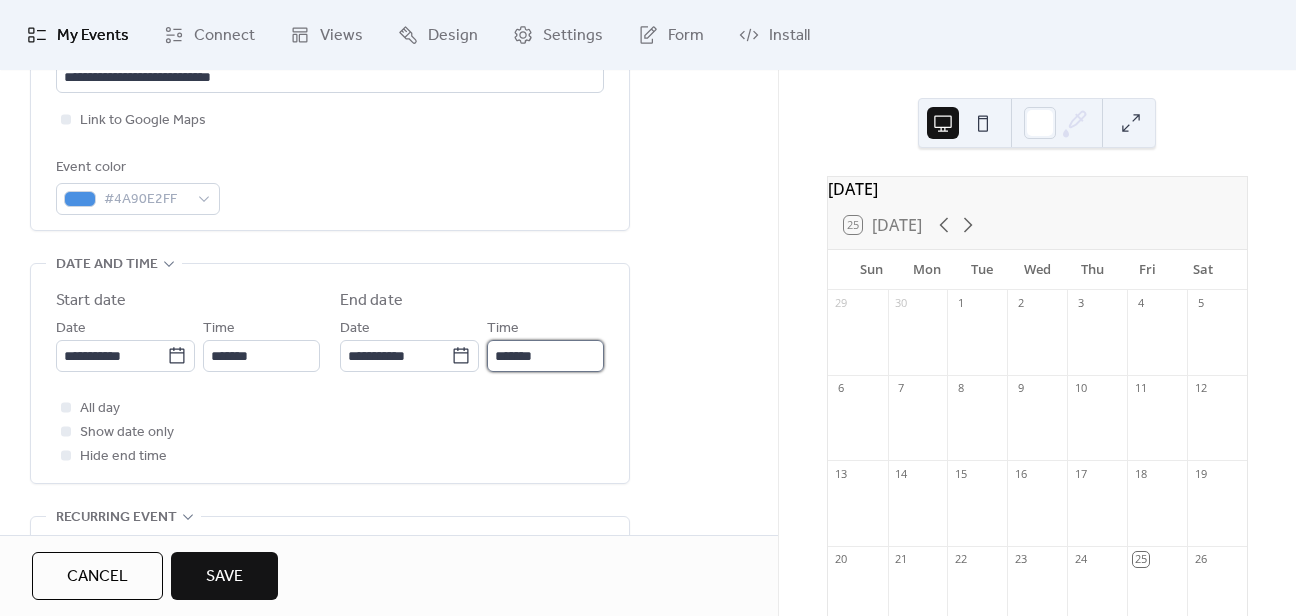click on "*******" at bounding box center (545, 356) 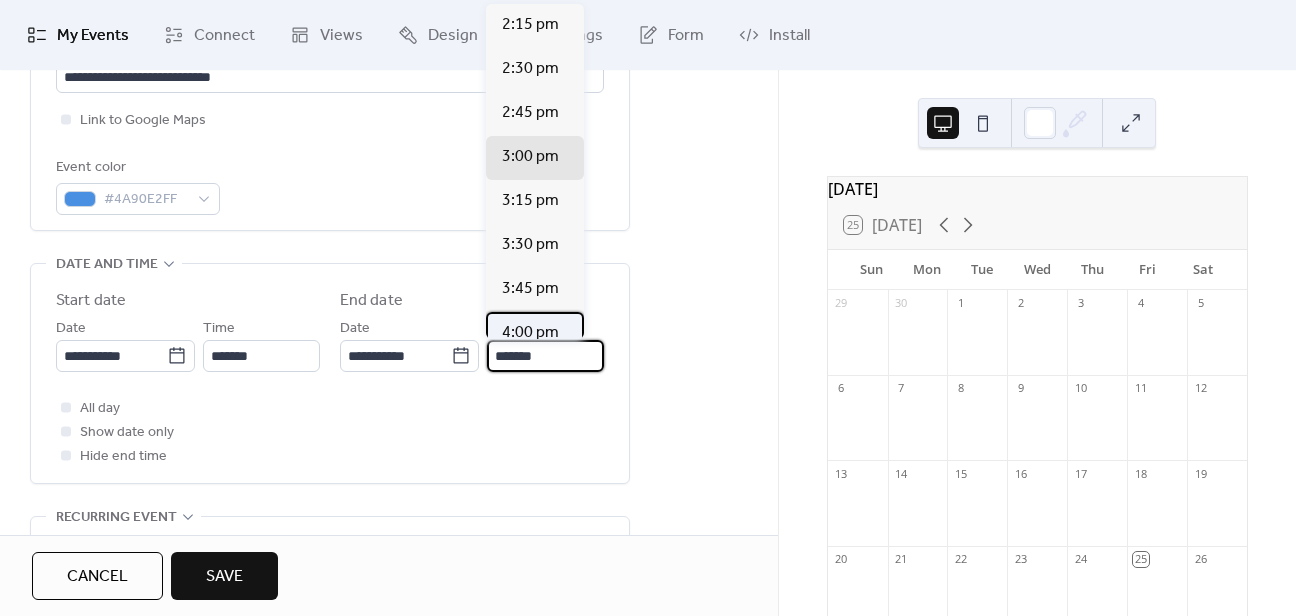 click on "4:00 pm" at bounding box center [530, 333] 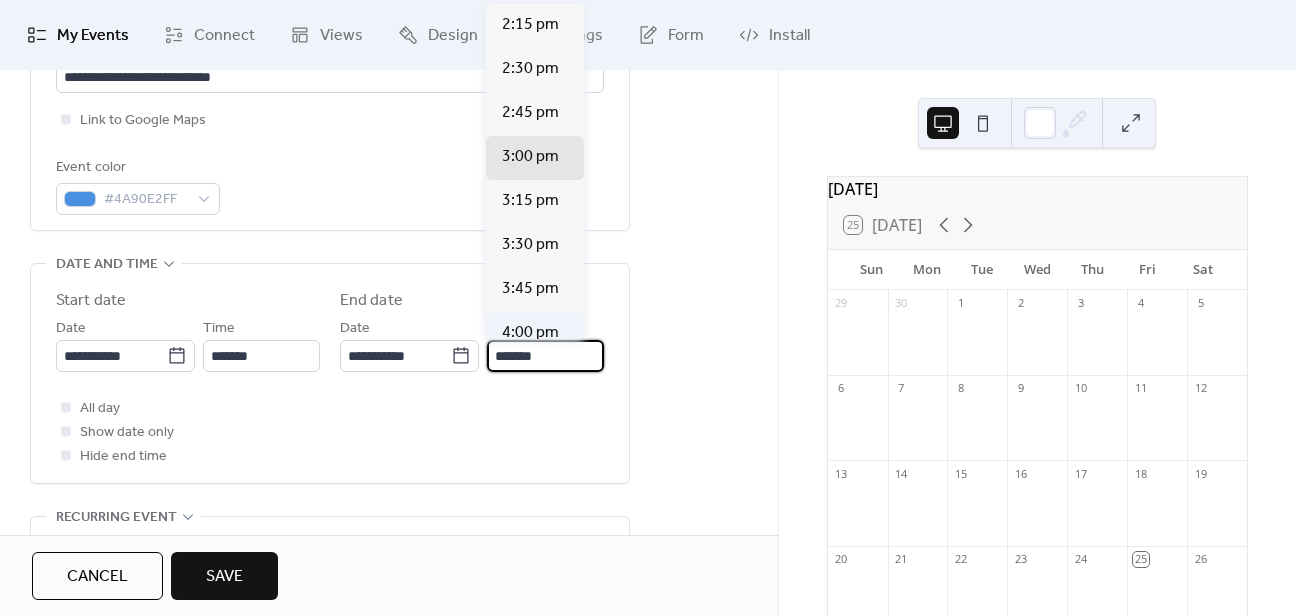type on "*******" 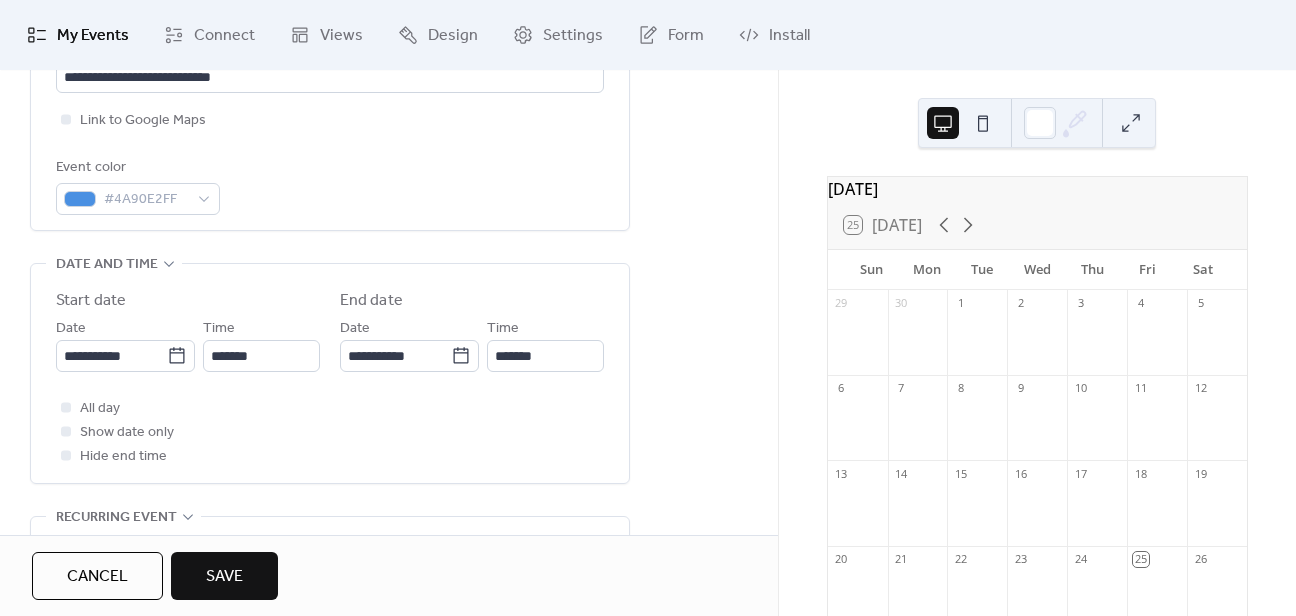click on "All day Show date only Hide end time" at bounding box center [330, 432] 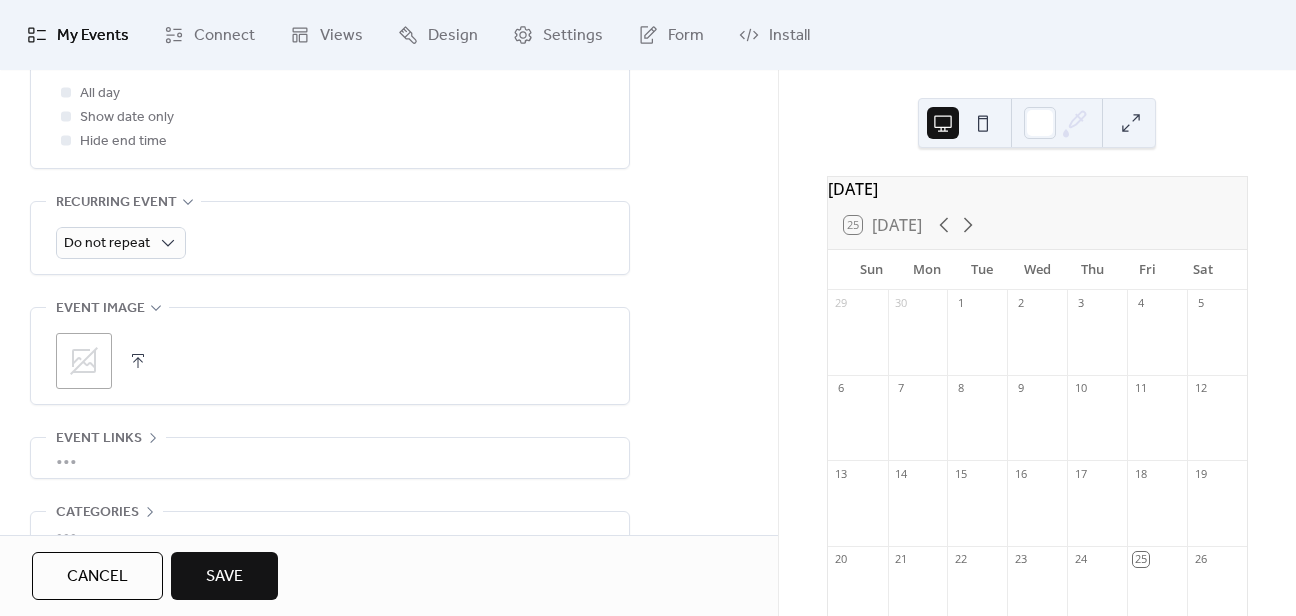scroll, scrollTop: 800, scrollLeft: 0, axis: vertical 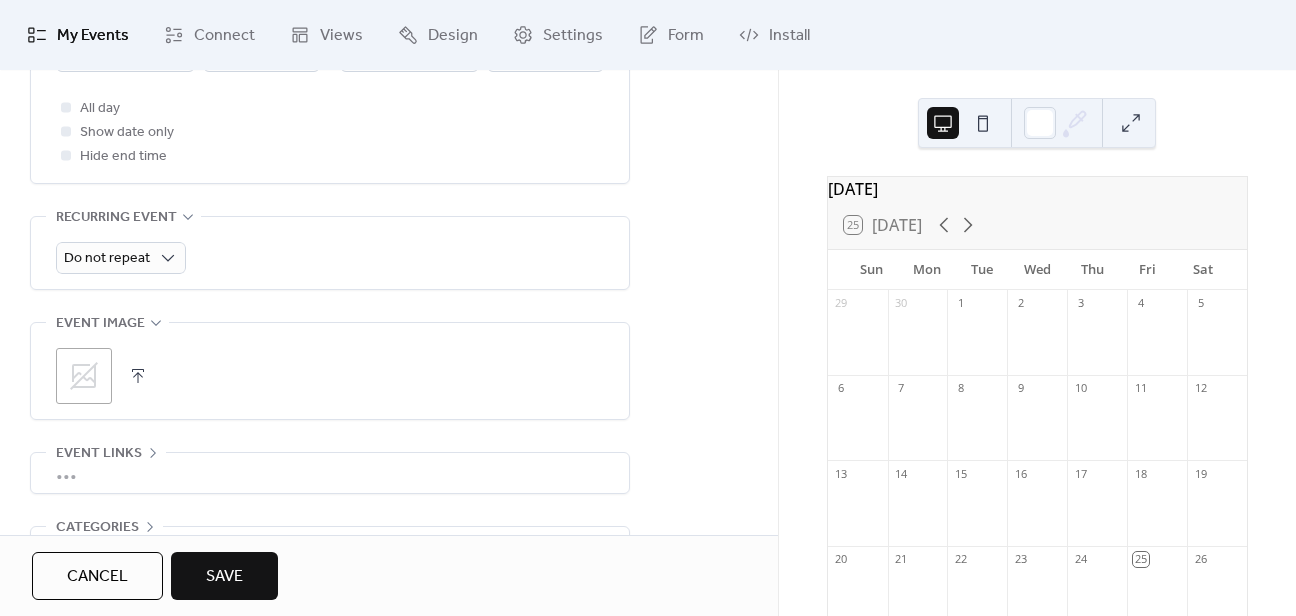 click 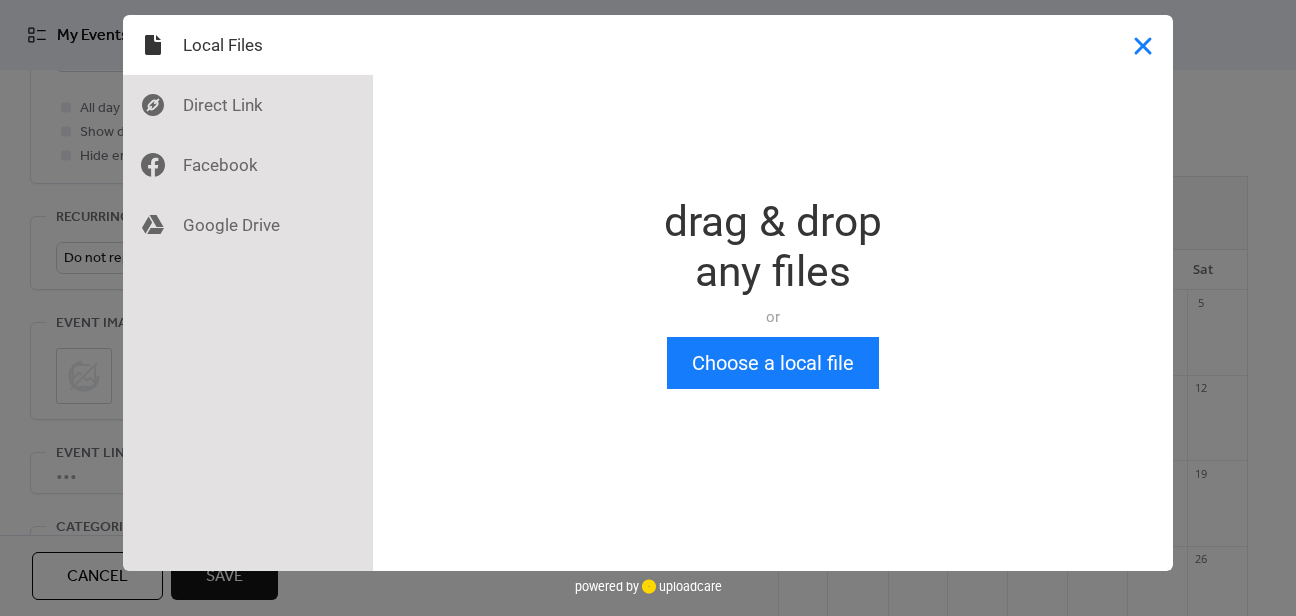 click at bounding box center (1143, 45) 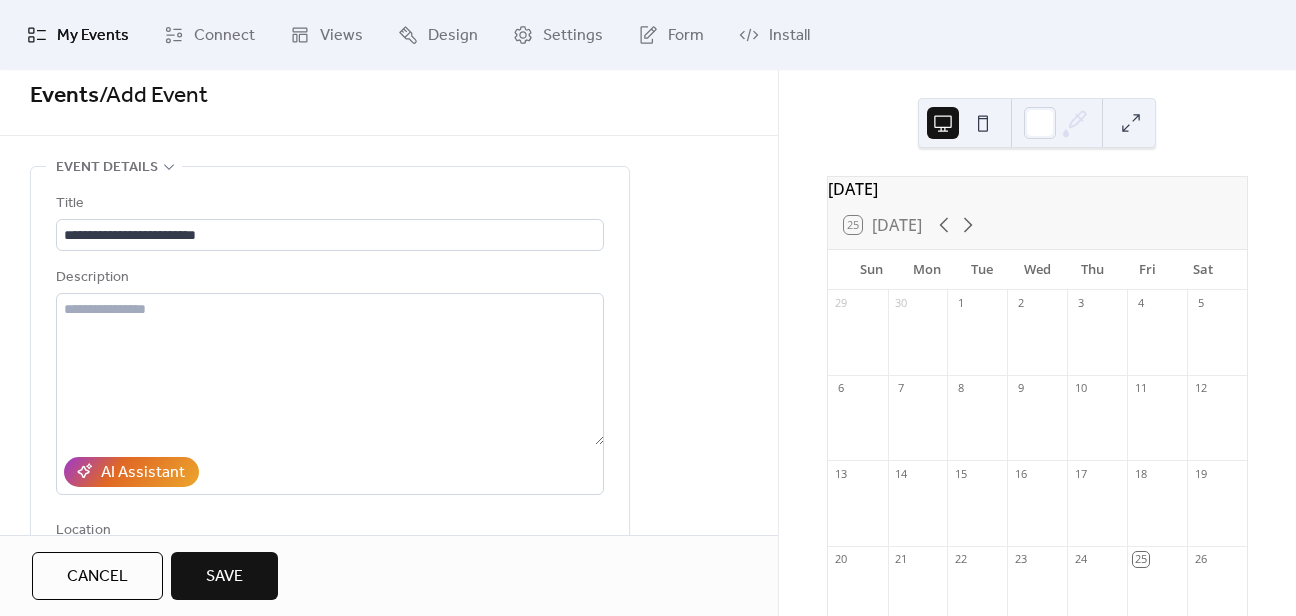 scroll, scrollTop: 0, scrollLeft: 0, axis: both 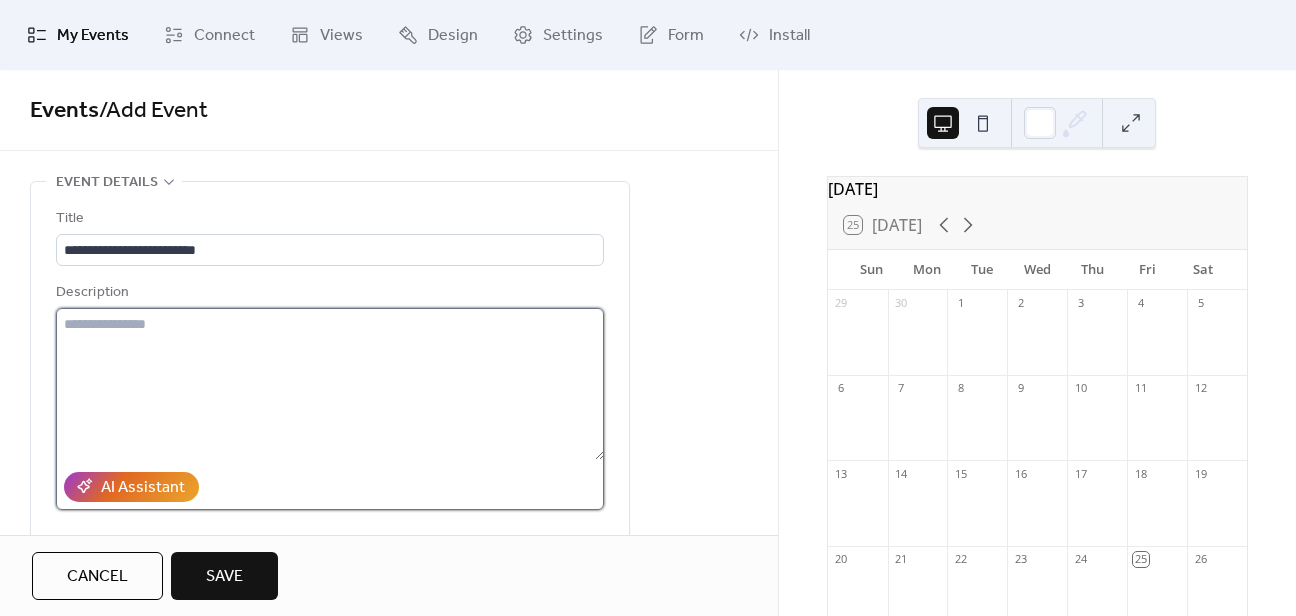 click at bounding box center [330, 384] 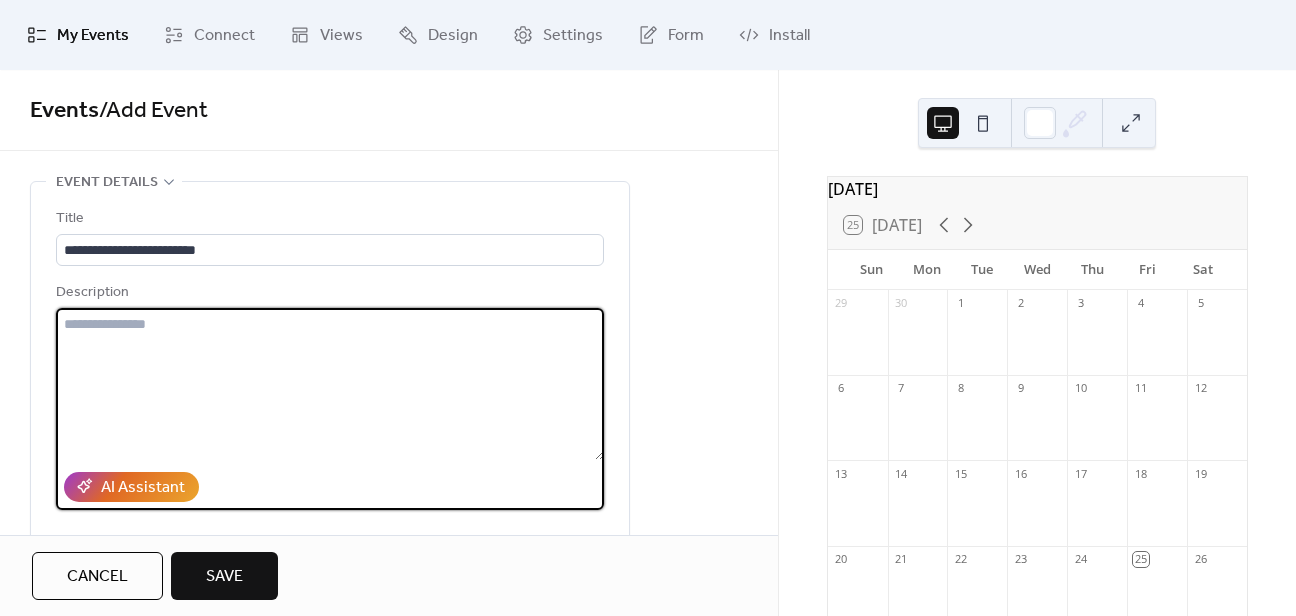 paste on "**********" 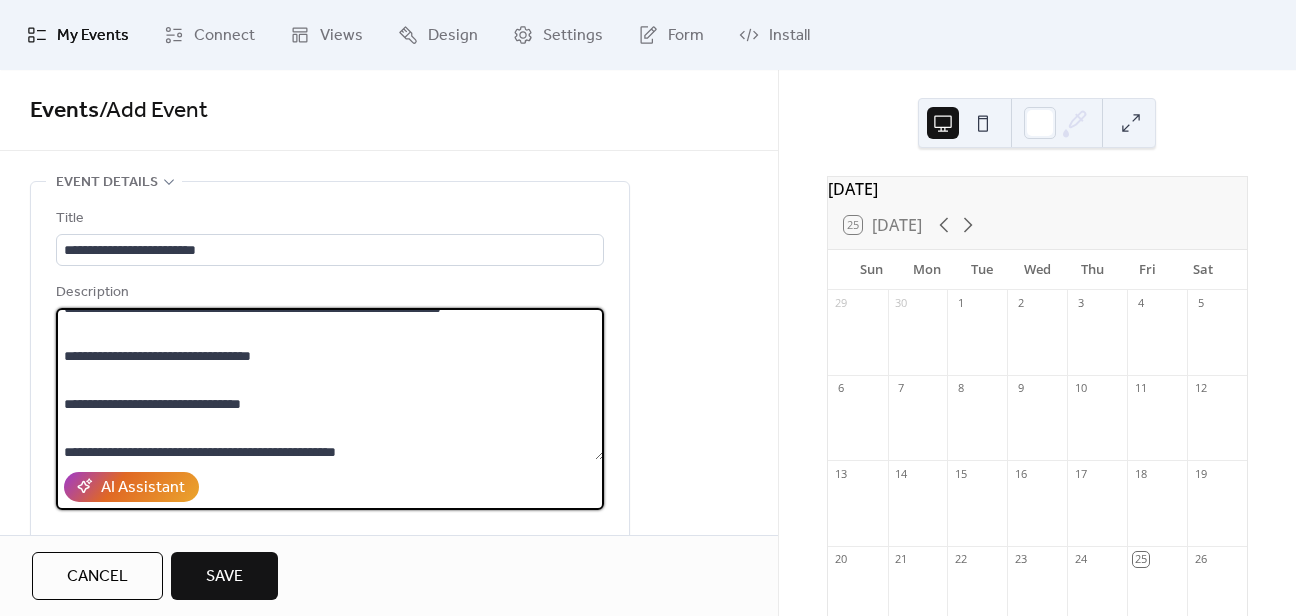 scroll, scrollTop: 0, scrollLeft: 0, axis: both 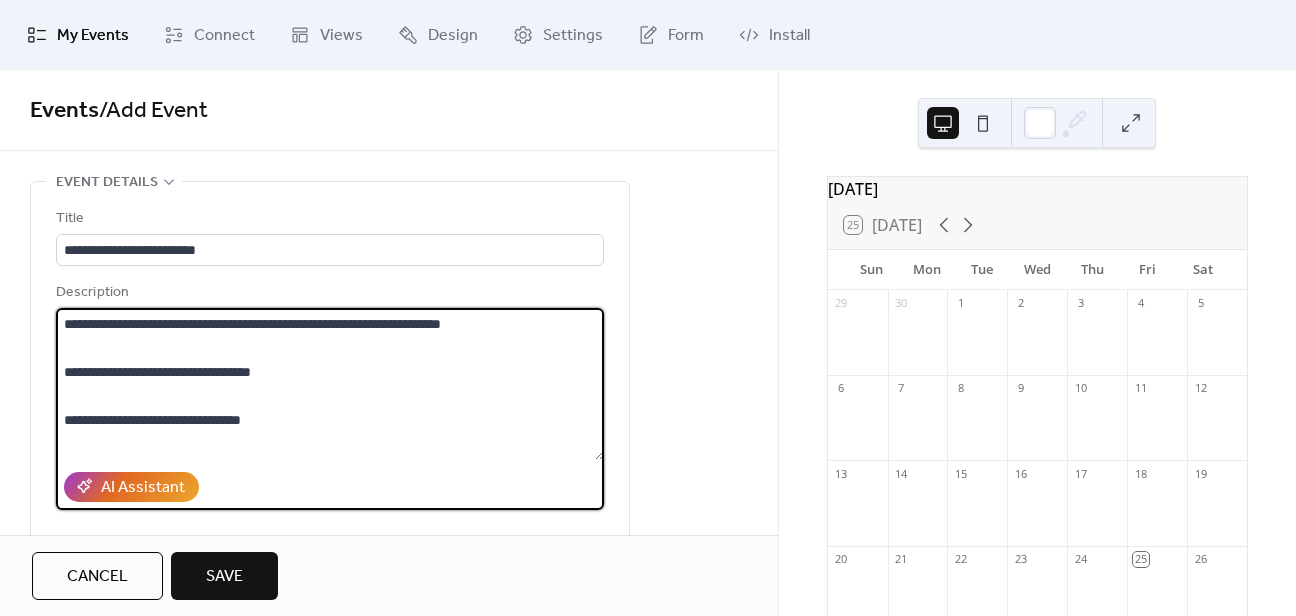 click on "**********" at bounding box center [330, 384] 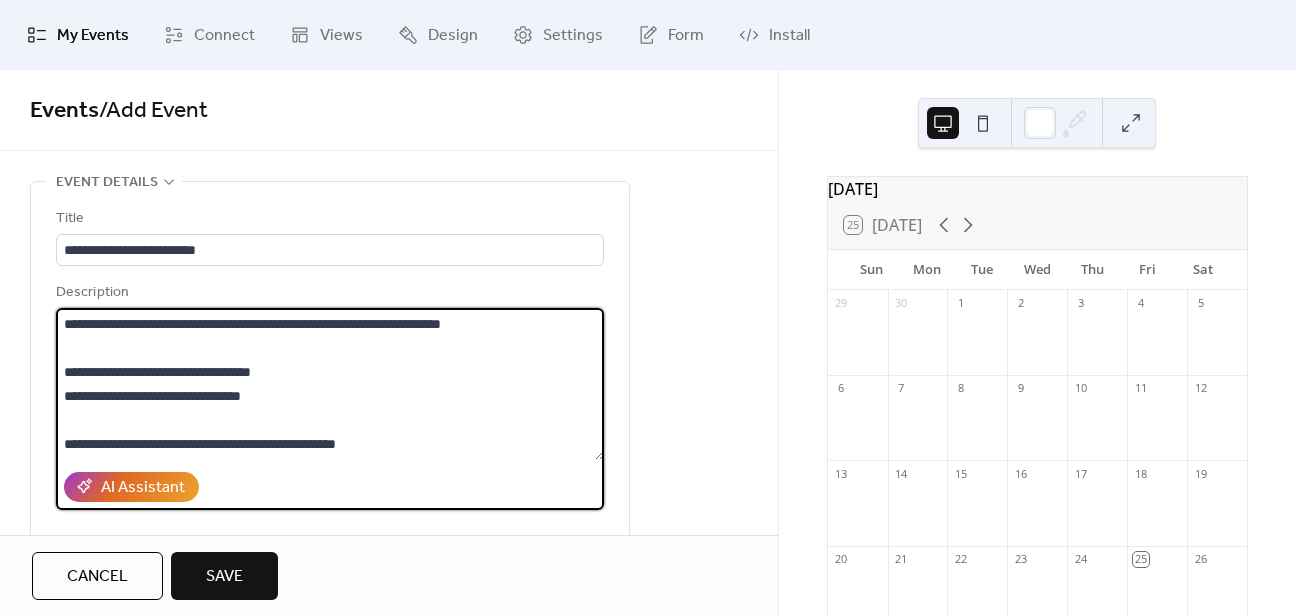 click on "**********" at bounding box center [330, 384] 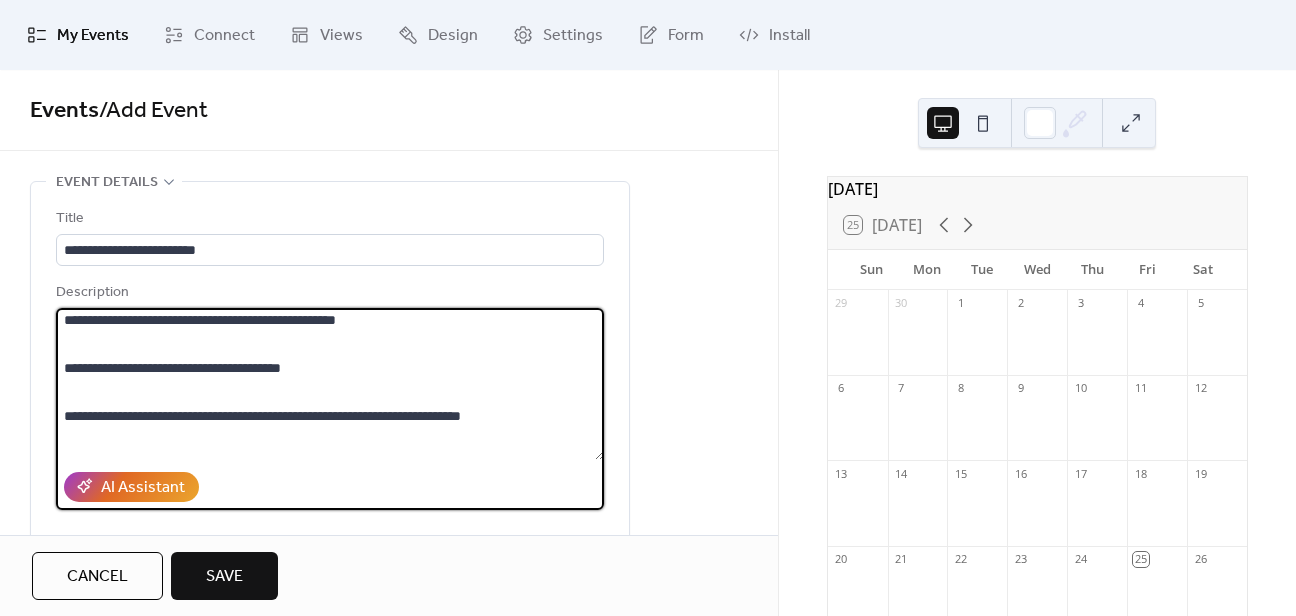 click on "**********" at bounding box center [330, 384] 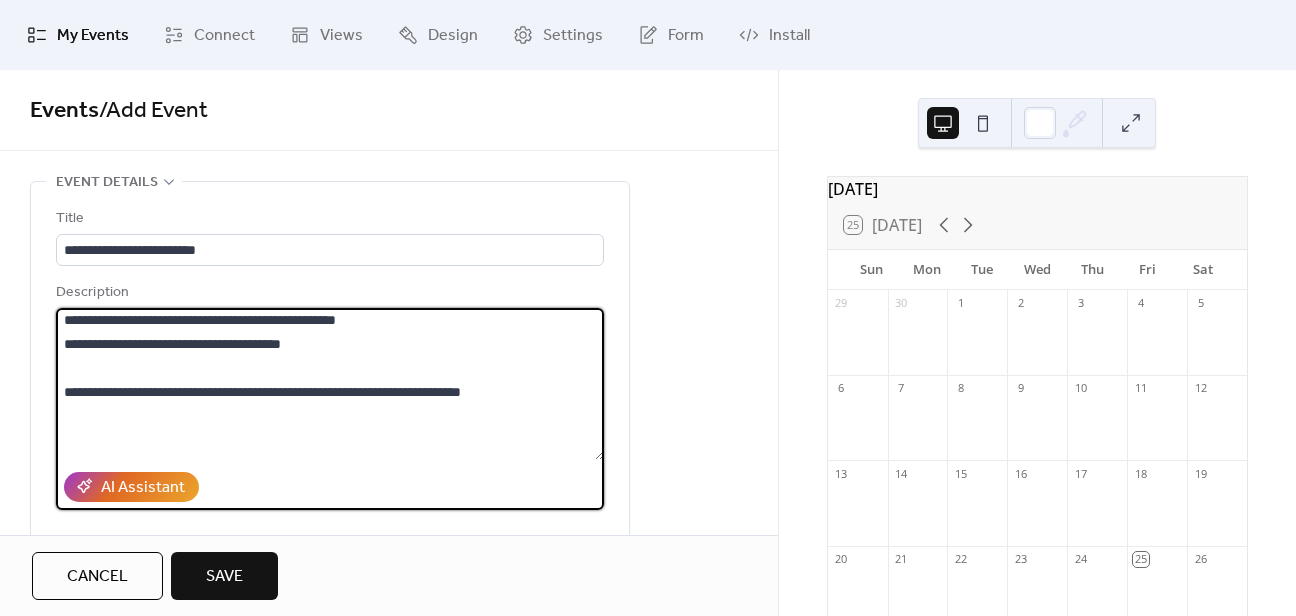 scroll, scrollTop: 98, scrollLeft: 0, axis: vertical 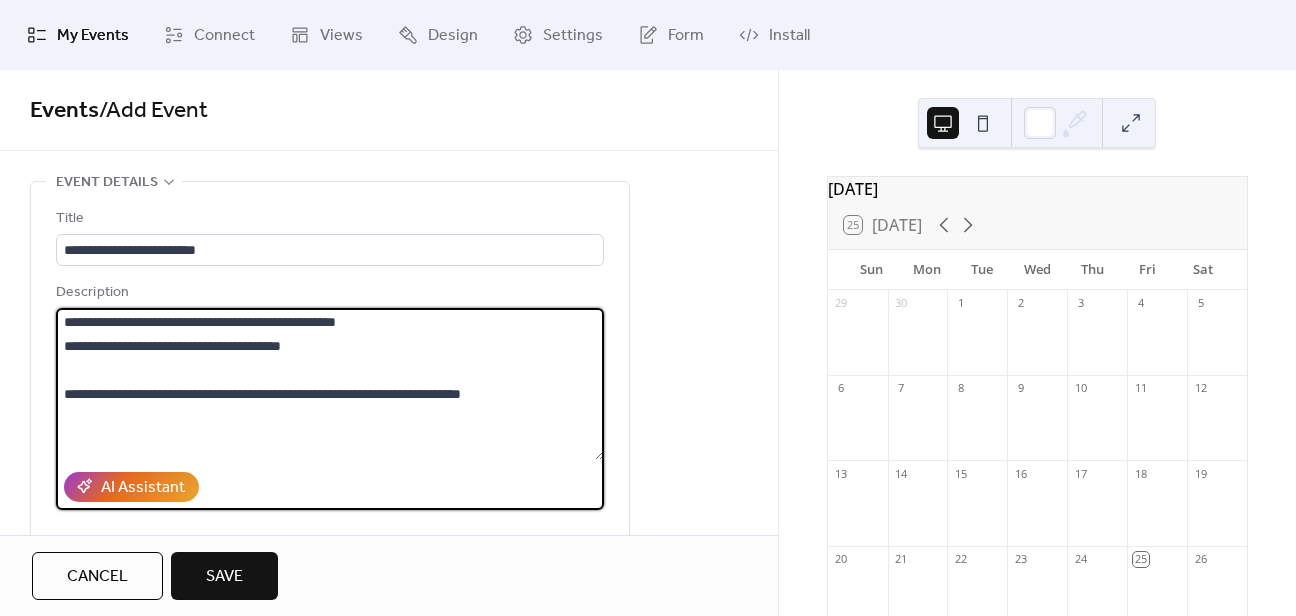 click on "**********" at bounding box center (330, 384) 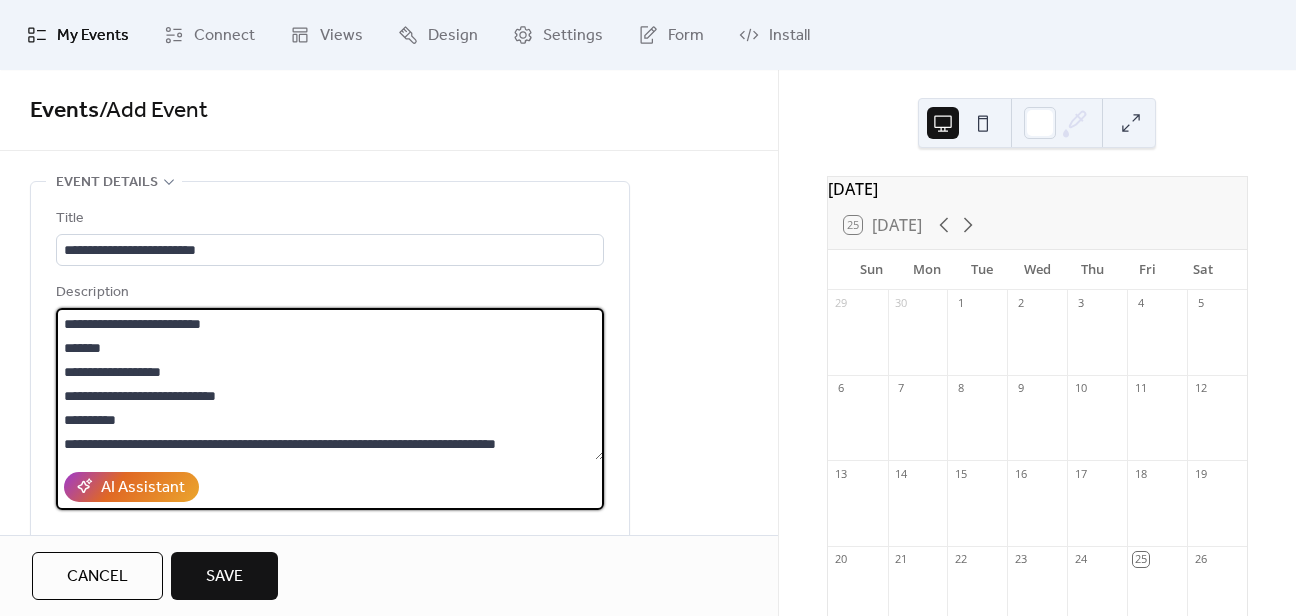 scroll, scrollTop: 264, scrollLeft: 0, axis: vertical 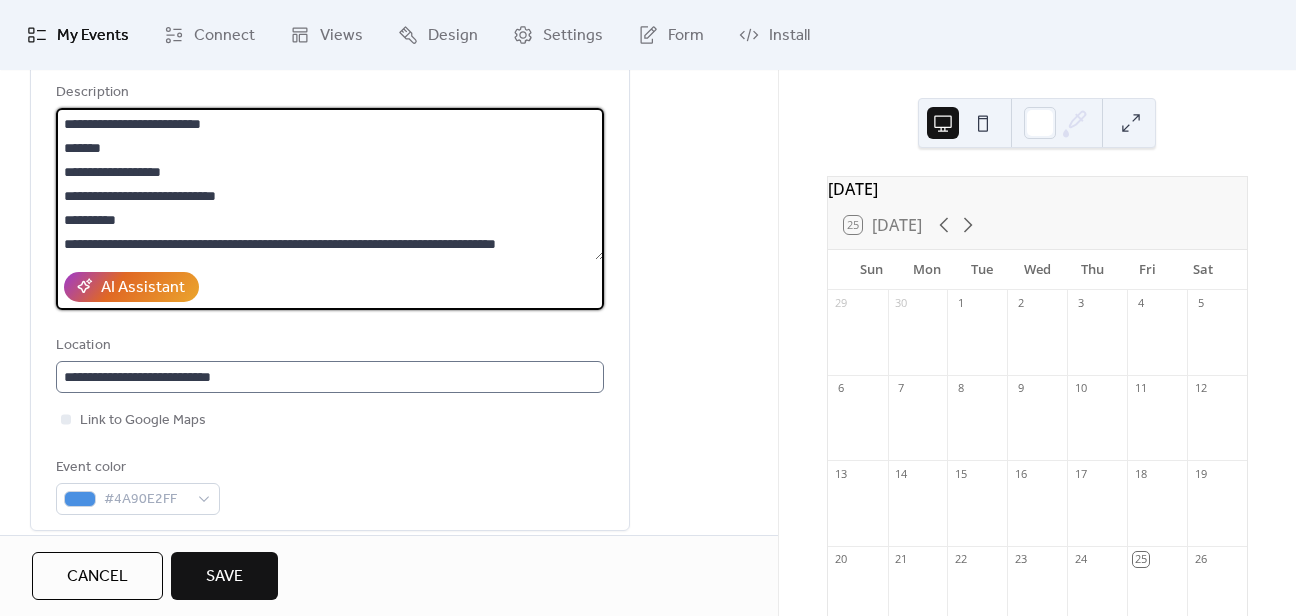 type on "**********" 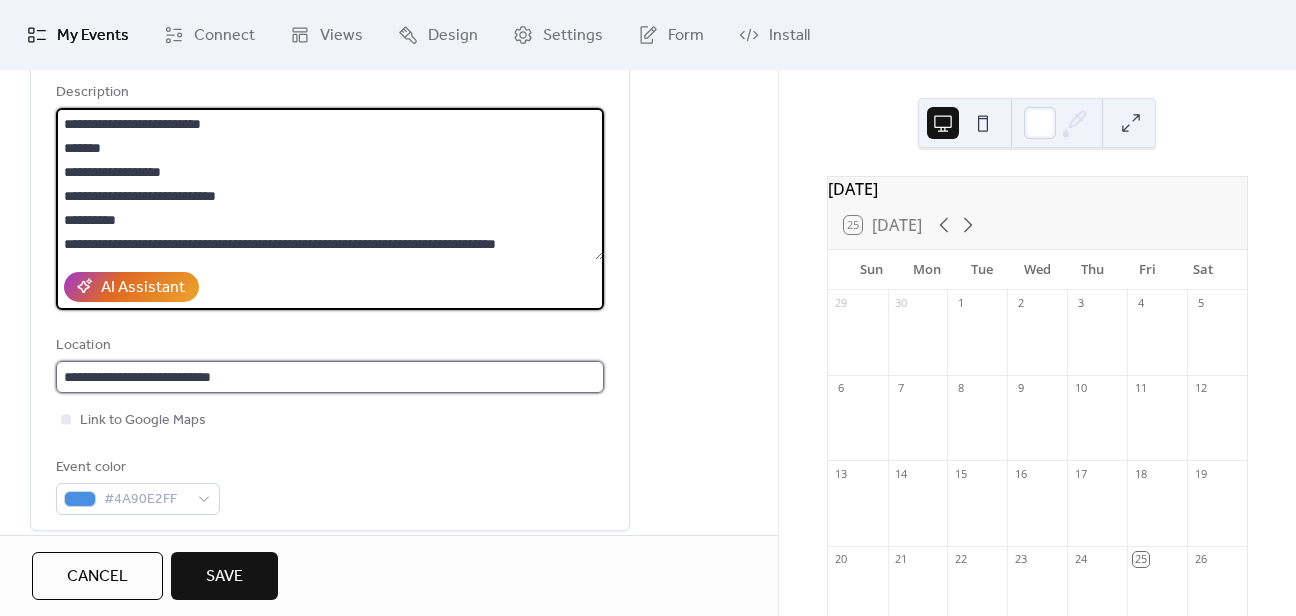 click on "**********" at bounding box center [330, 377] 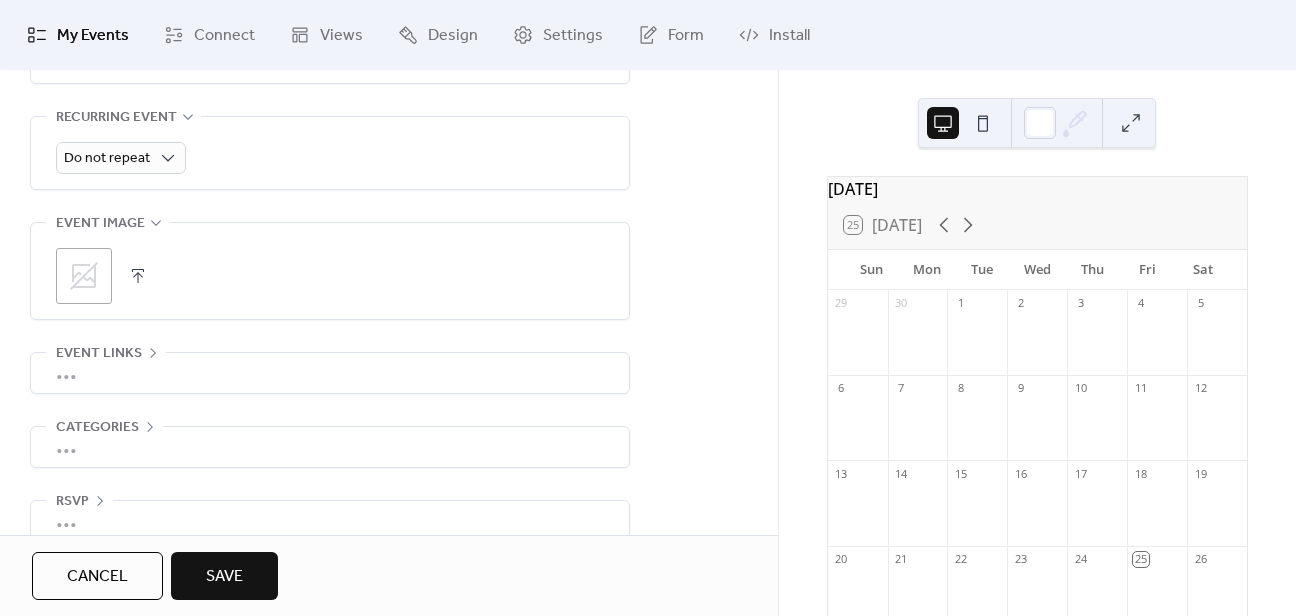 scroll, scrollTop: 928, scrollLeft: 0, axis: vertical 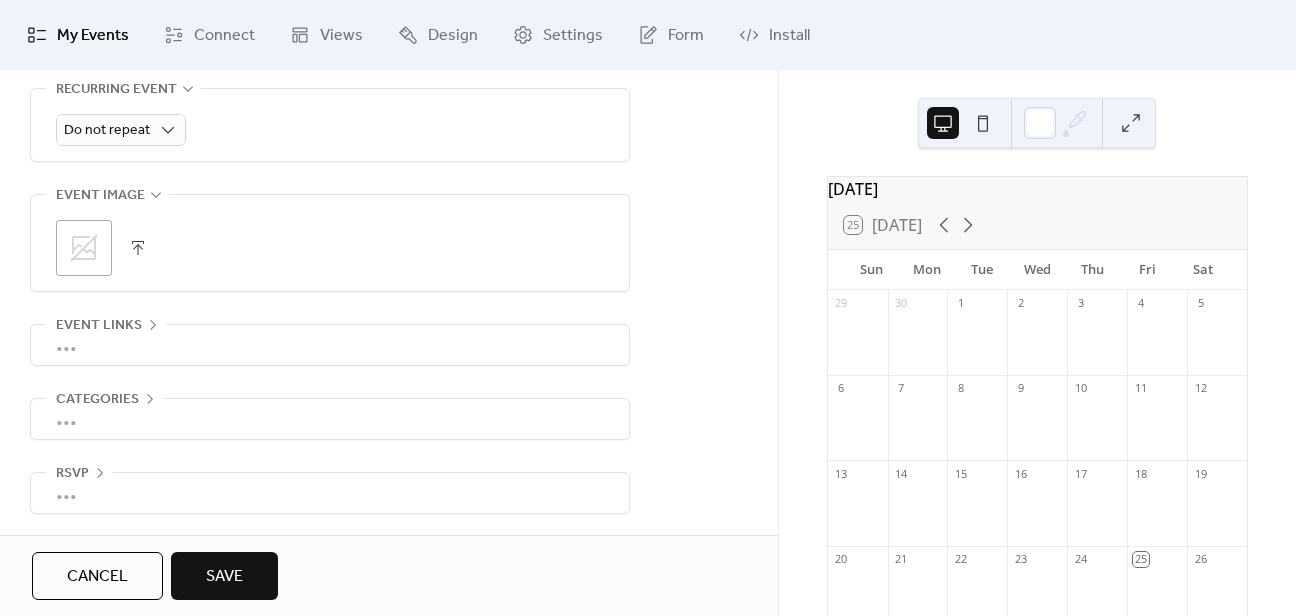 type 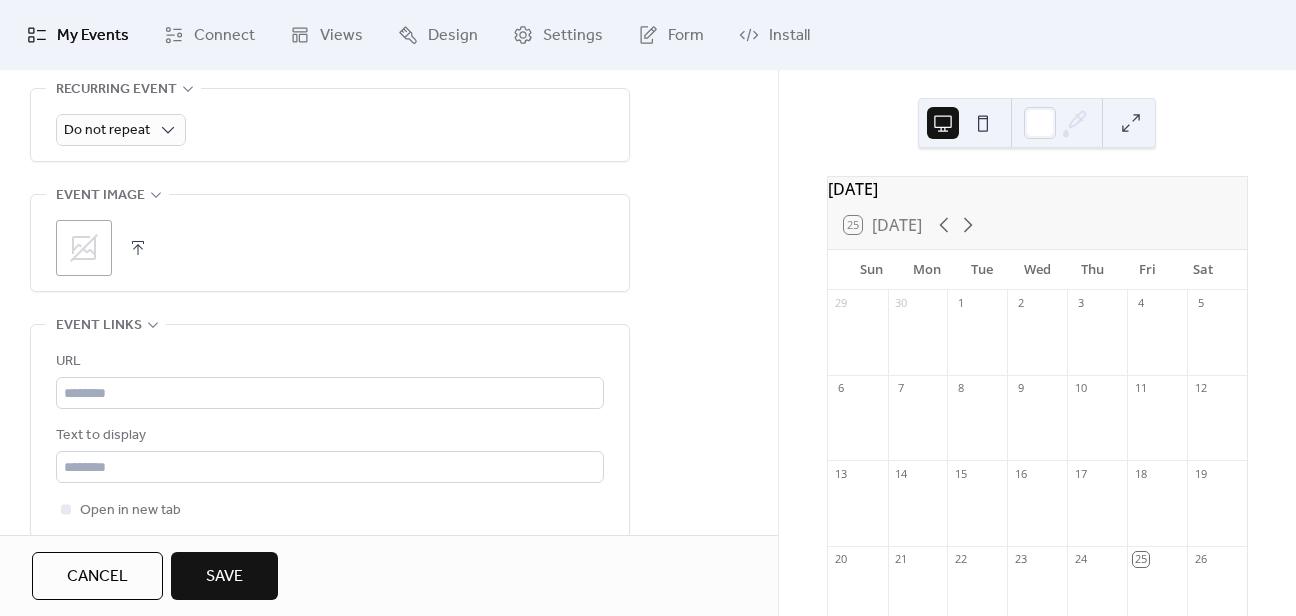 scroll, scrollTop: 928, scrollLeft: 0, axis: vertical 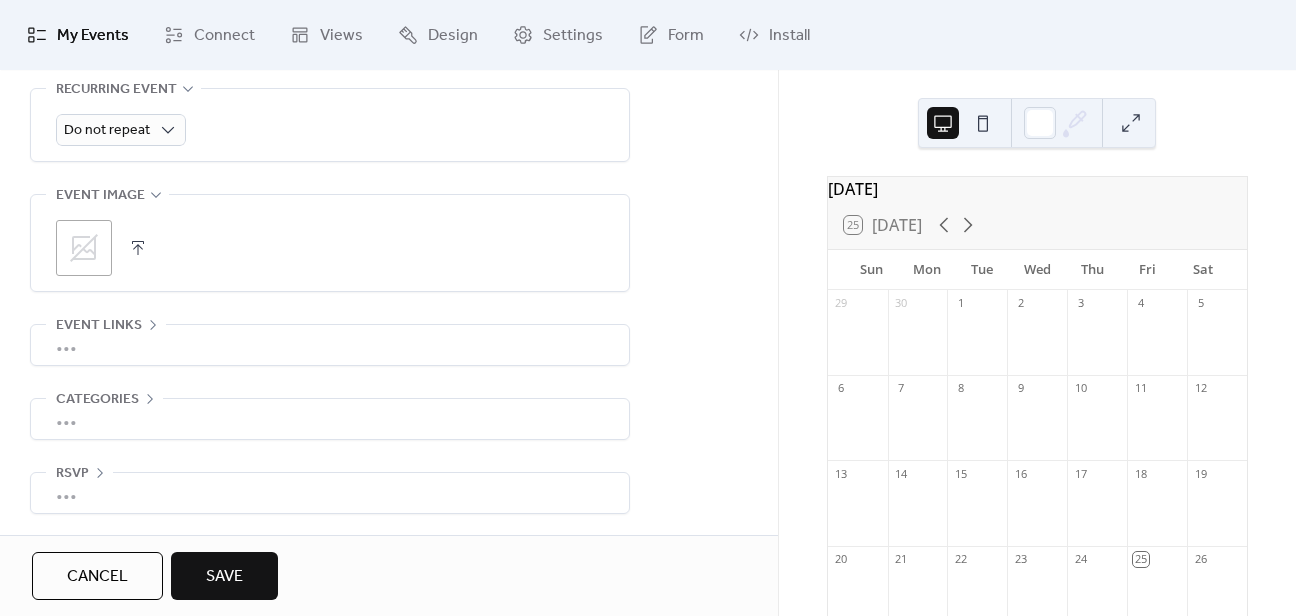 click 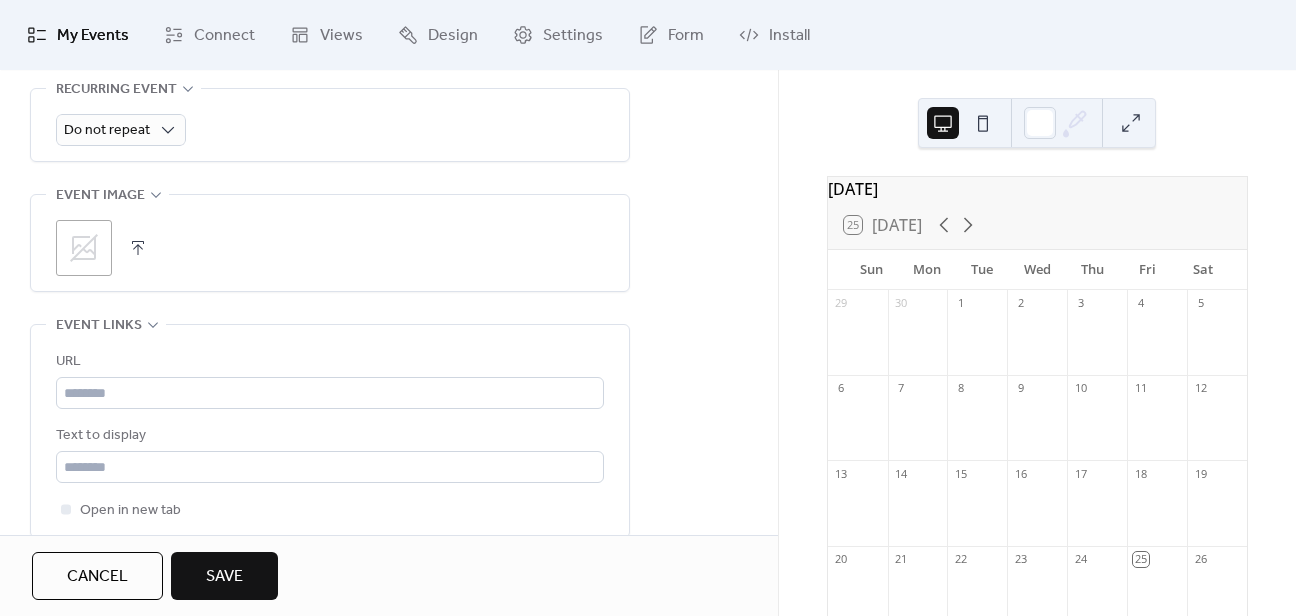 click 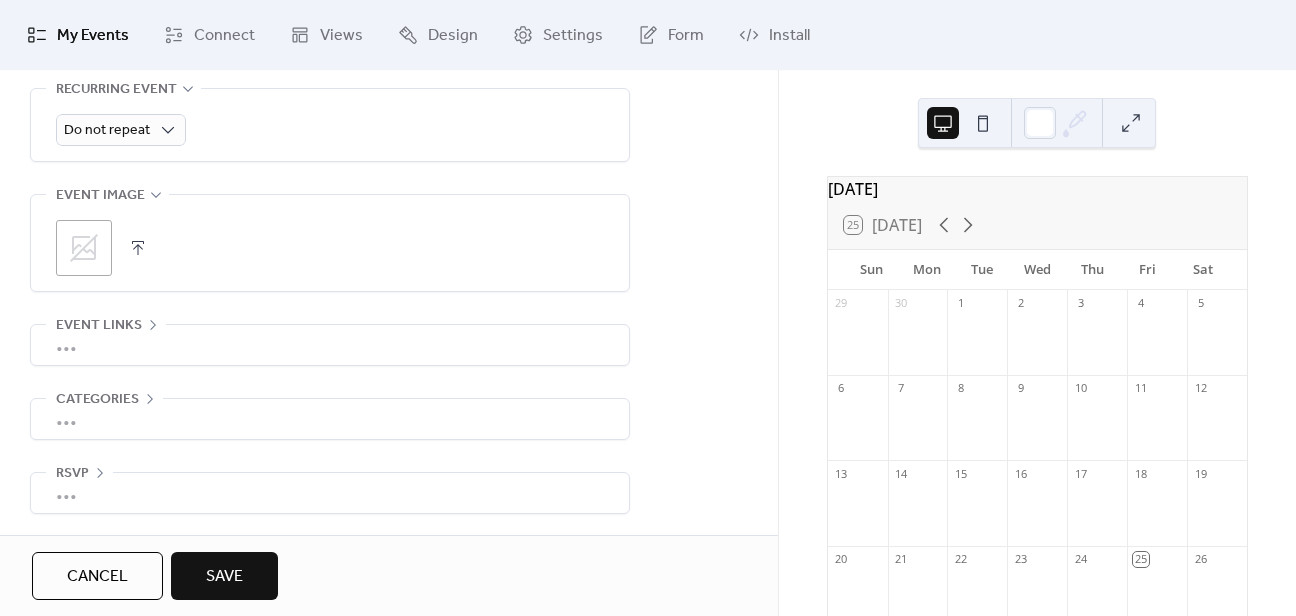 click 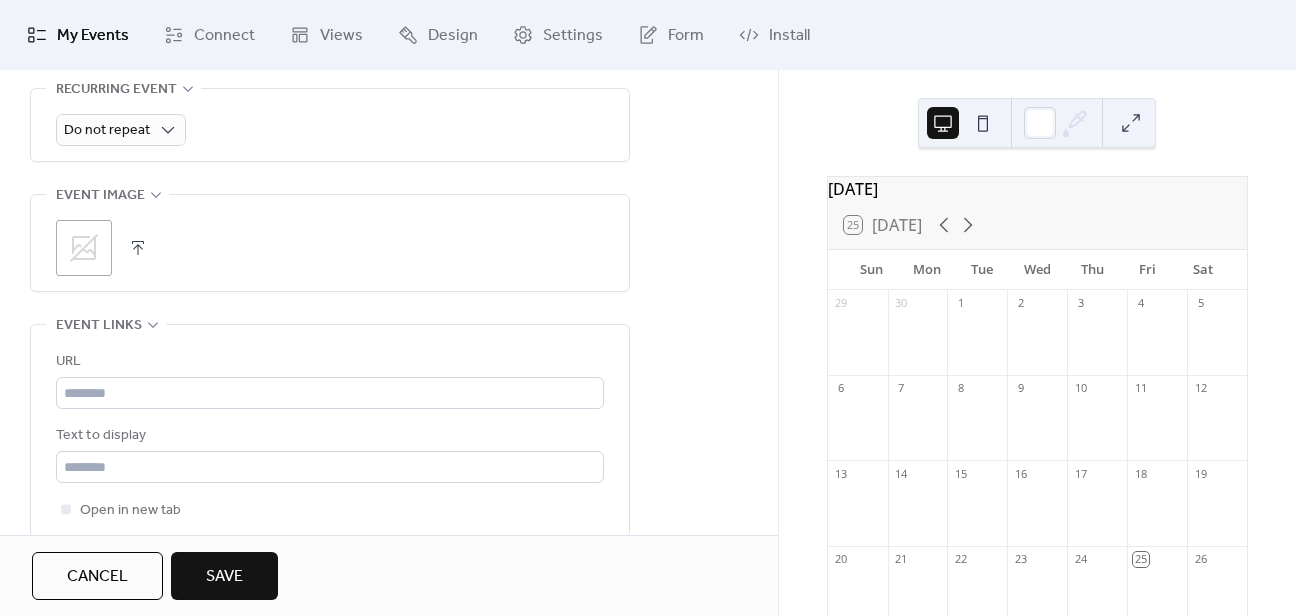 click 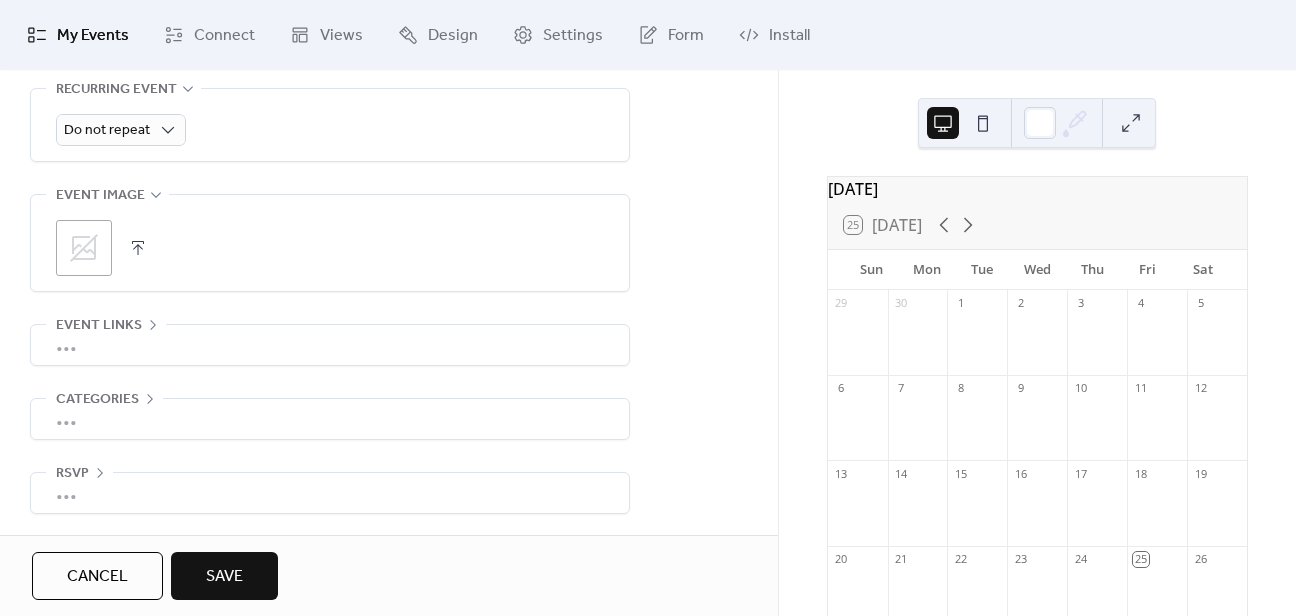 scroll, scrollTop: 928, scrollLeft: 0, axis: vertical 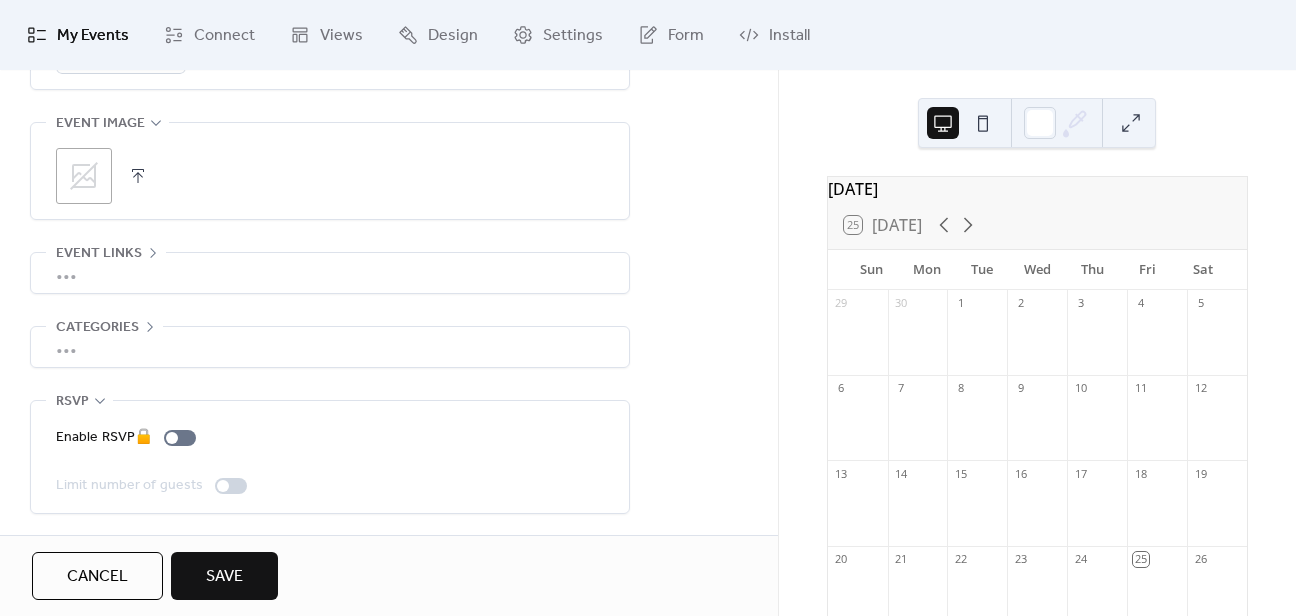 click on "•••" at bounding box center [330, 347] 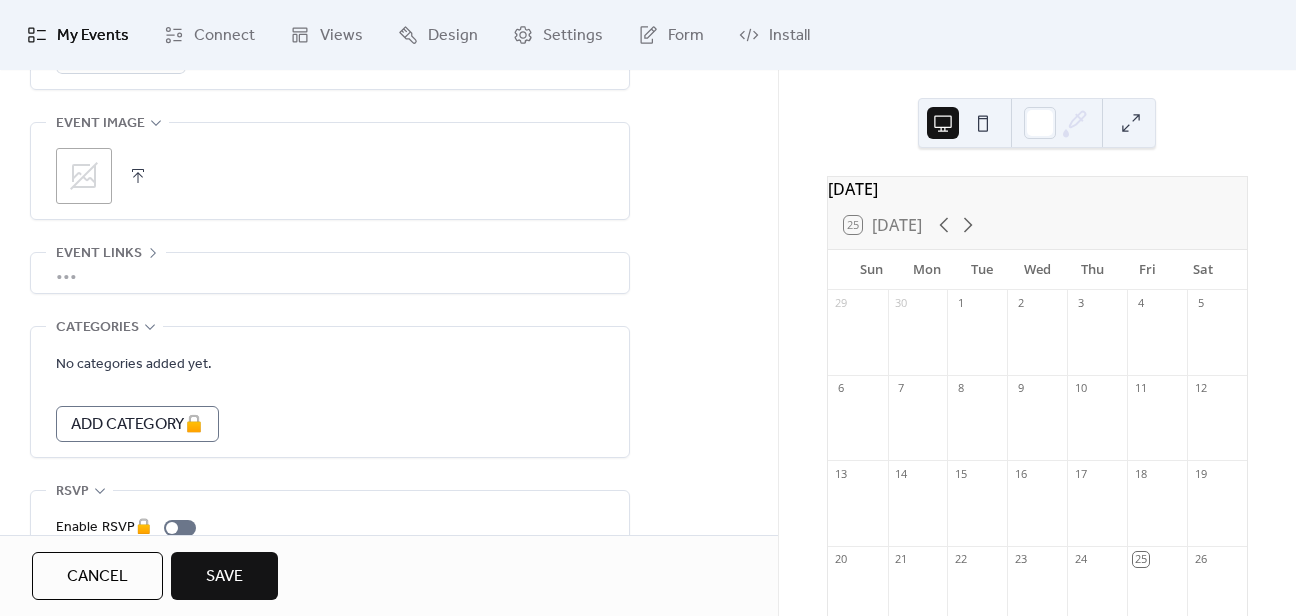scroll, scrollTop: 1000, scrollLeft: 0, axis: vertical 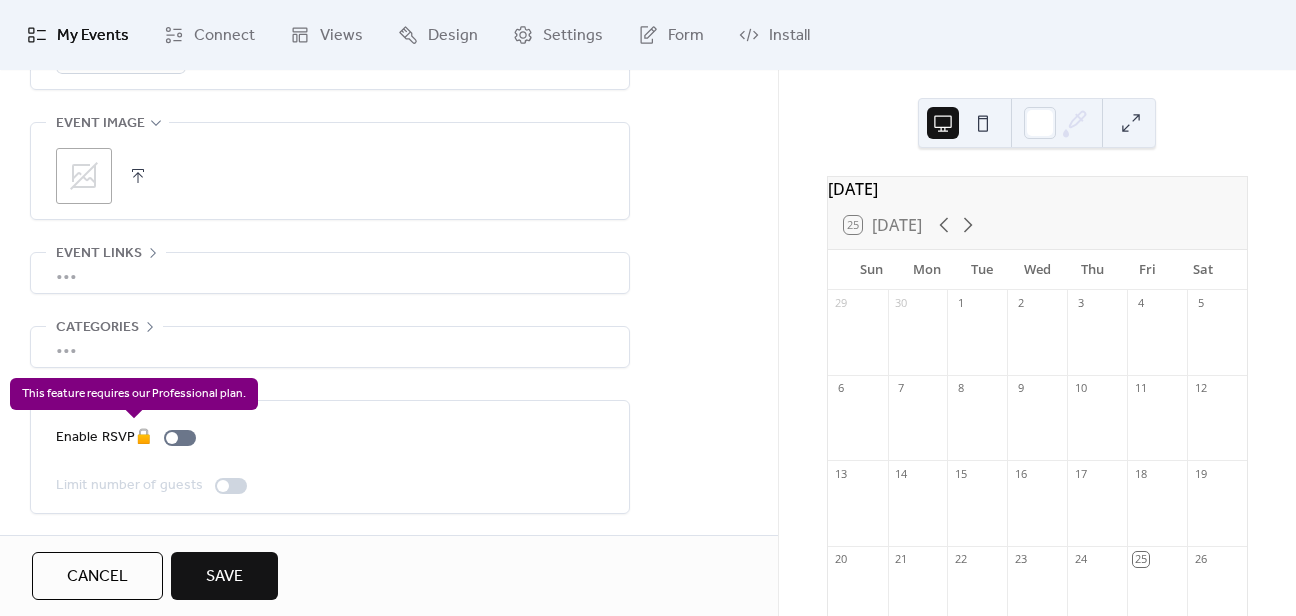 click on "Enable RSVP  🔒" at bounding box center (130, 438) 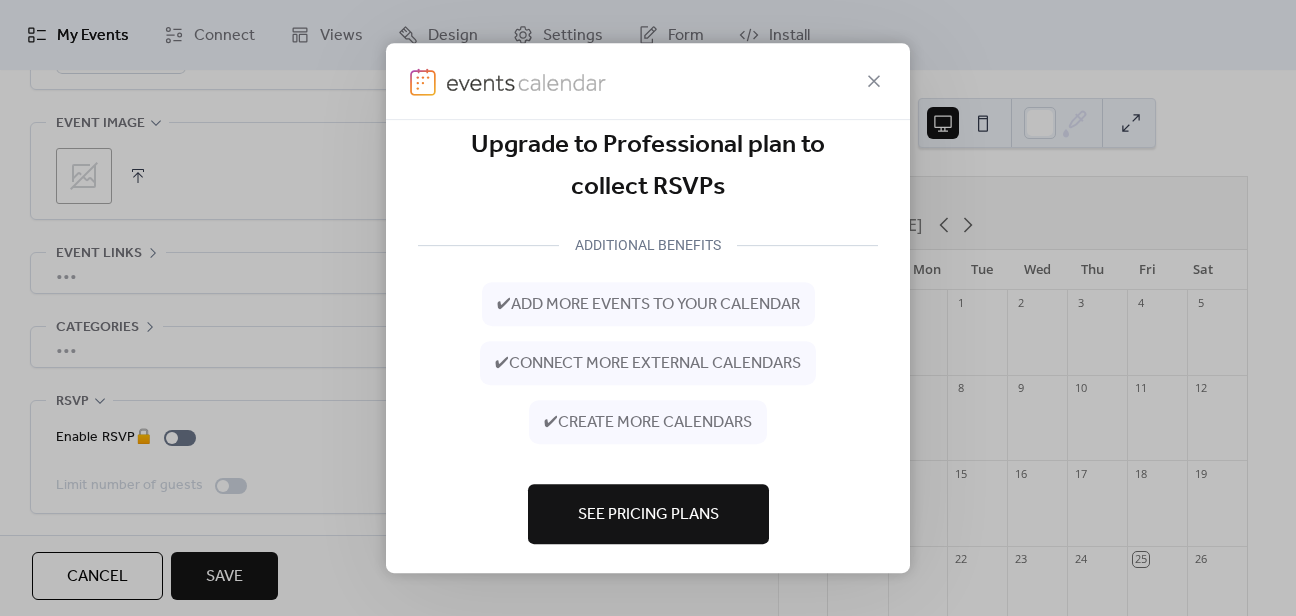 scroll, scrollTop: 30, scrollLeft: 0, axis: vertical 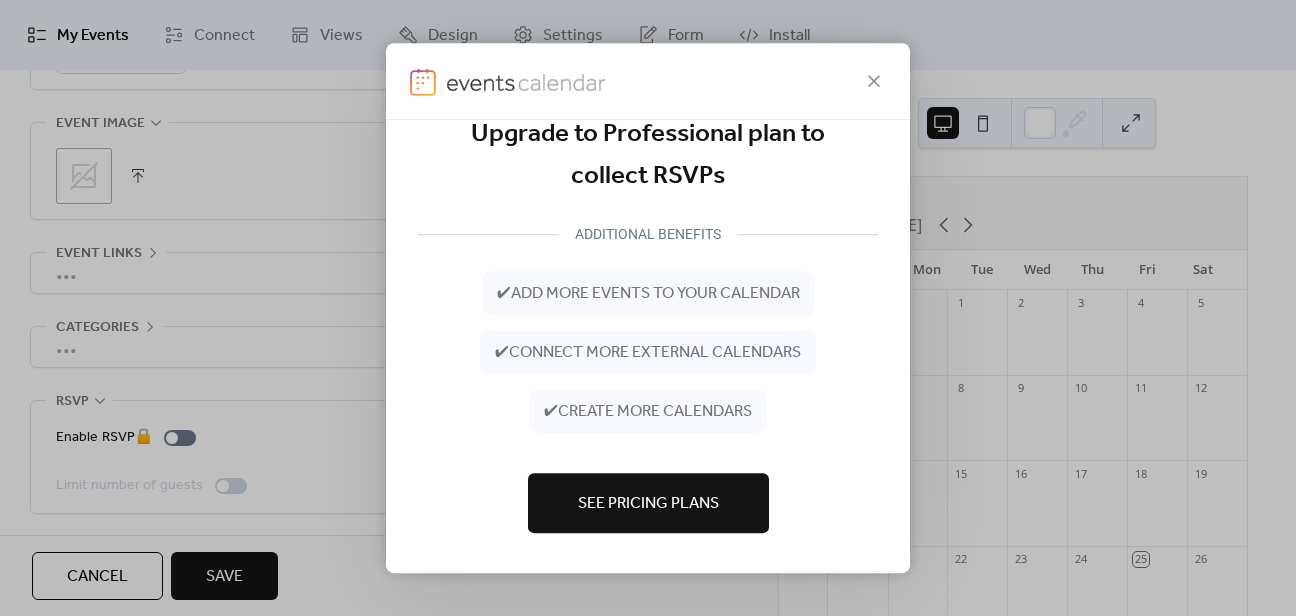 click on "See Pricing Plans" at bounding box center (648, 504) 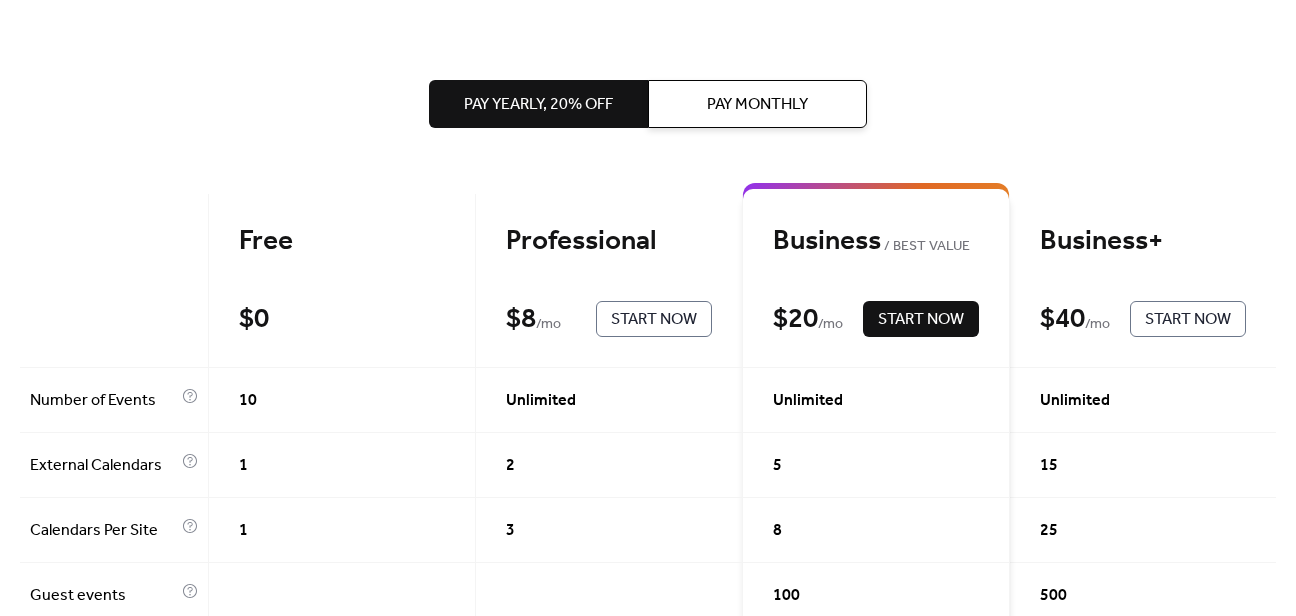 scroll, scrollTop: 0, scrollLeft: 0, axis: both 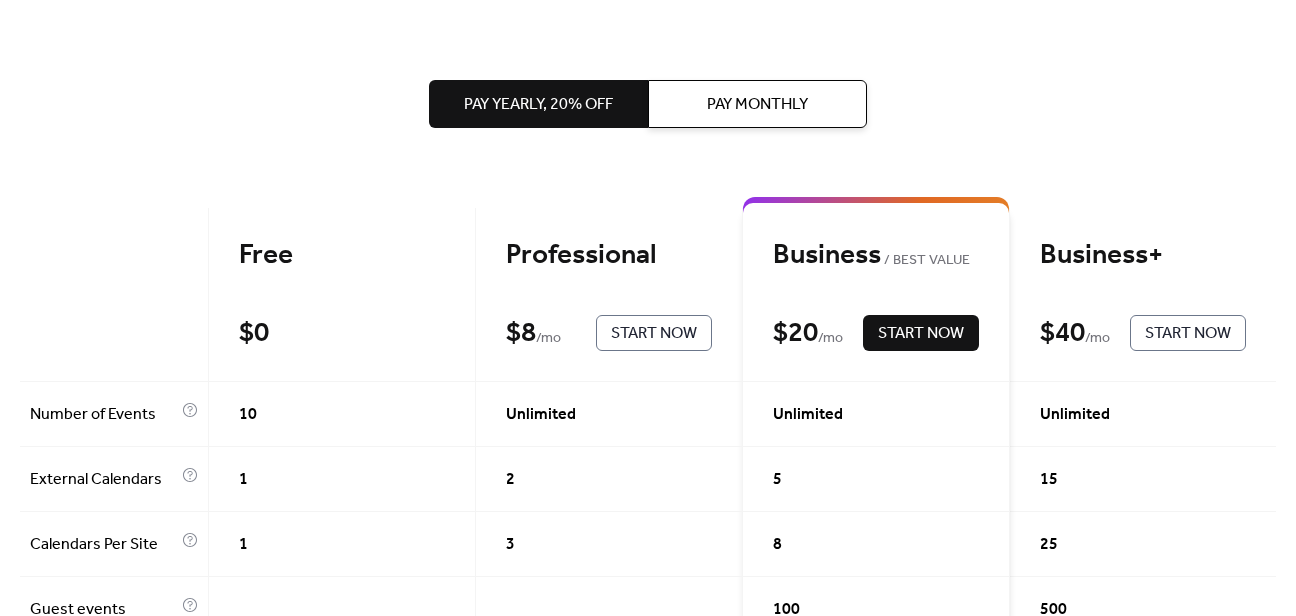 click on "Pay Monthly" at bounding box center (757, 104) 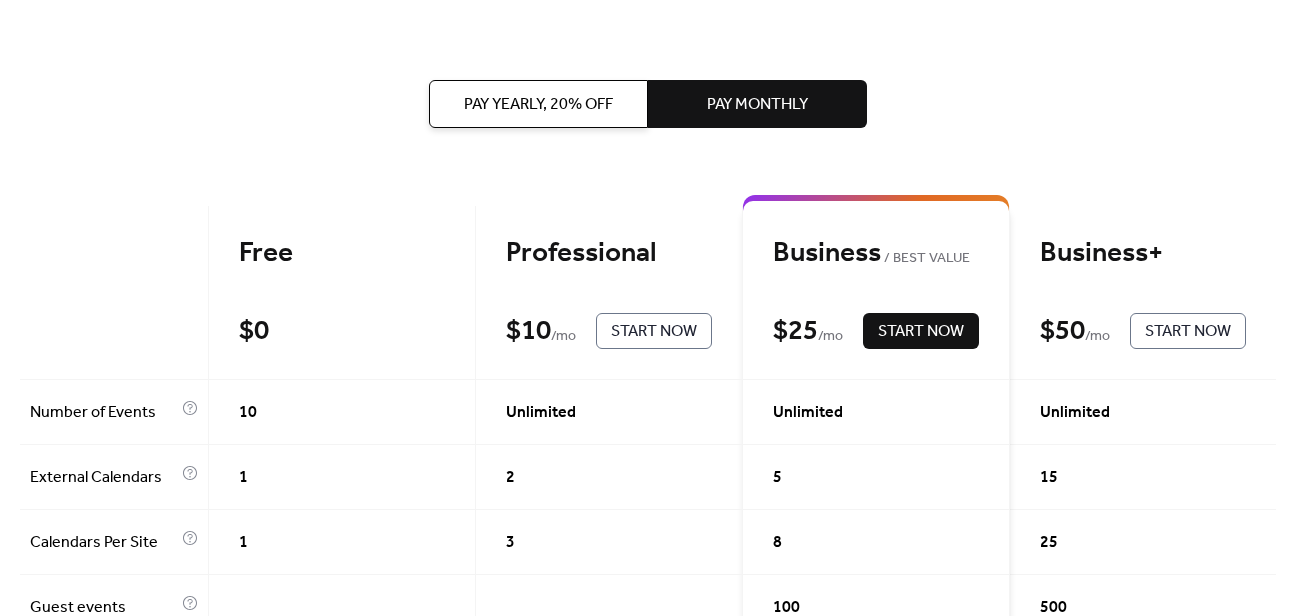 scroll, scrollTop: 0, scrollLeft: 0, axis: both 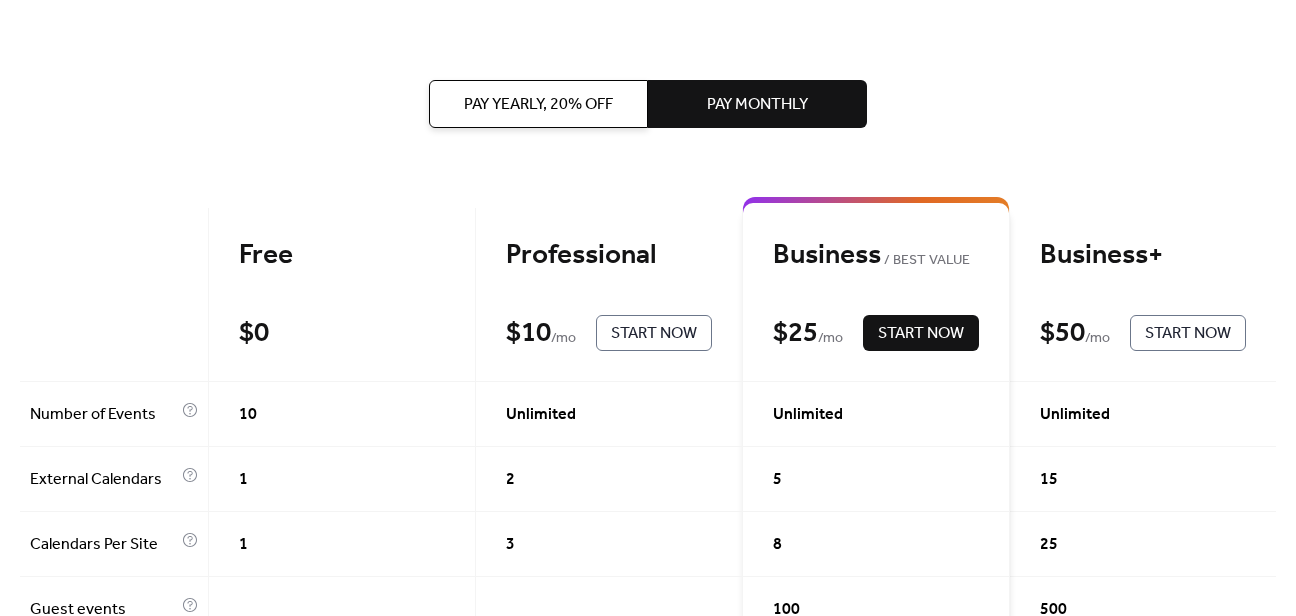 click on "Start Now" at bounding box center [654, 334] 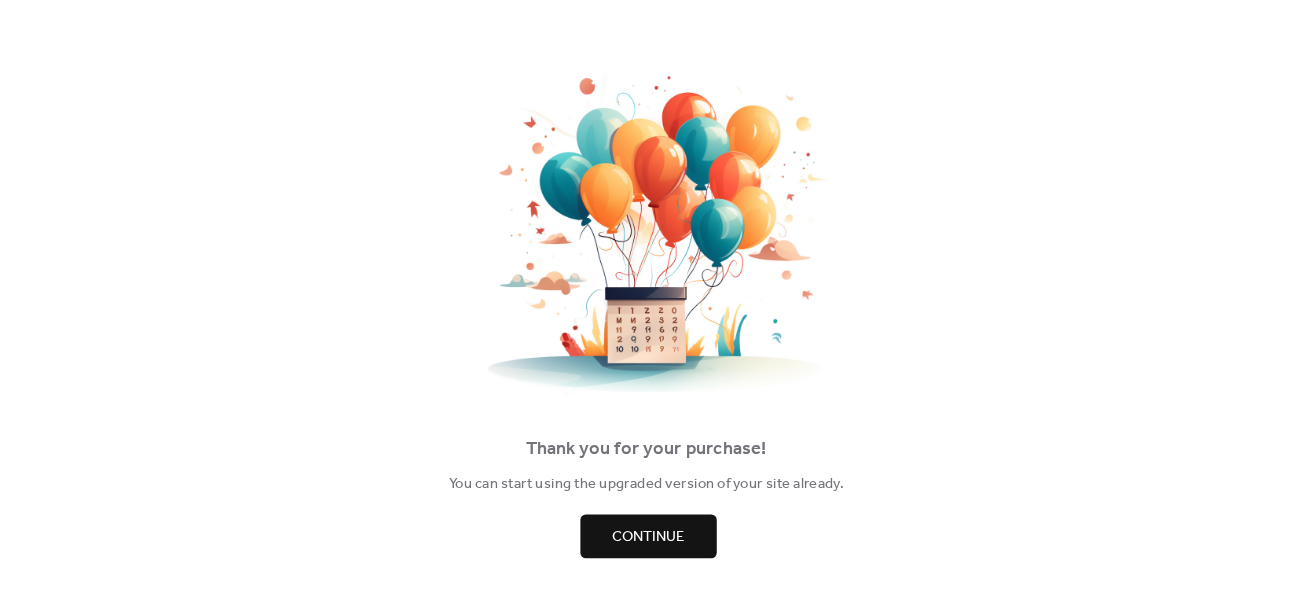 scroll, scrollTop: 0, scrollLeft: 0, axis: both 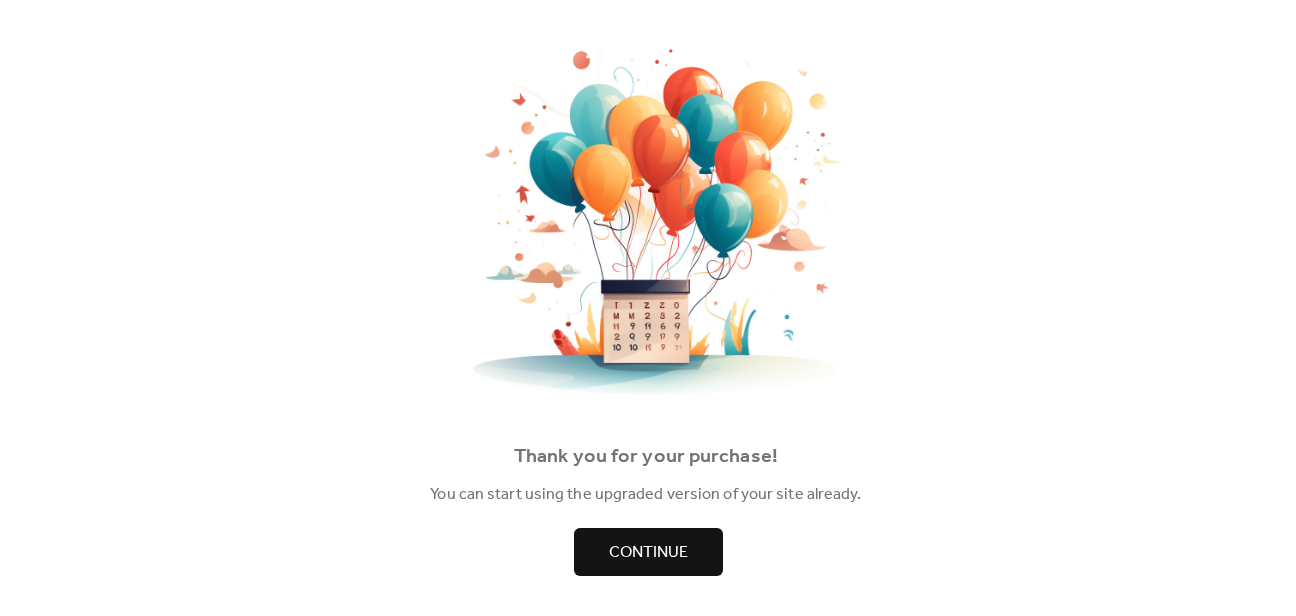 click on "Continue" at bounding box center (648, 552) 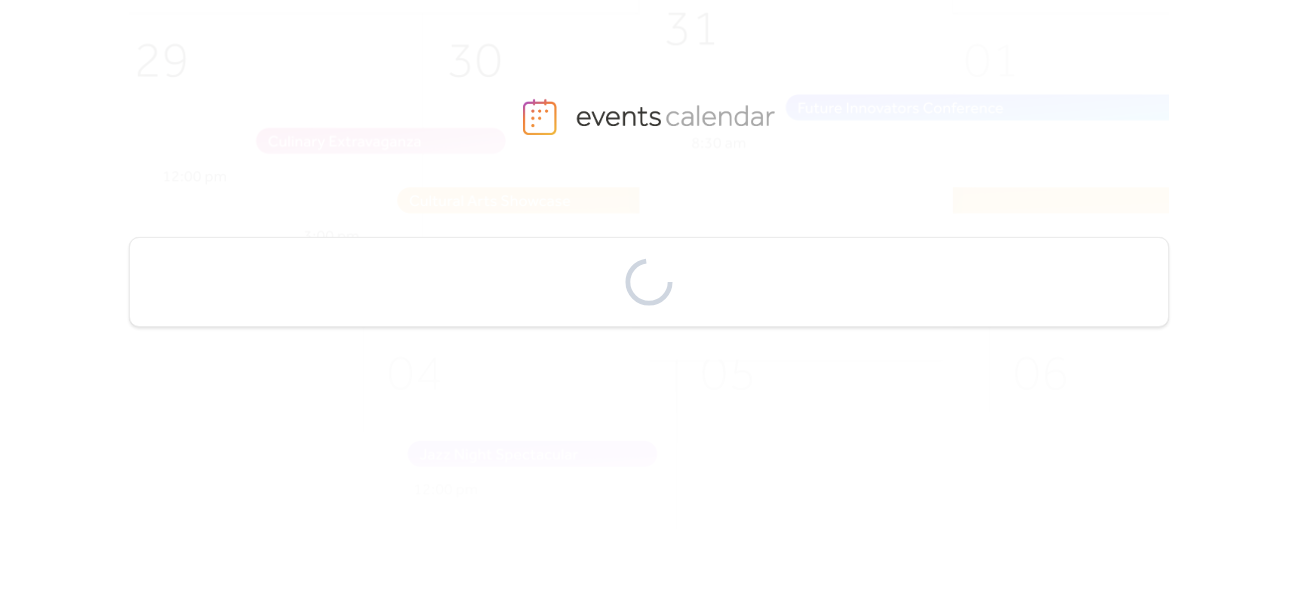 scroll, scrollTop: 0, scrollLeft: 0, axis: both 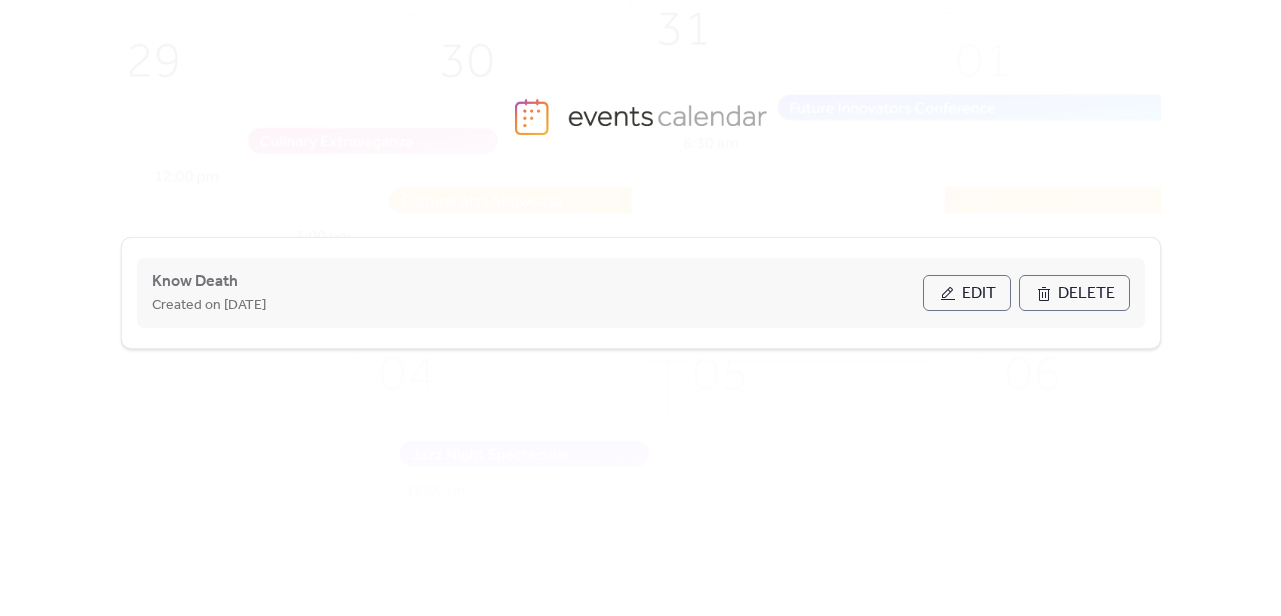 click on "Edit" at bounding box center [979, 294] 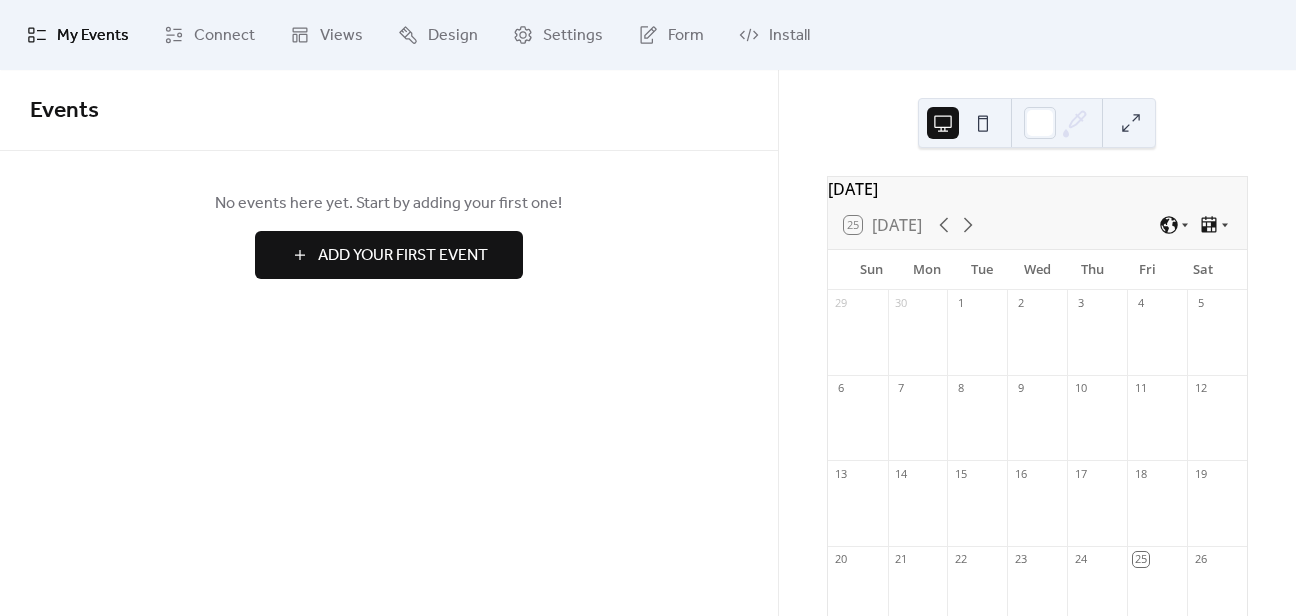 click on "25 Today" at bounding box center (883, 225) 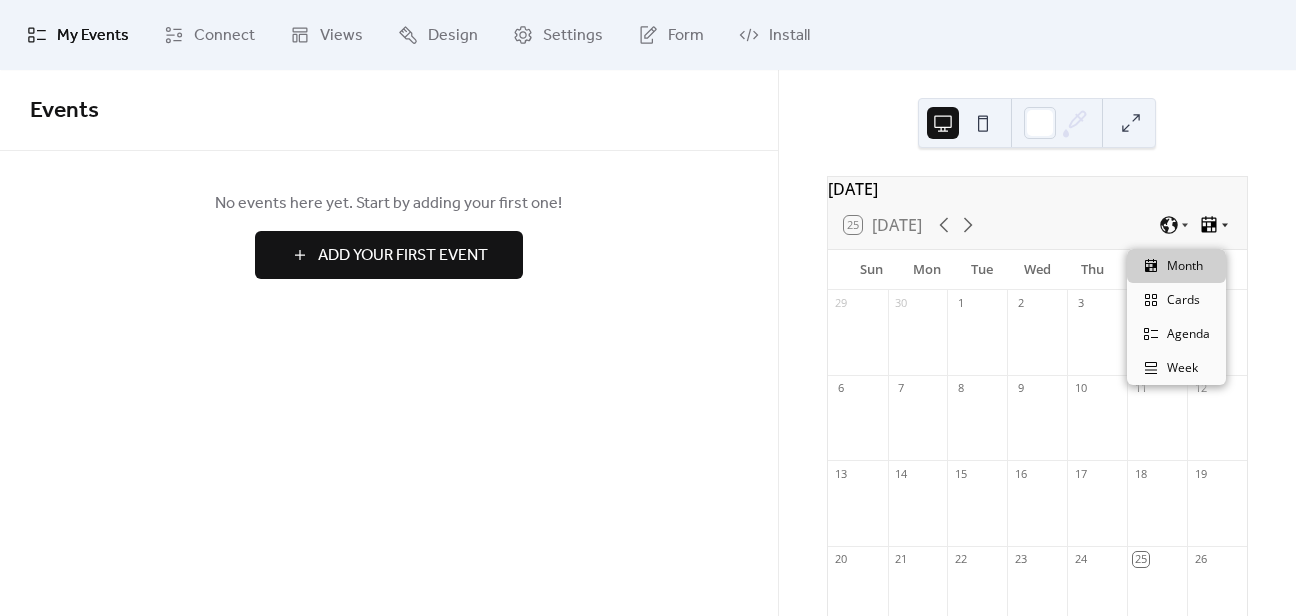 click 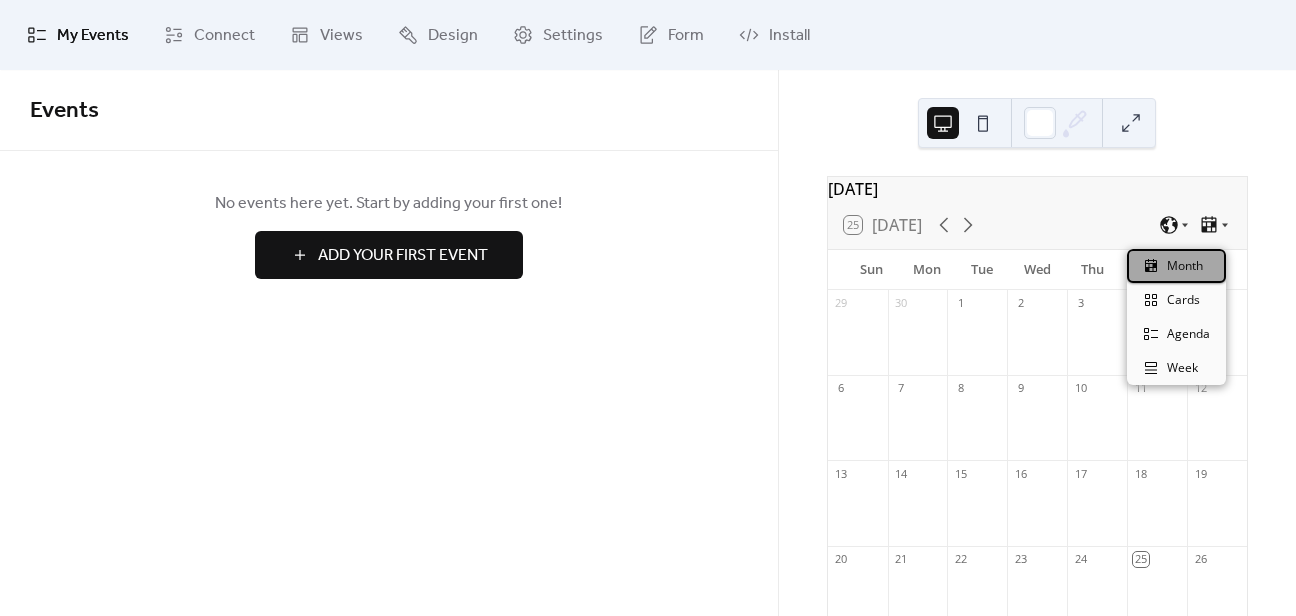 click on "Month" at bounding box center [1176, 266] 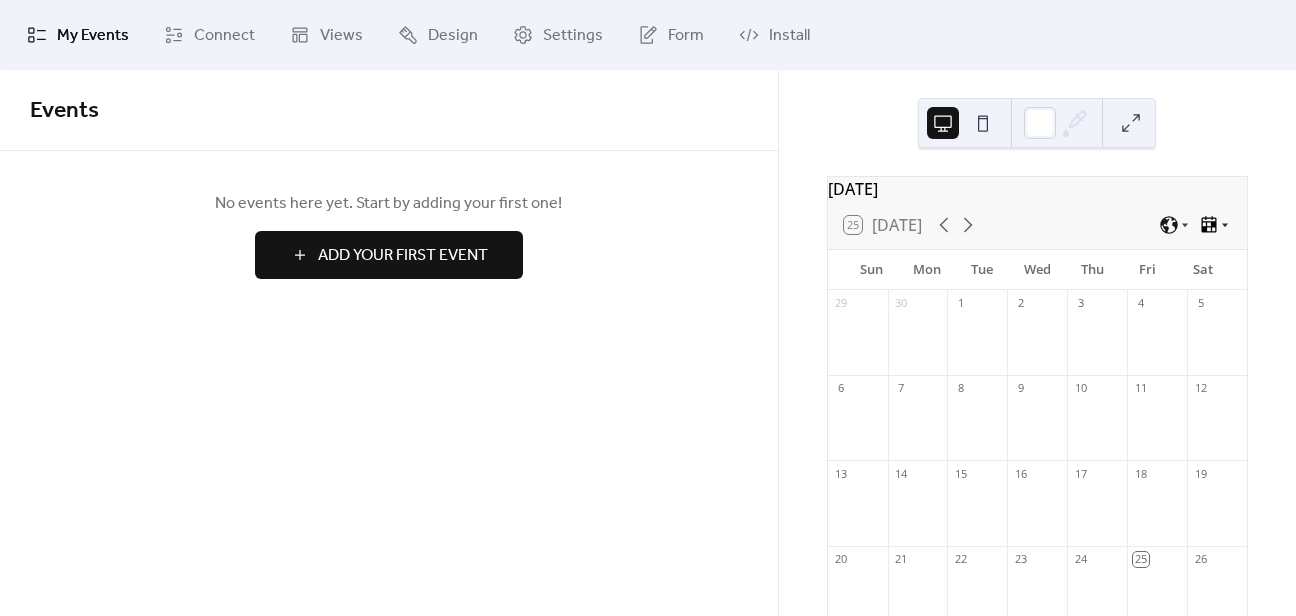 click at bounding box center (1215, 225) 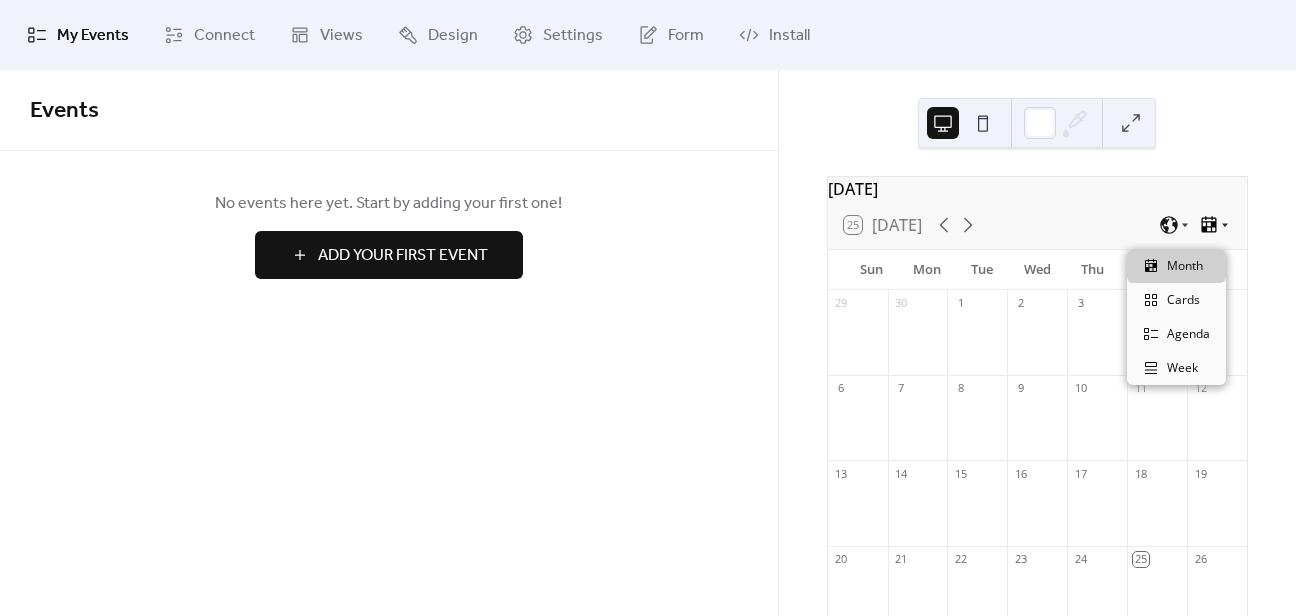 click at bounding box center [1215, 225] 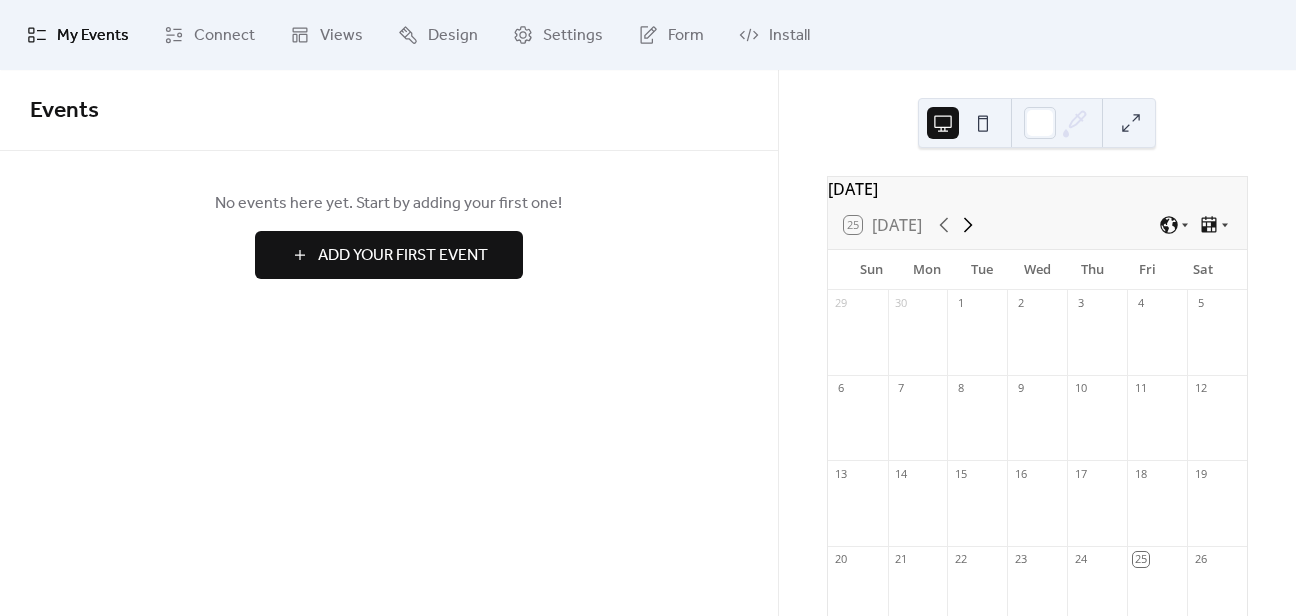 click 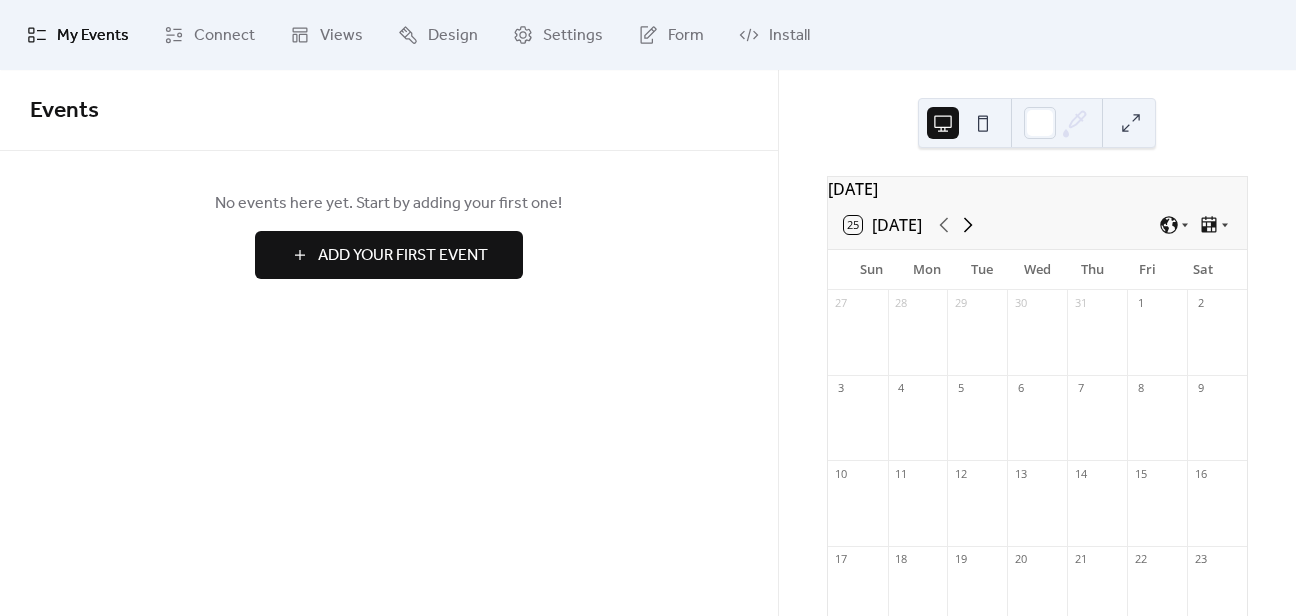 click 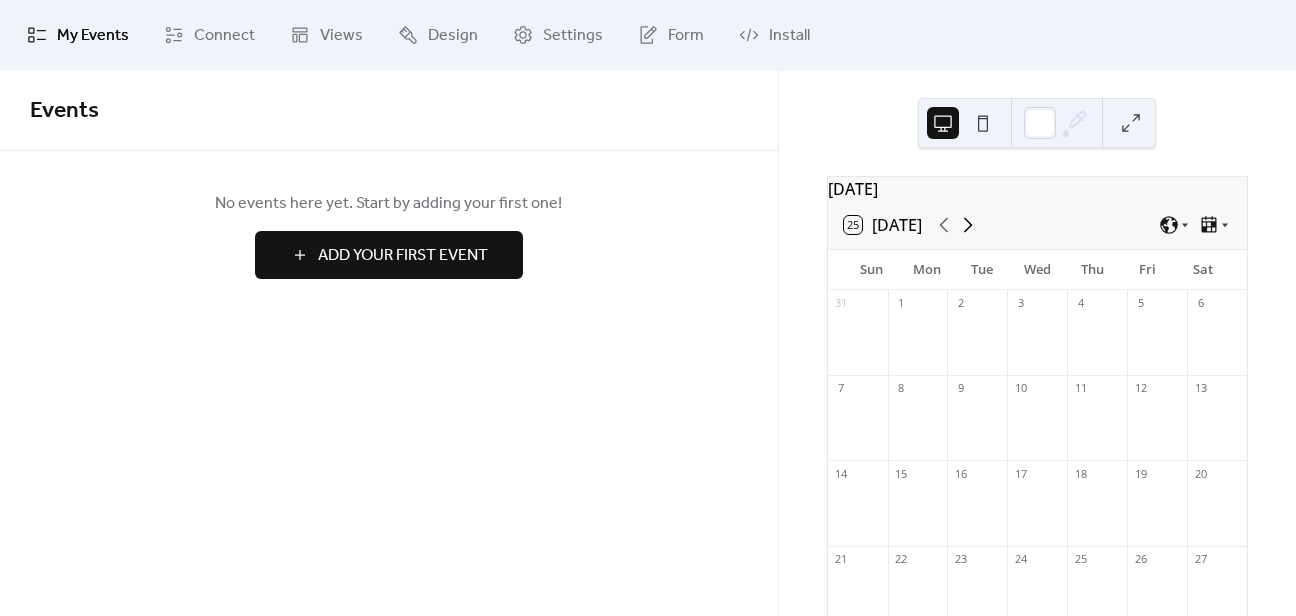 click 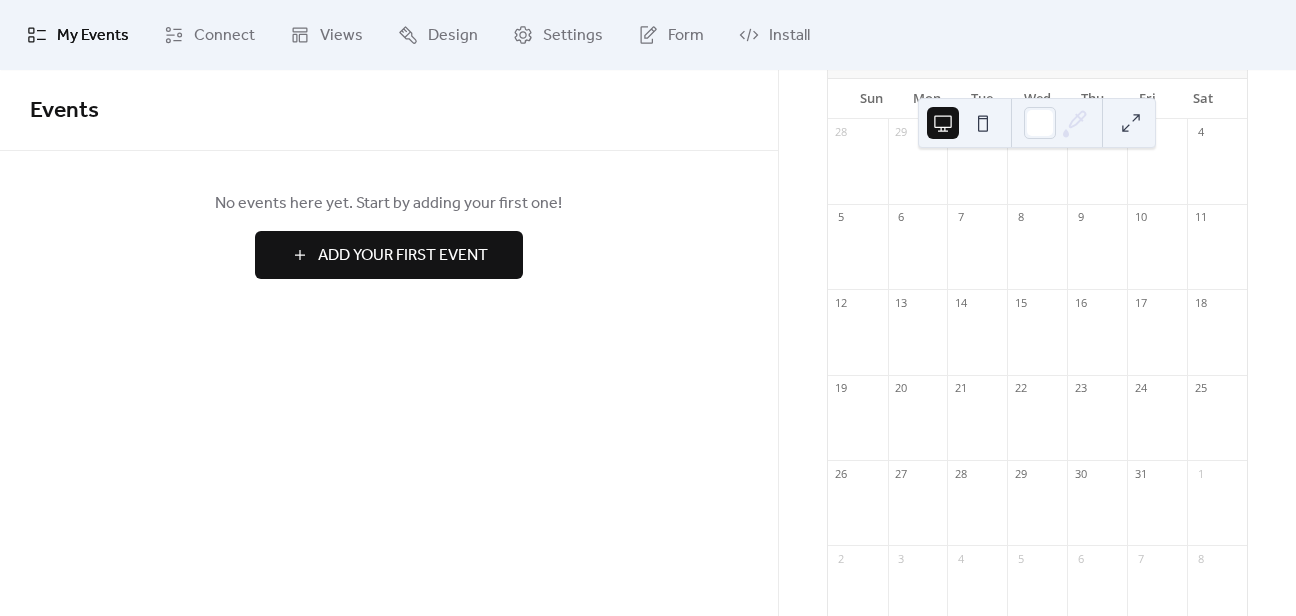 scroll, scrollTop: 200, scrollLeft: 0, axis: vertical 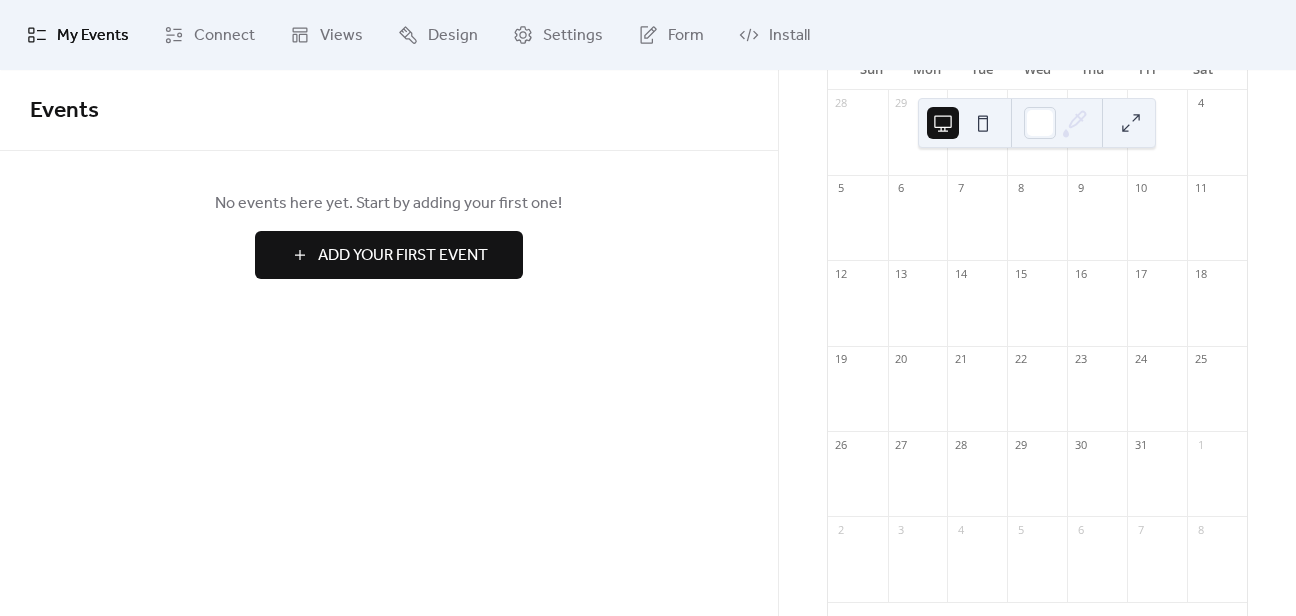 click on "My Events" at bounding box center (93, 36) 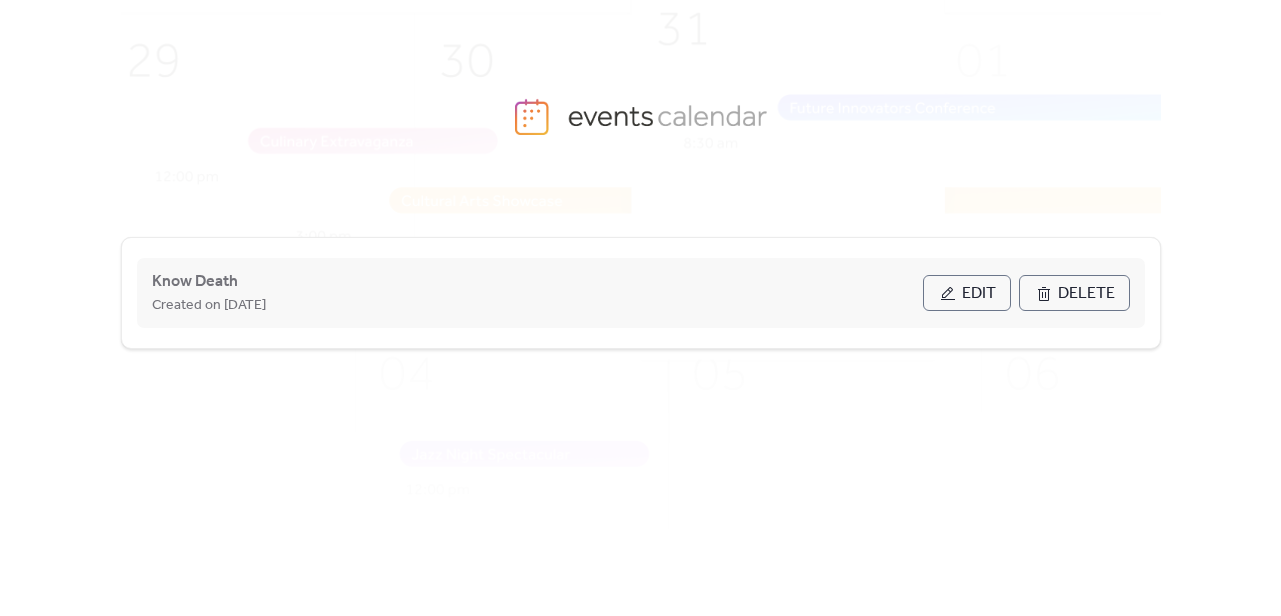 click on "Edit" at bounding box center (979, 294) 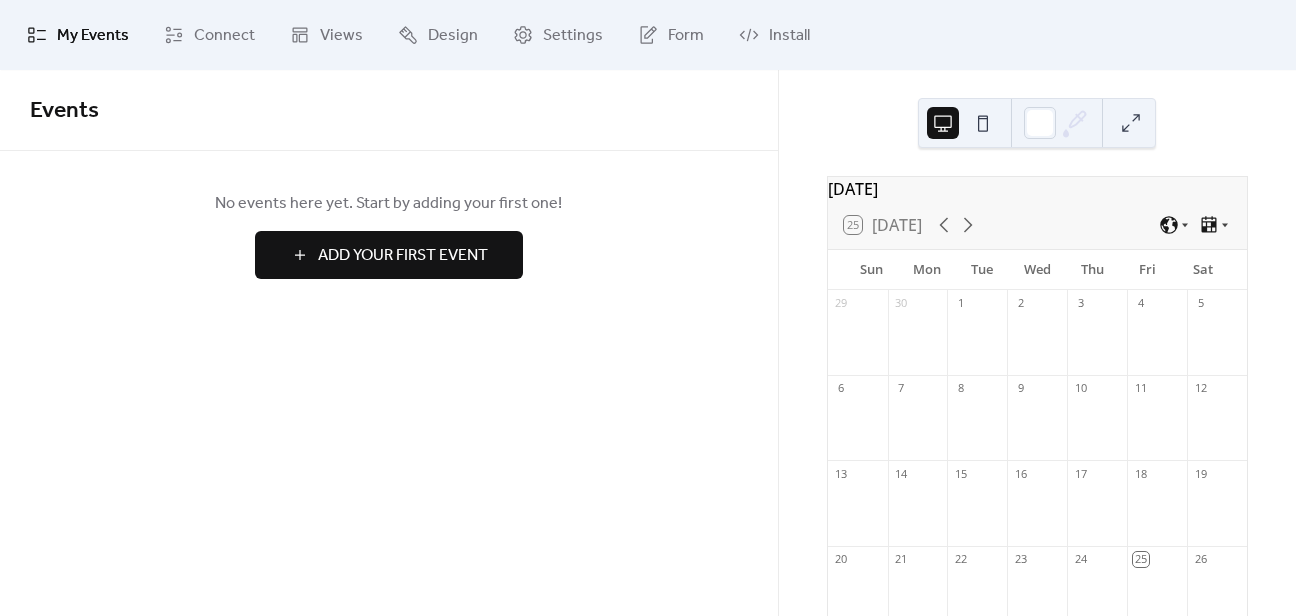 click on "Add Your First Event" at bounding box center [389, 255] 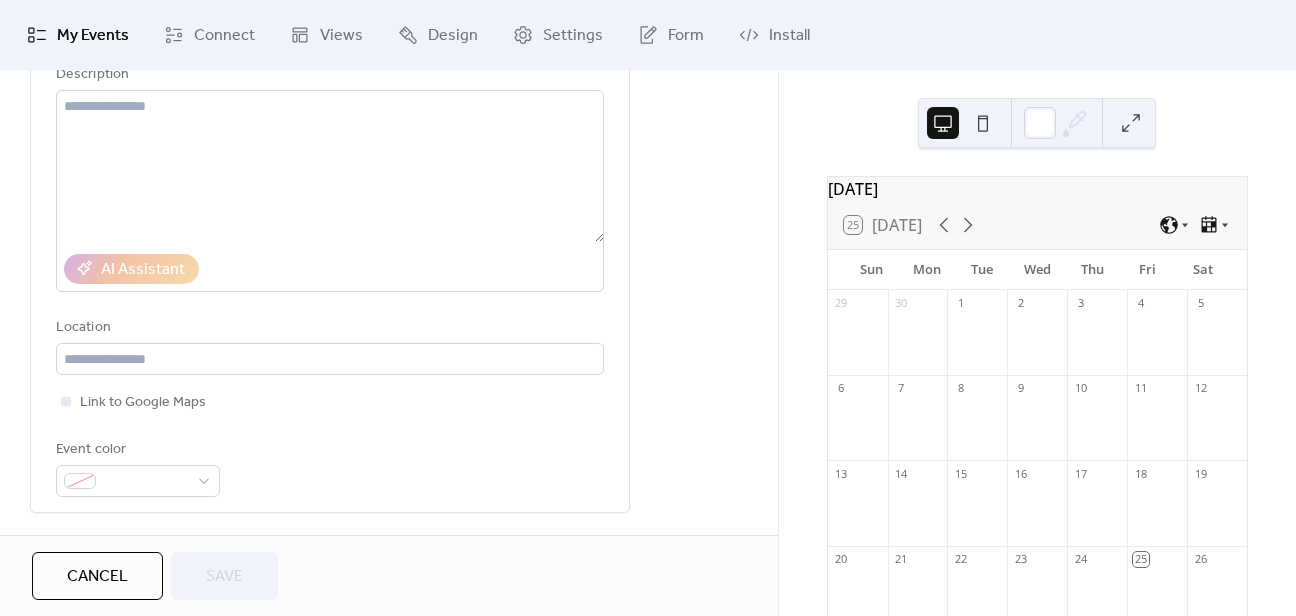 scroll, scrollTop: 0, scrollLeft: 0, axis: both 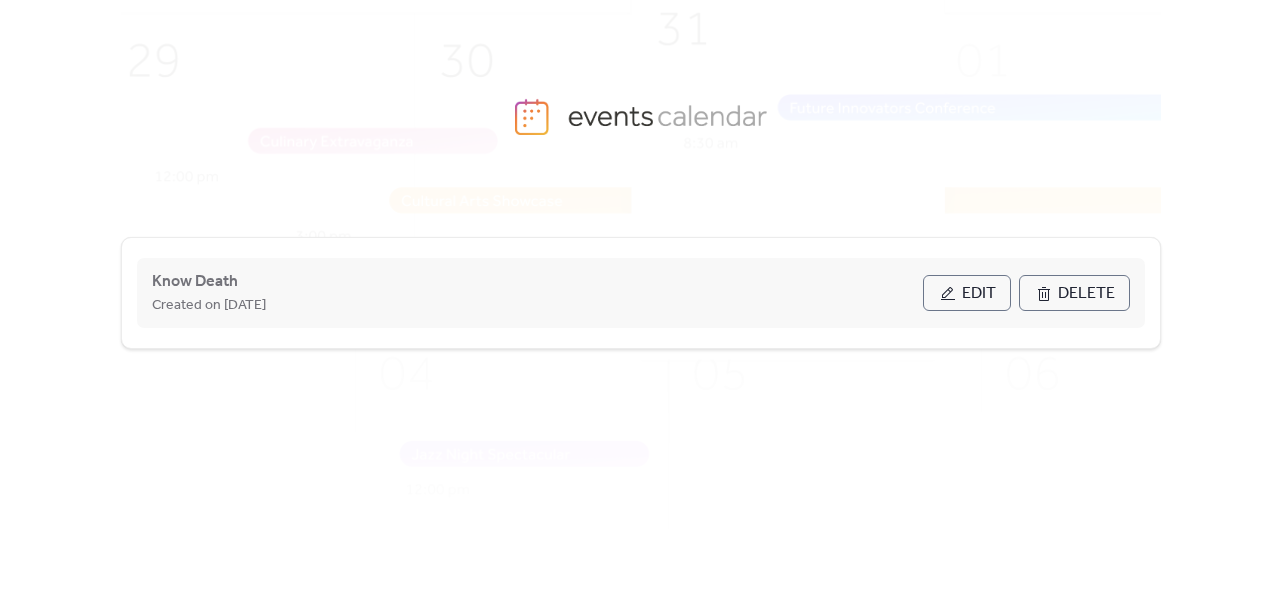 click on "Edit" at bounding box center (967, 293) 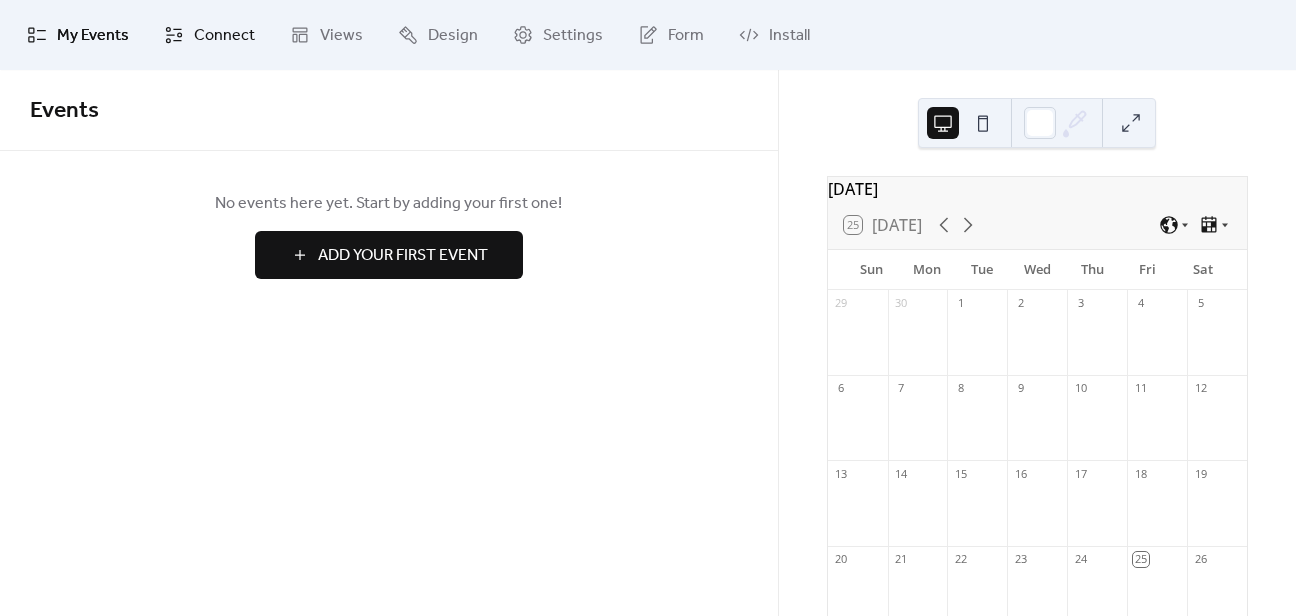 click on "Connect" at bounding box center (224, 36) 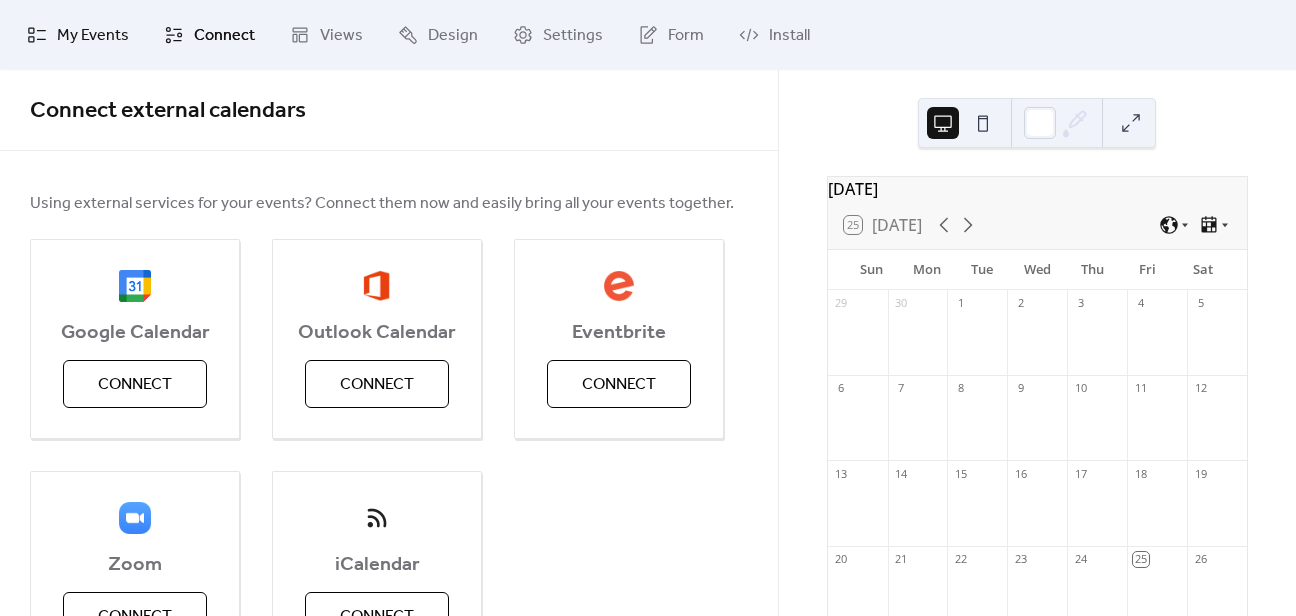 click on "My Events" at bounding box center [93, 36] 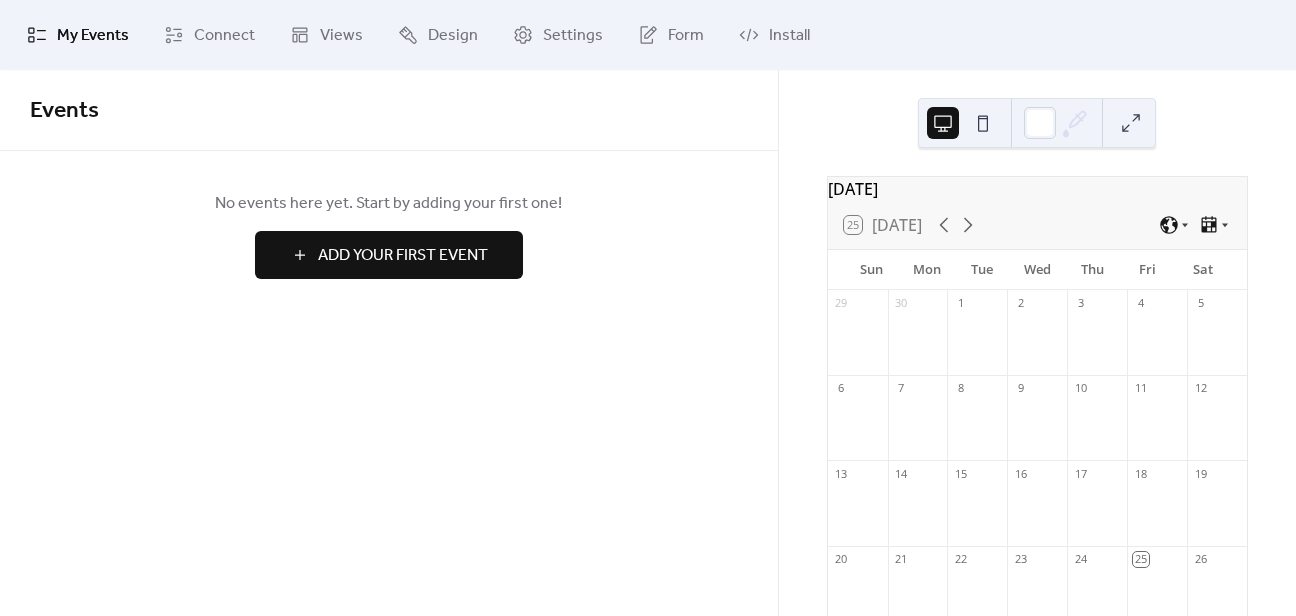click on "Add Your First Event" at bounding box center (403, 256) 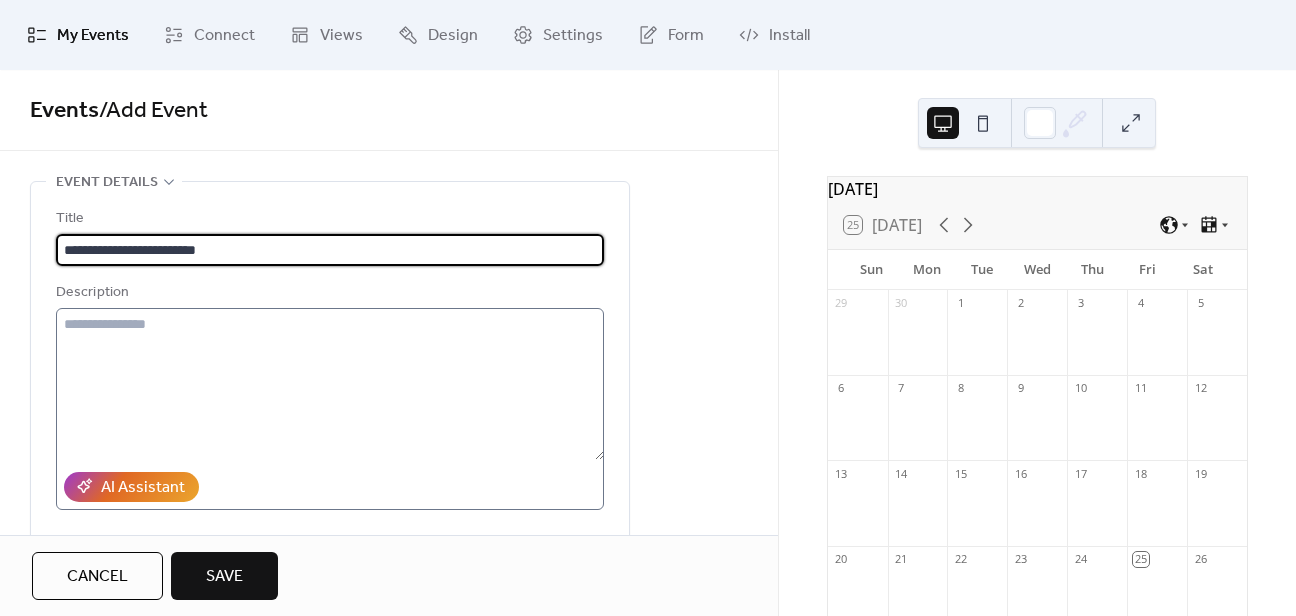 type on "**********" 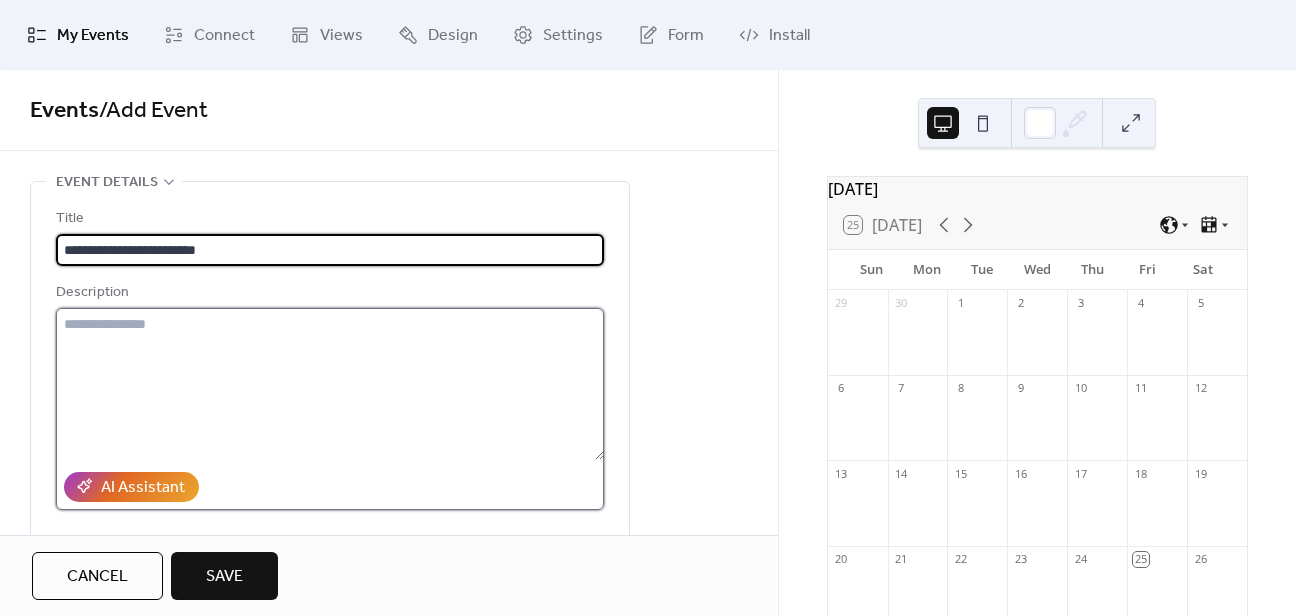 click at bounding box center (330, 384) 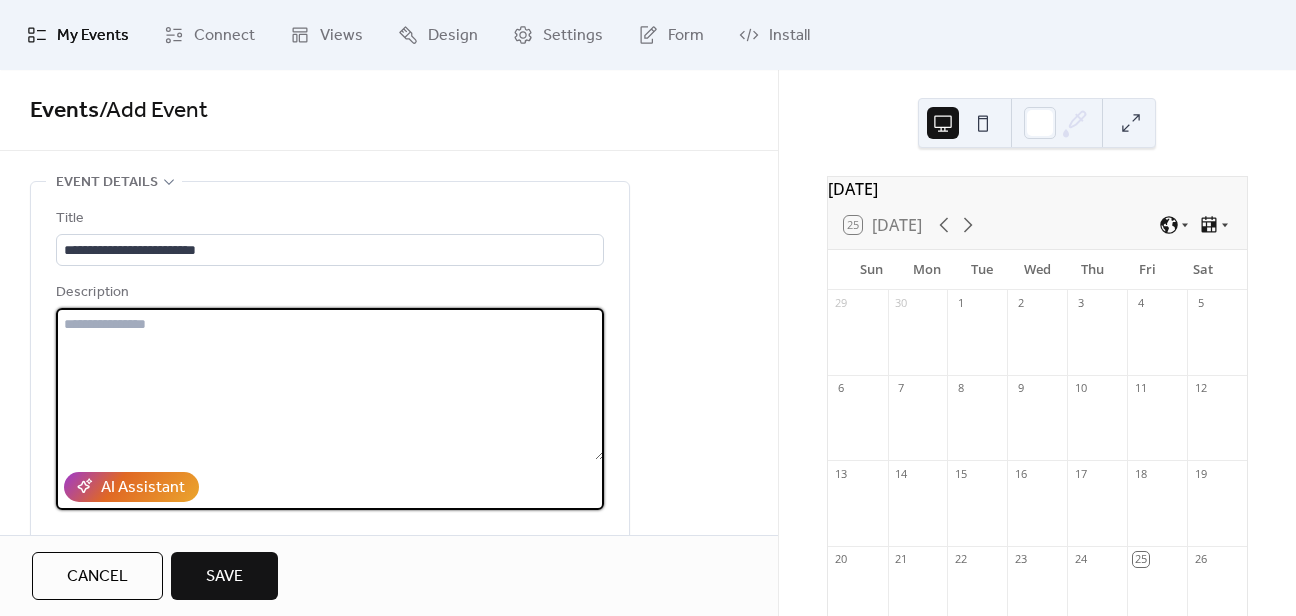 paste on "**********" 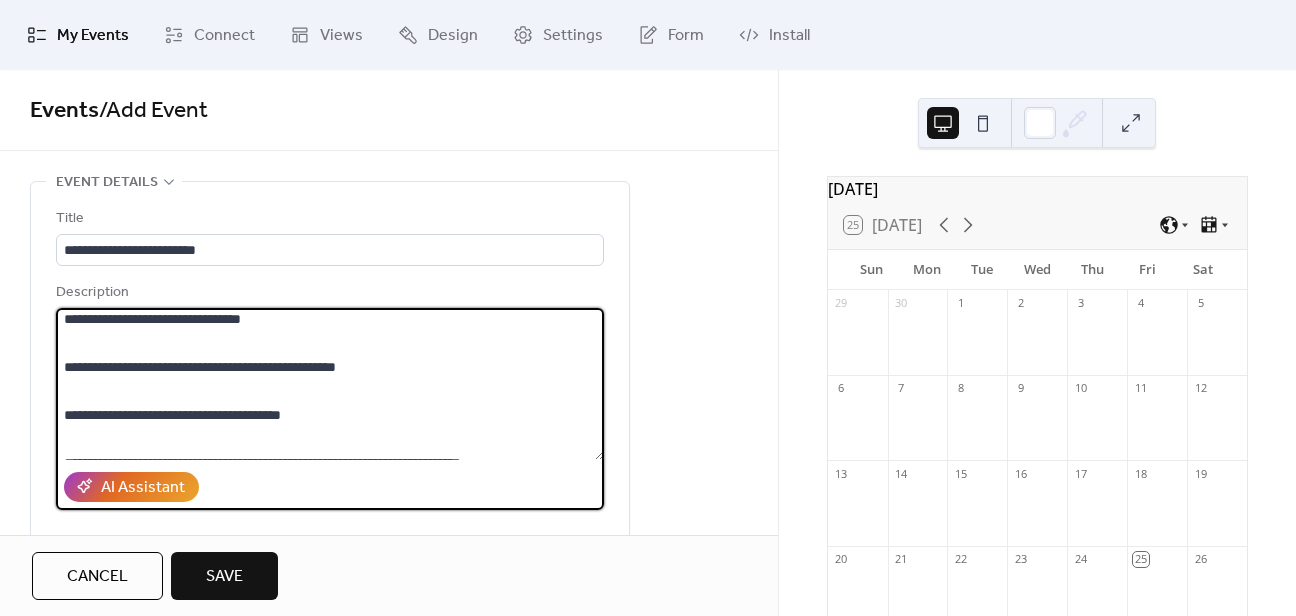 scroll, scrollTop: 0, scrollLeft: 0, axis: both 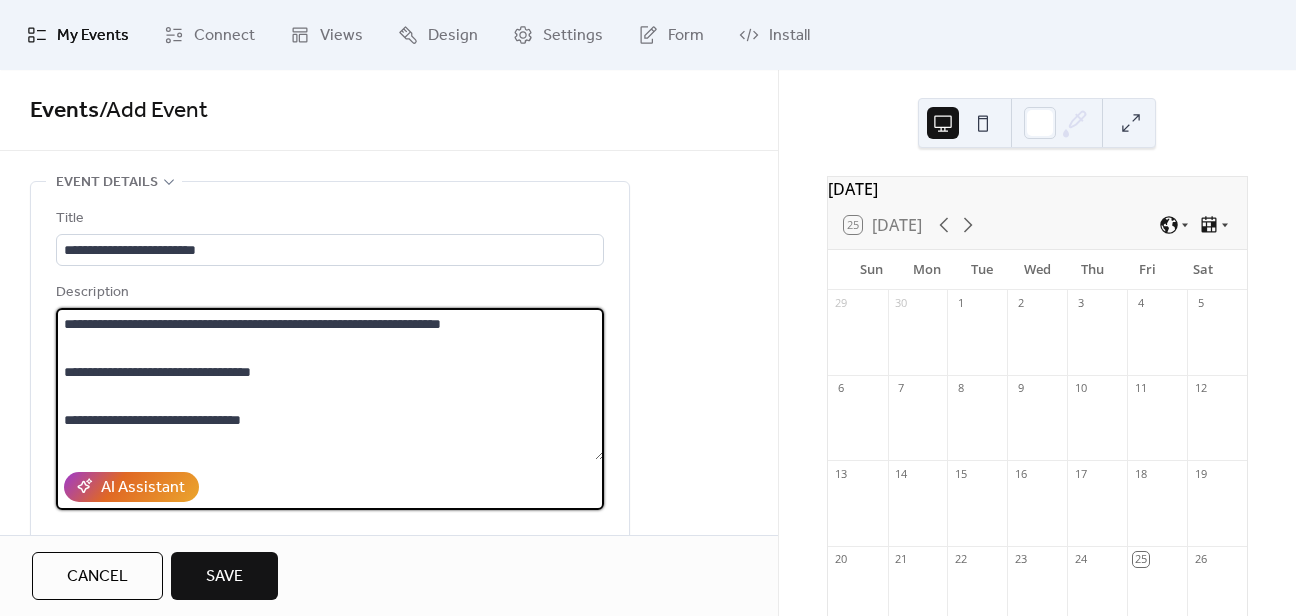 click on "**********" at bounding box center (330, 384) 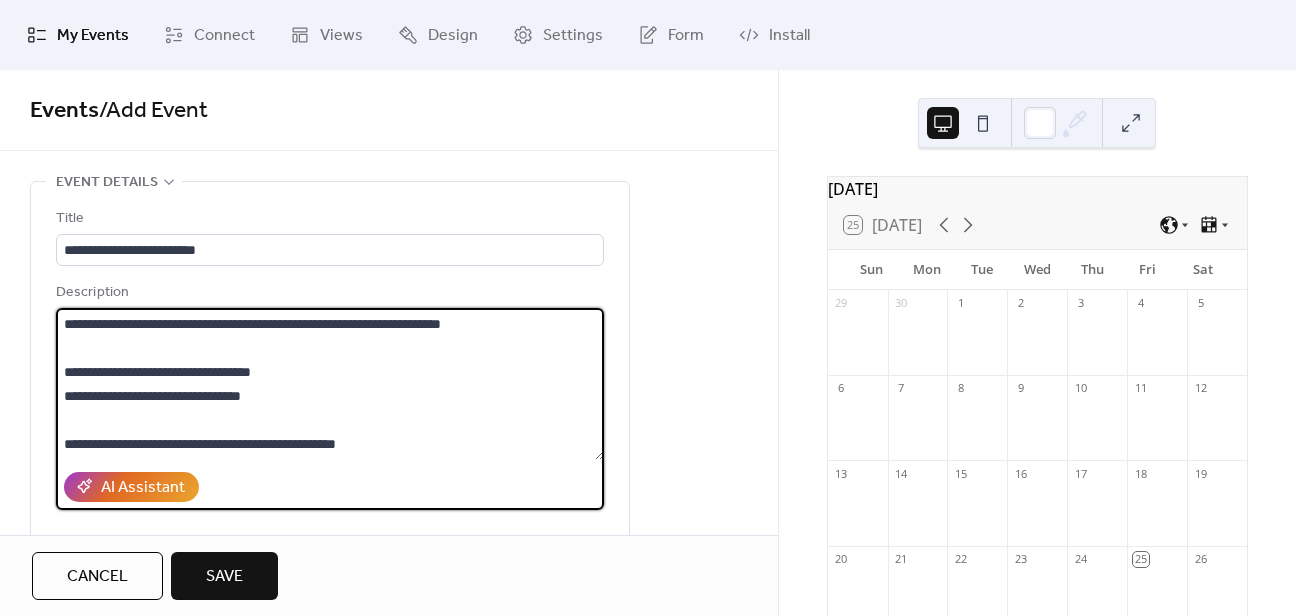 click on "**********" at bounding box center [330, 384] 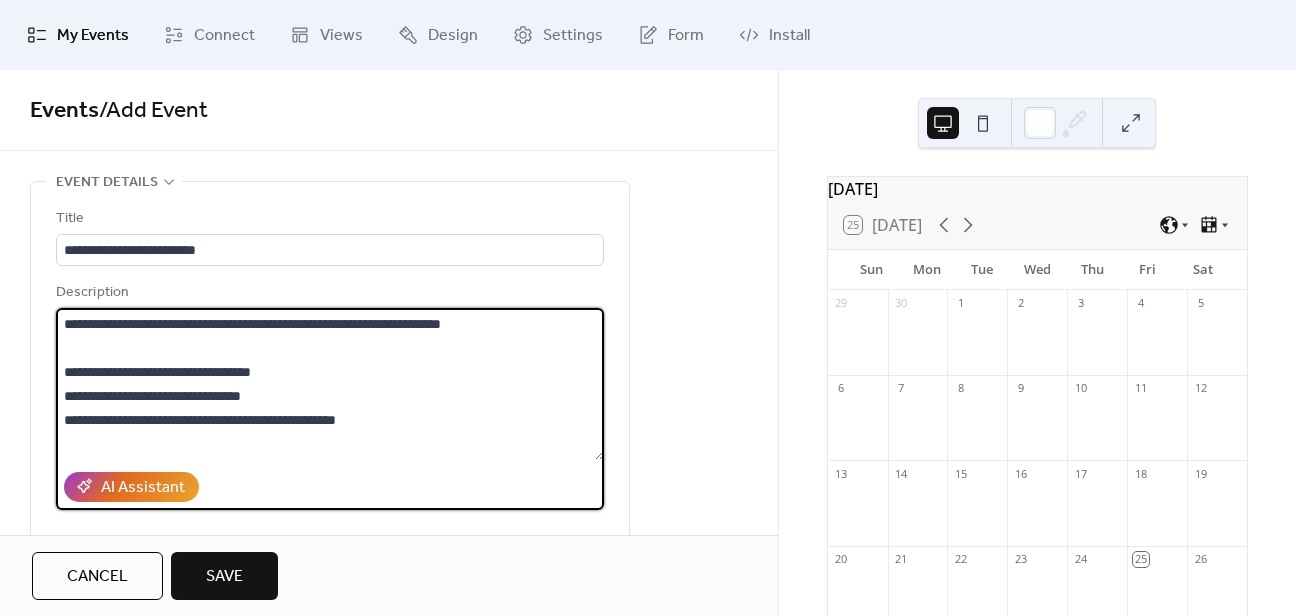 click on "**********" at bounding box center [330, 384] 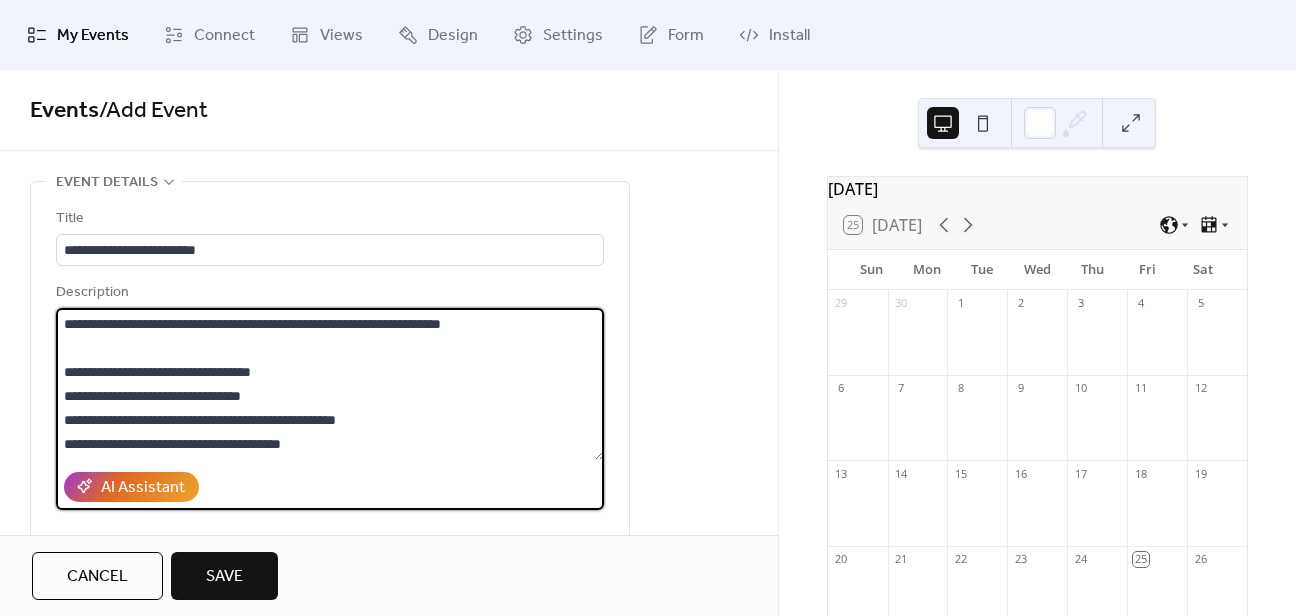 scroll, scrollTop: 100, scrollLeft: 0, axis: vertical 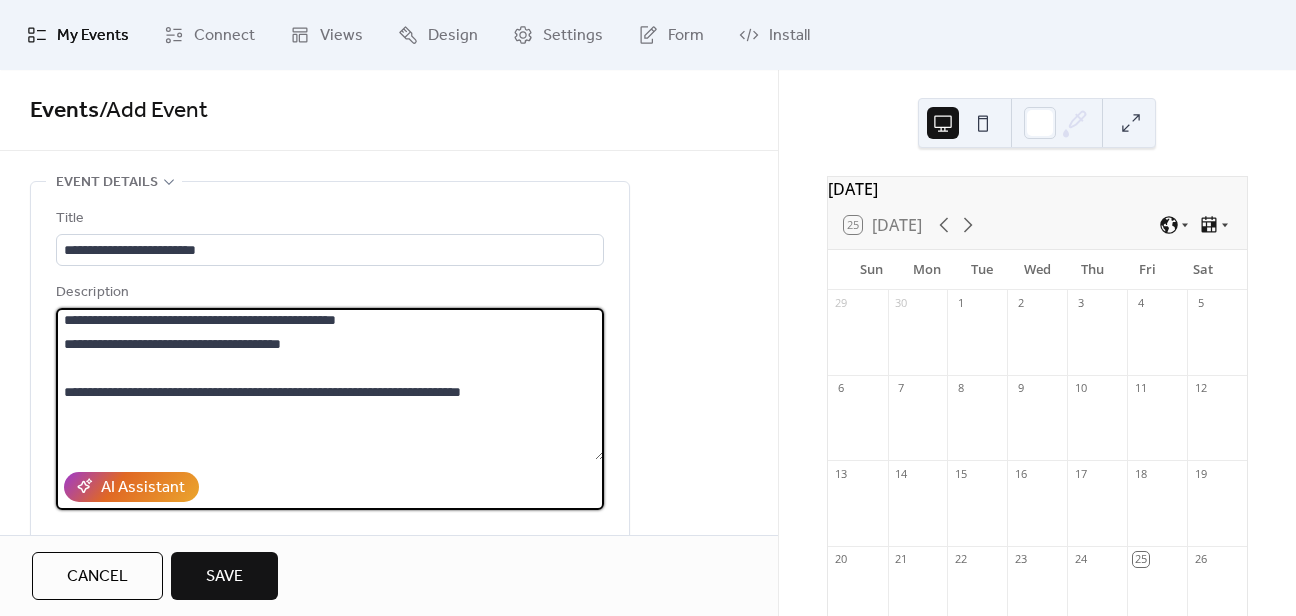 click on "**********" at bounding box center (330, 384) 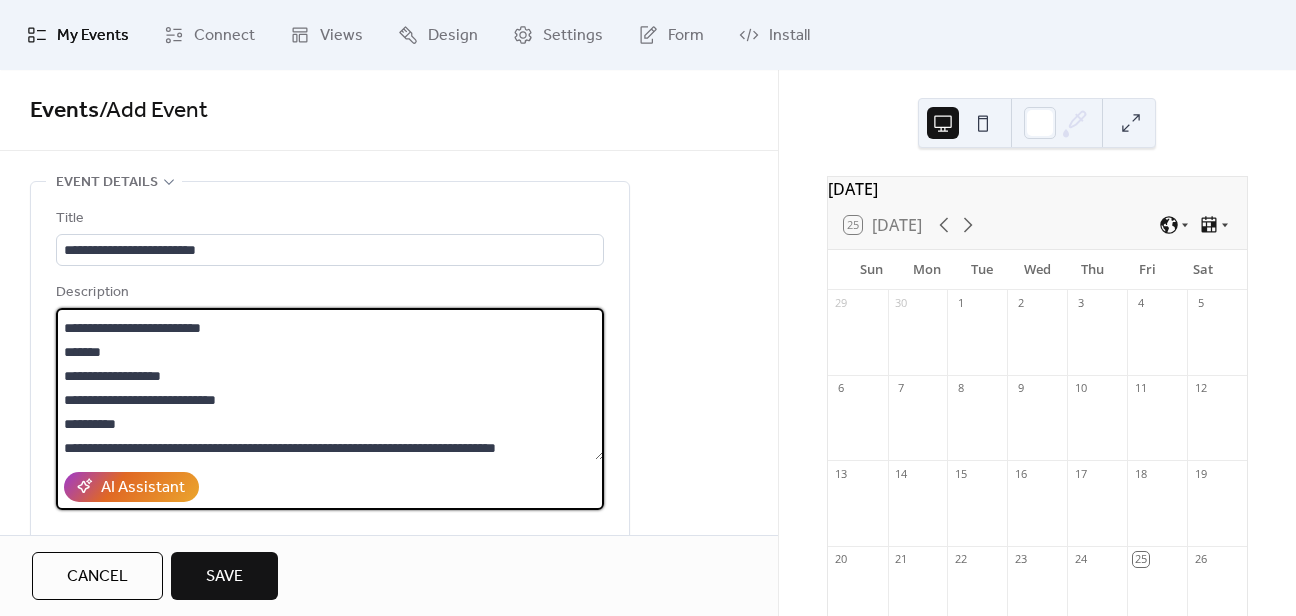 scroll, scrollTop: 264, scrollLeft: 0, axis: vertical 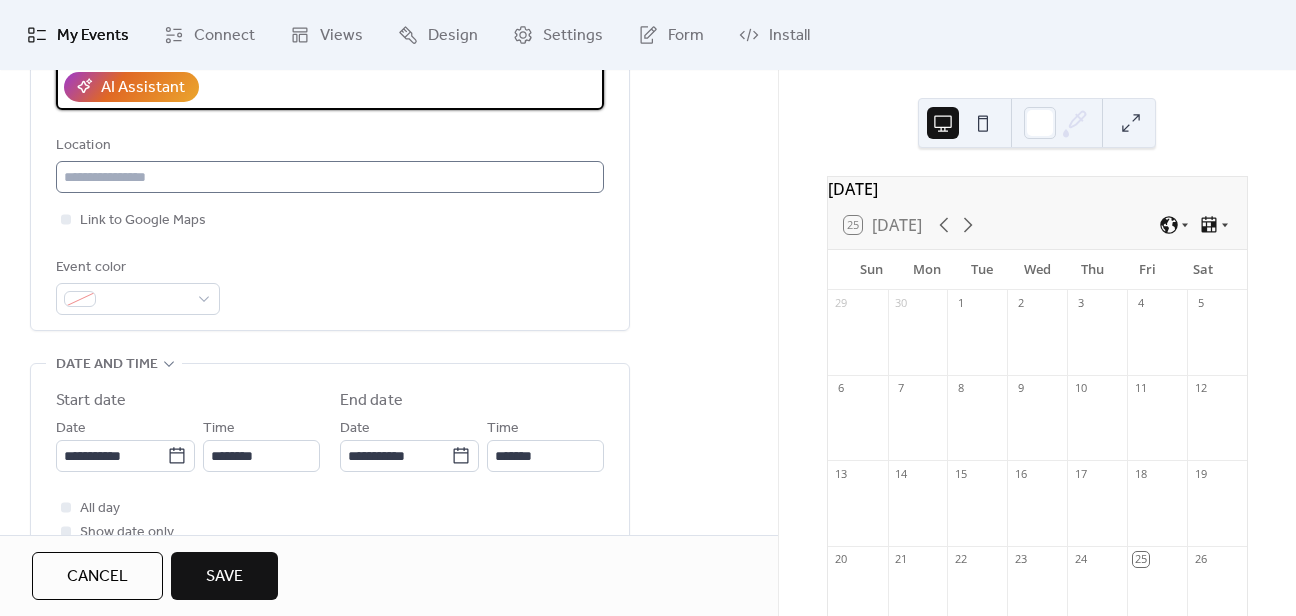 type on "**********" 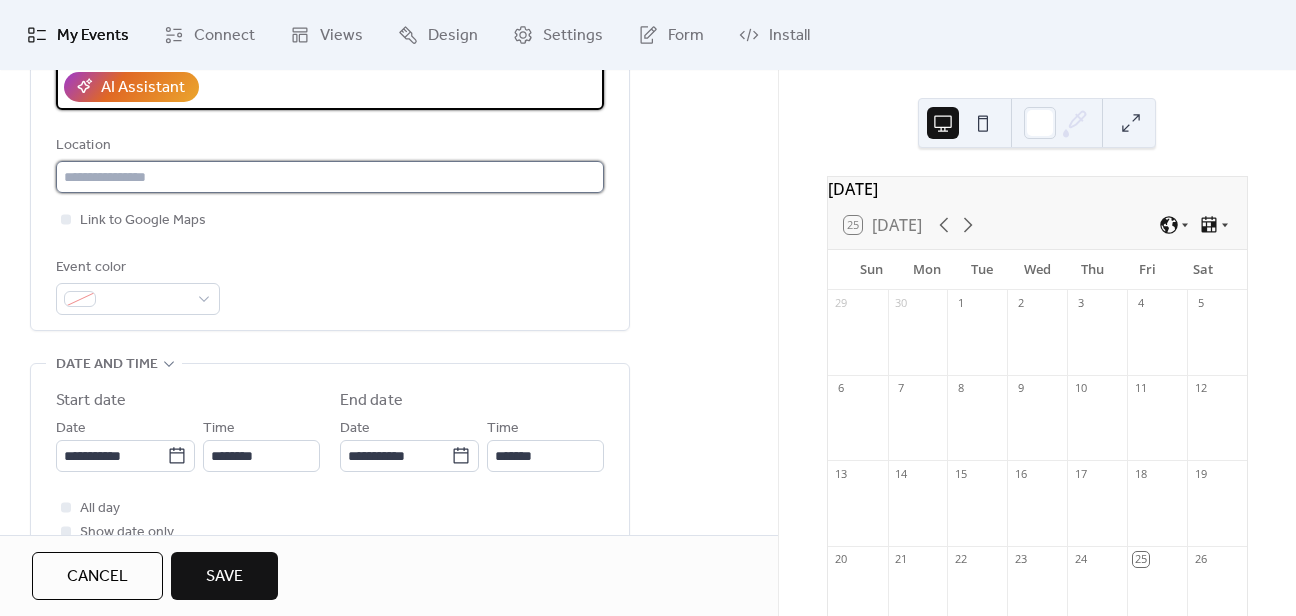 click at bounding box center [330, 177] 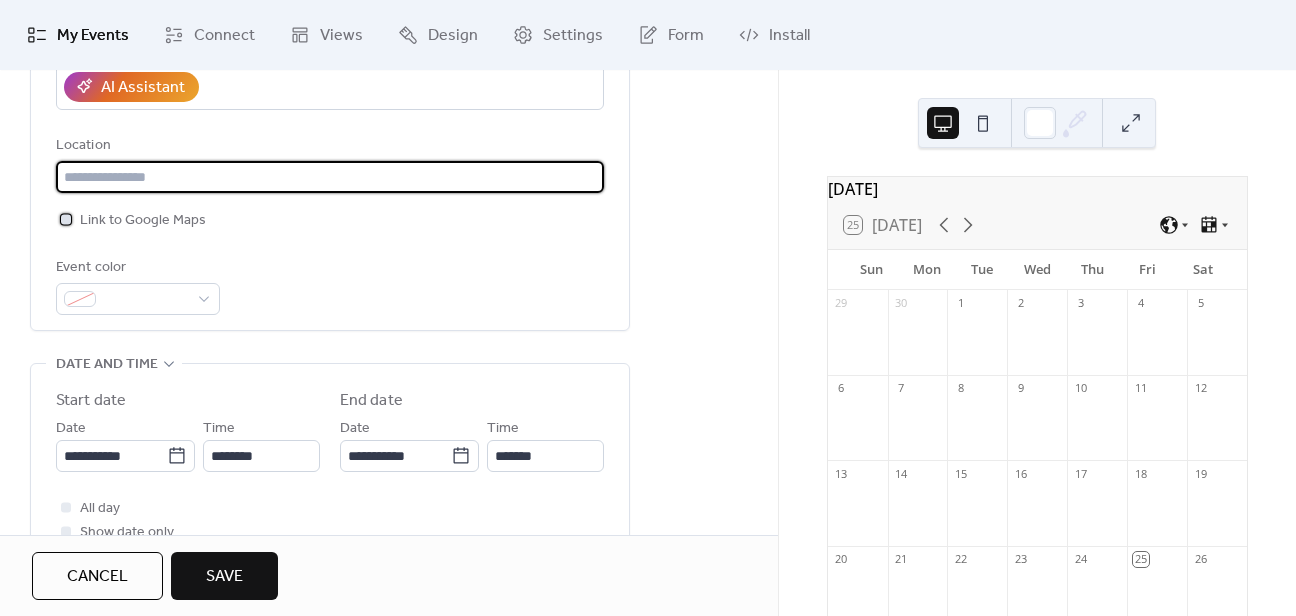 click on "Link to Google Maps" at bounding box center (143, 221) 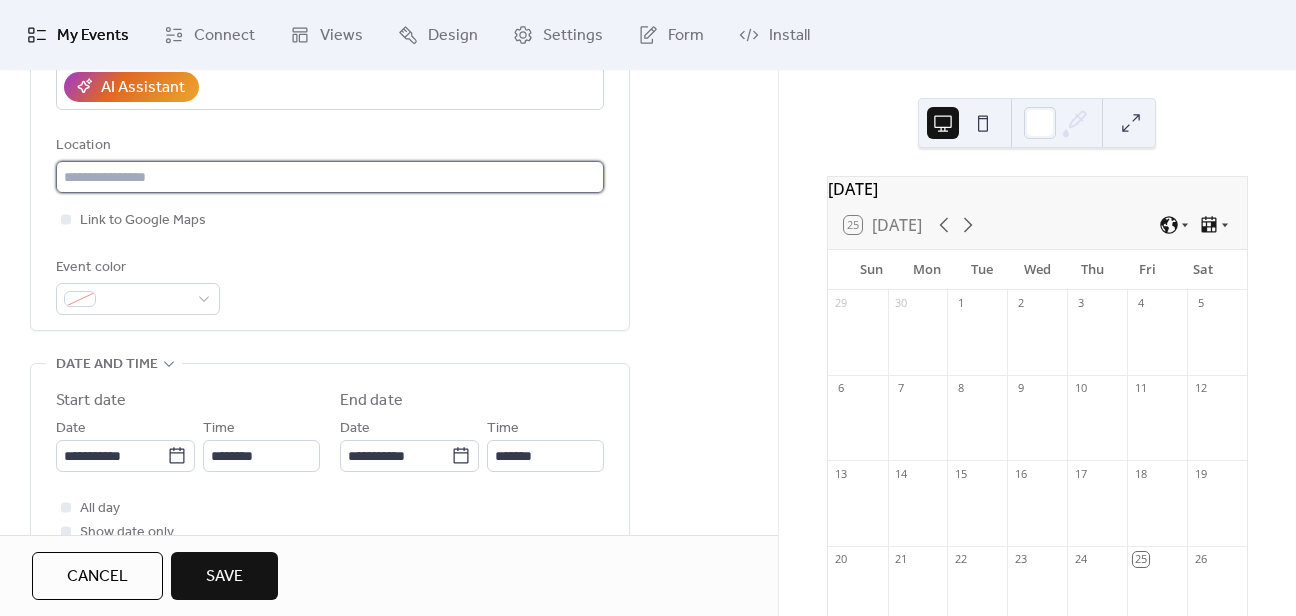 click at bounding box center (330, 177) 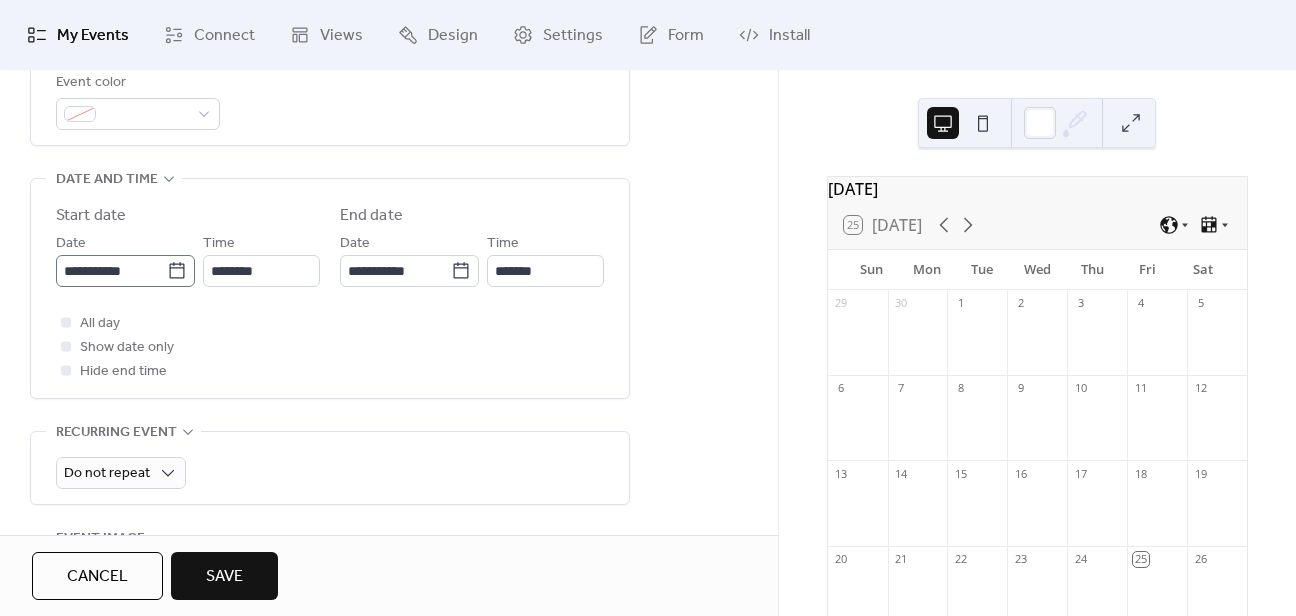 scroll, scrollTop: 600, scrollLeft: 0, axis: vertical 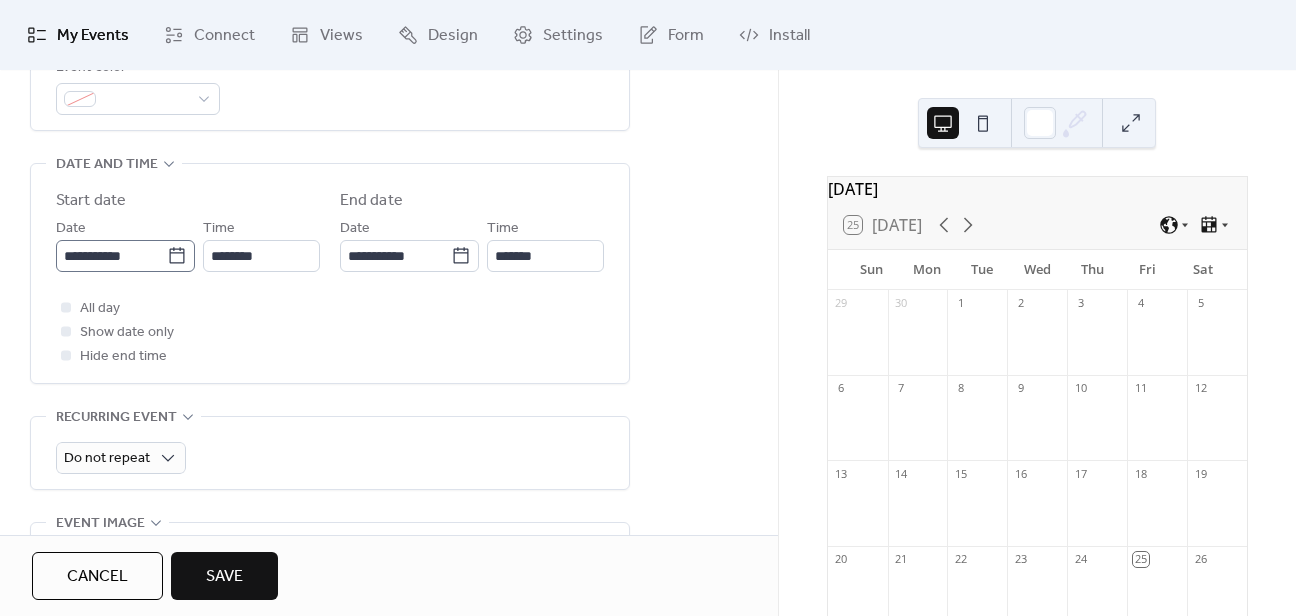 type on "**********" 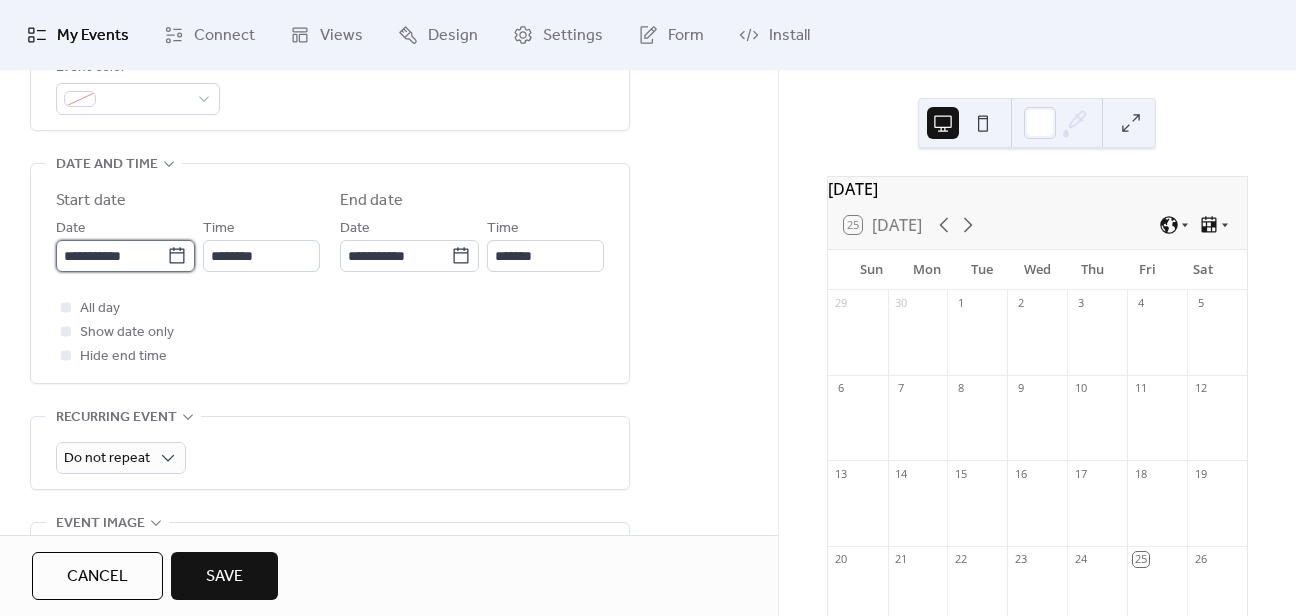 click on "**********" at bounding box center (111, 256) 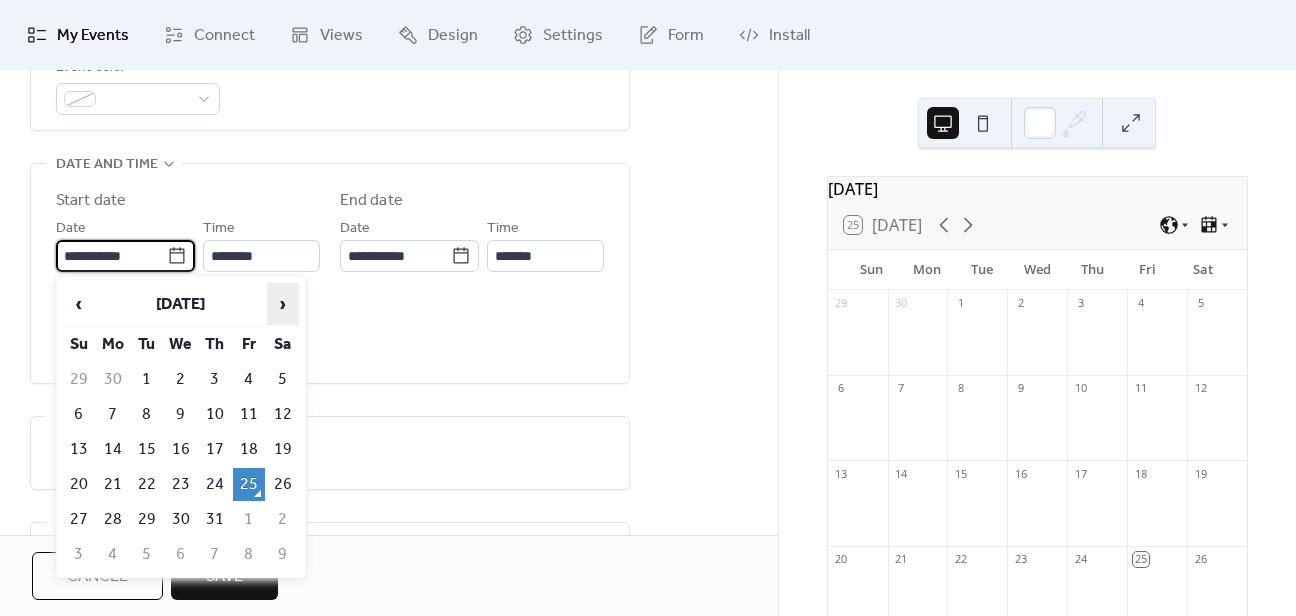 click on "›" at bounding box center [283, 304] 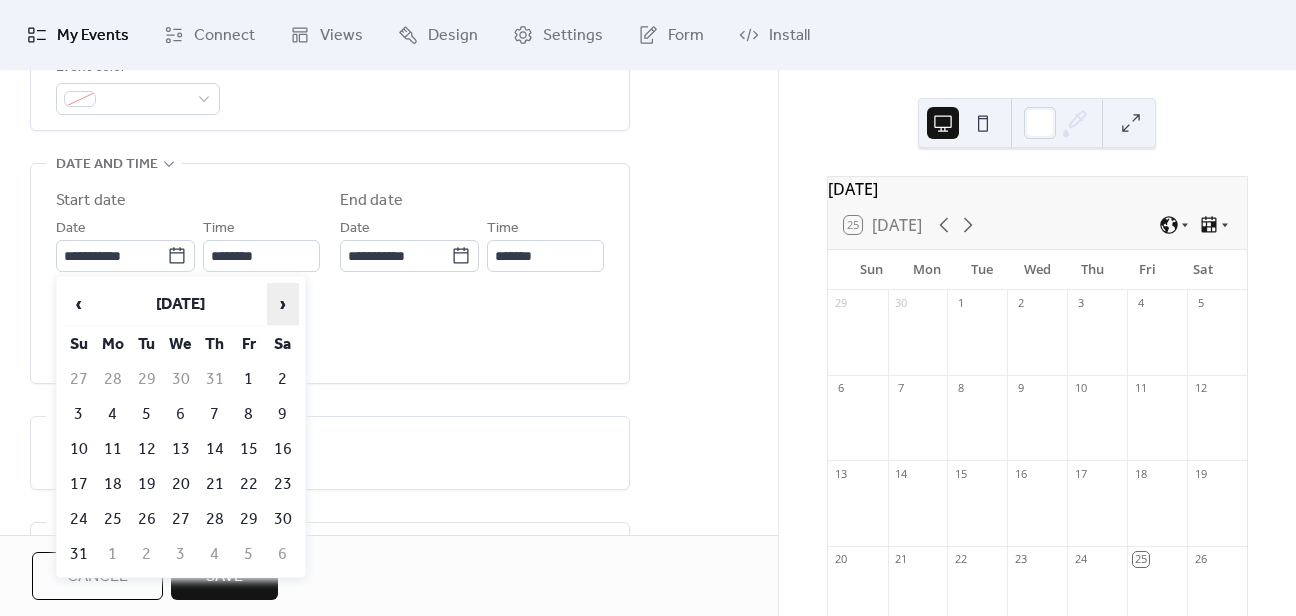 click on "›" at bounding box center (283, 304) 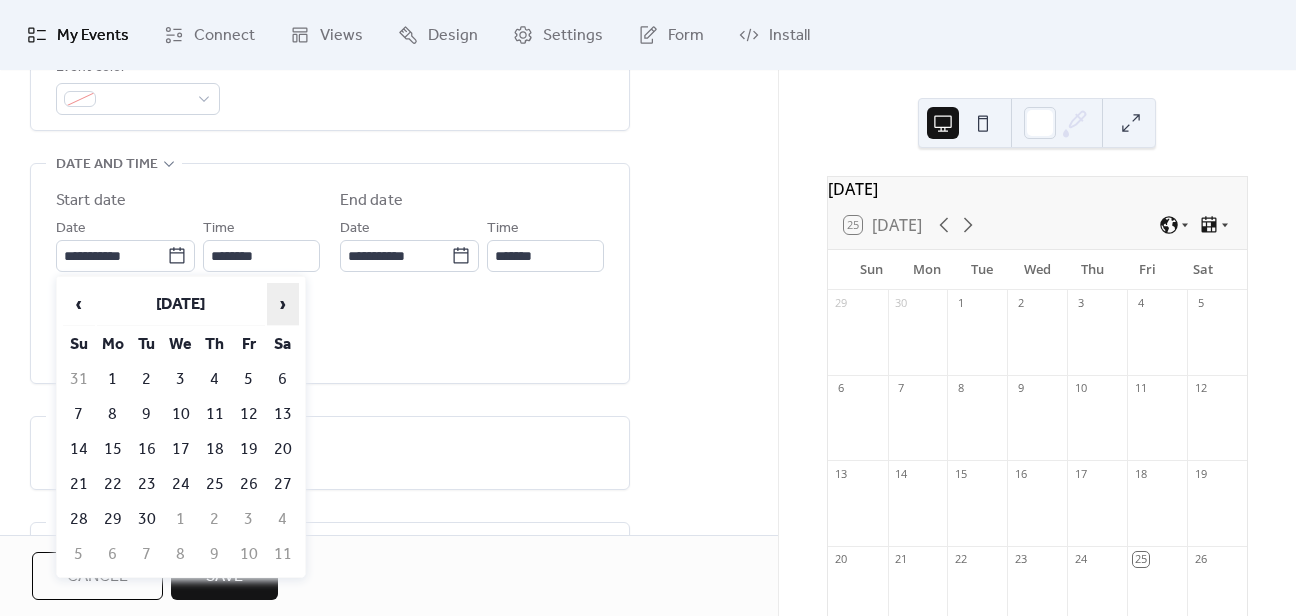 click on "›" at bounding box center [283, 304] 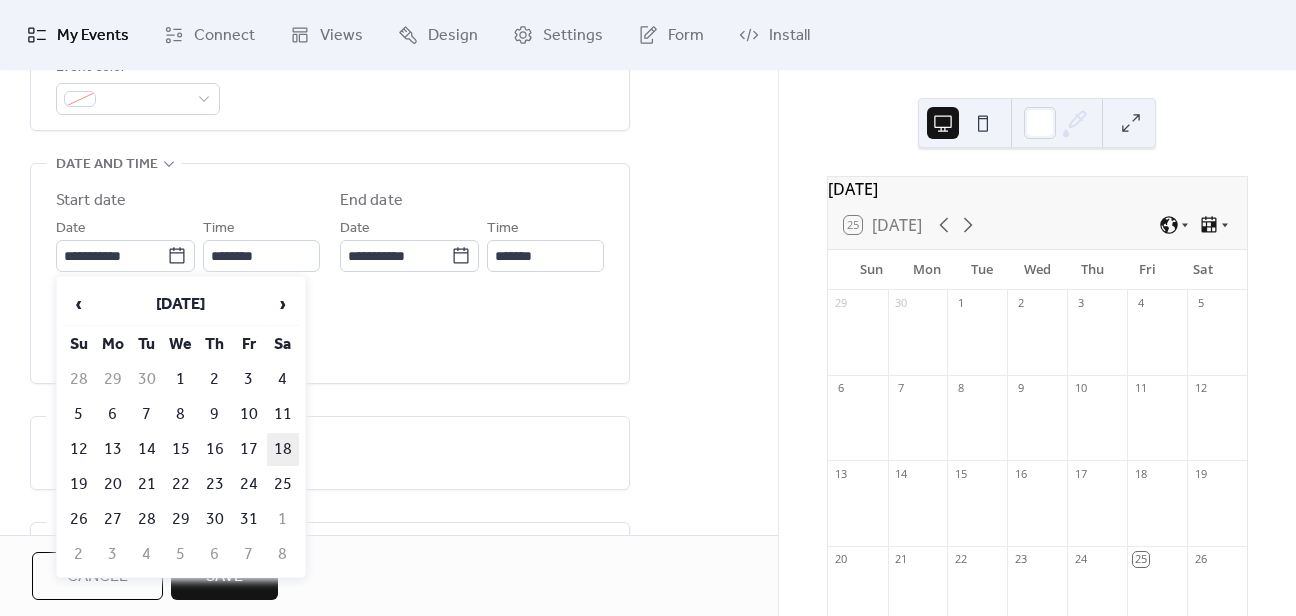 click on "18" at bounding box center (283, 449) 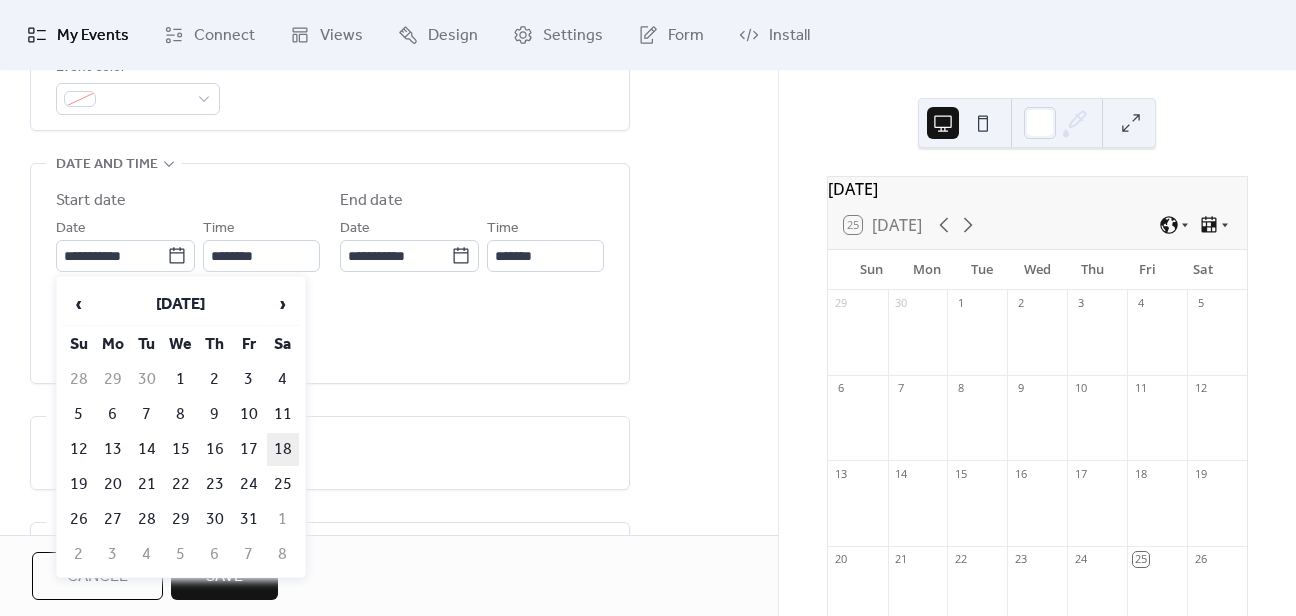 type on "**********" 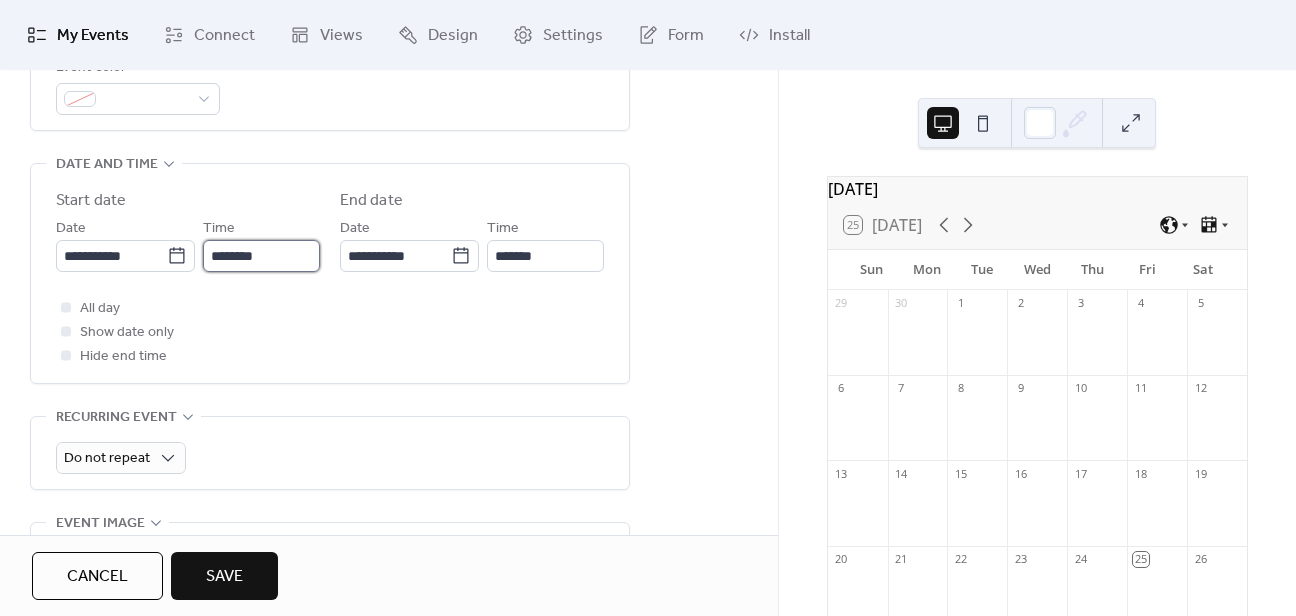 click on "********" at bounding box center (261, 256) 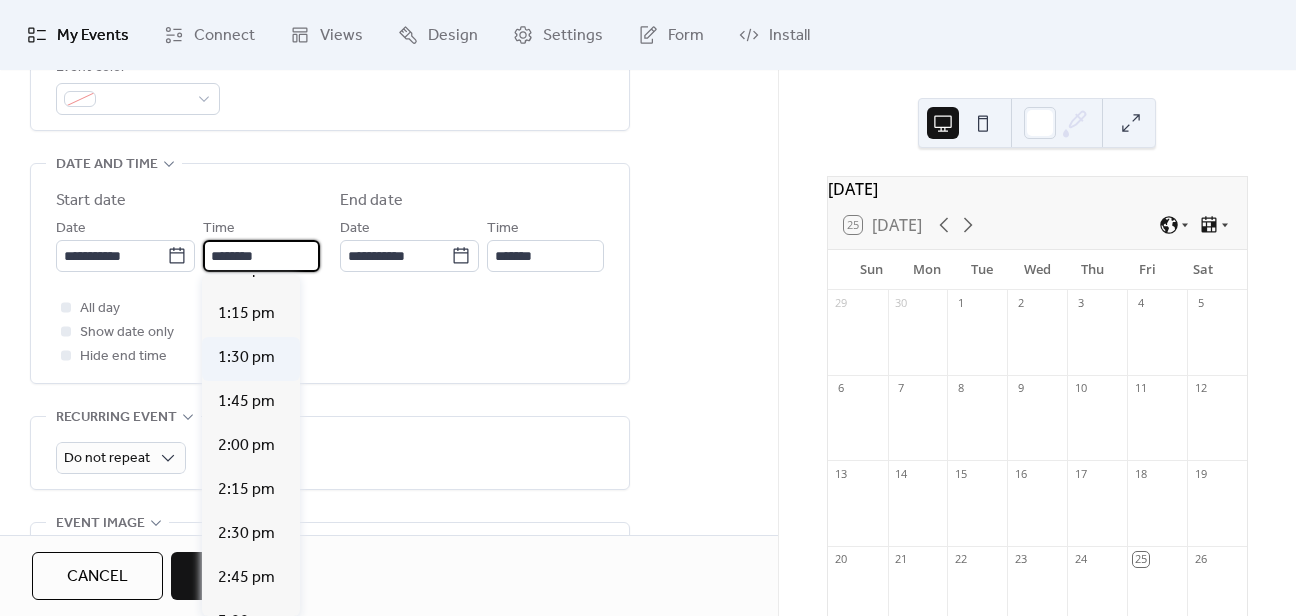 scroll, scrollTop: 2412, scrollLeft: 0, axis: vertical 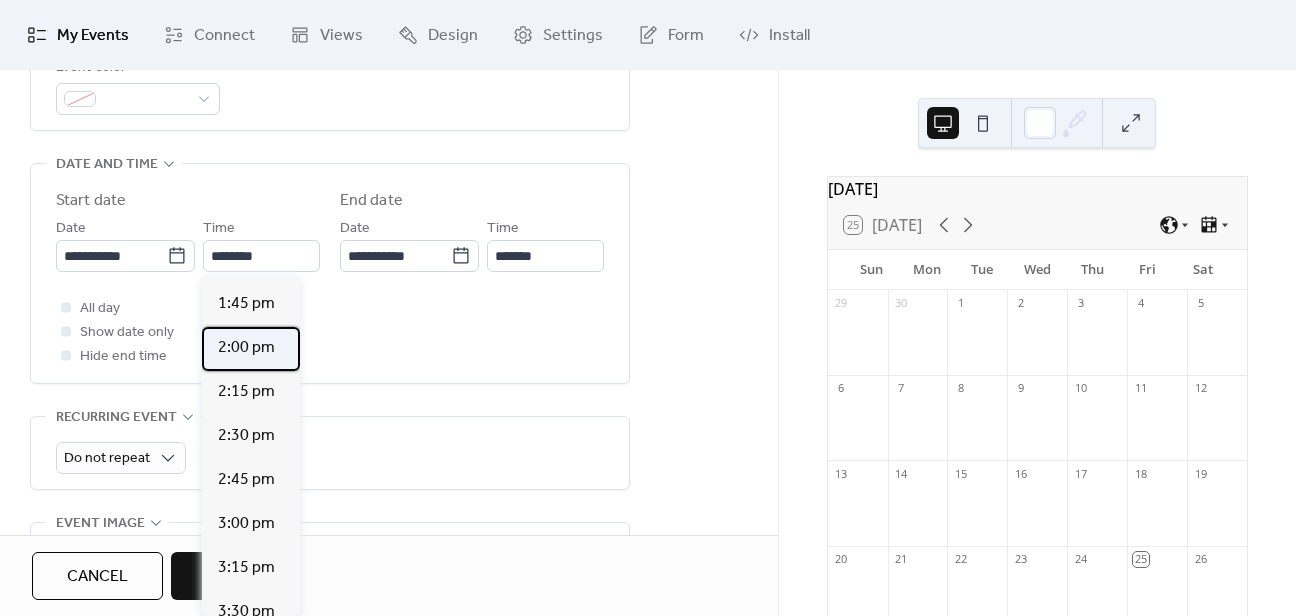 click on "2:00 pm" at bounding box center [246, 348] 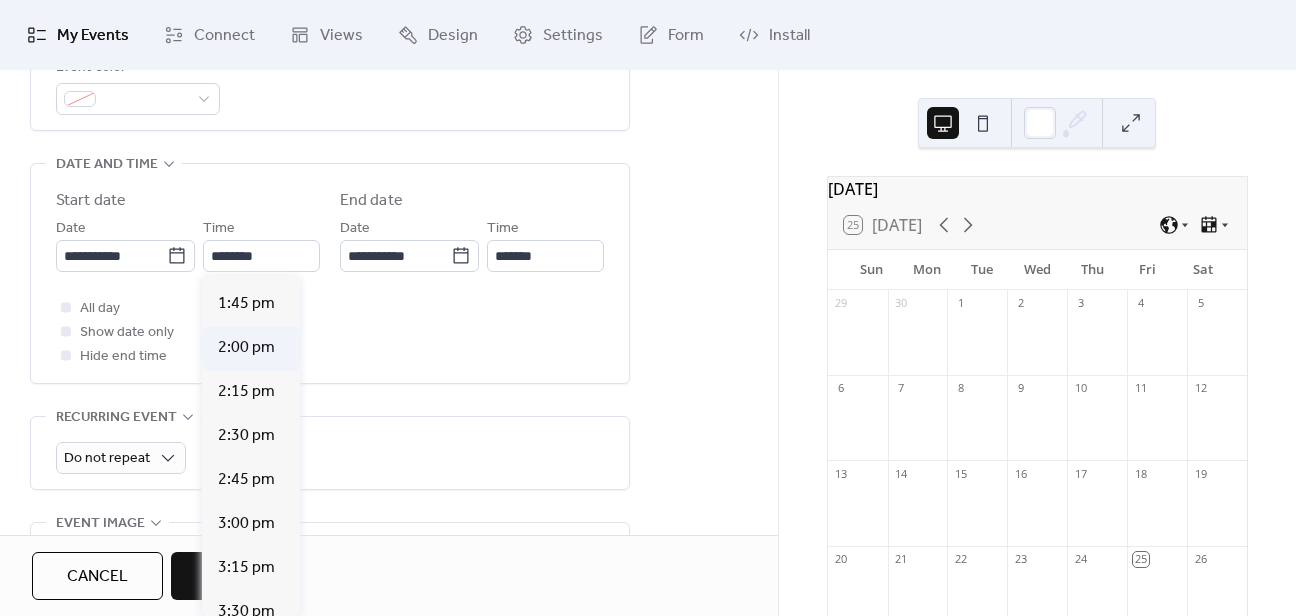type on "*******" 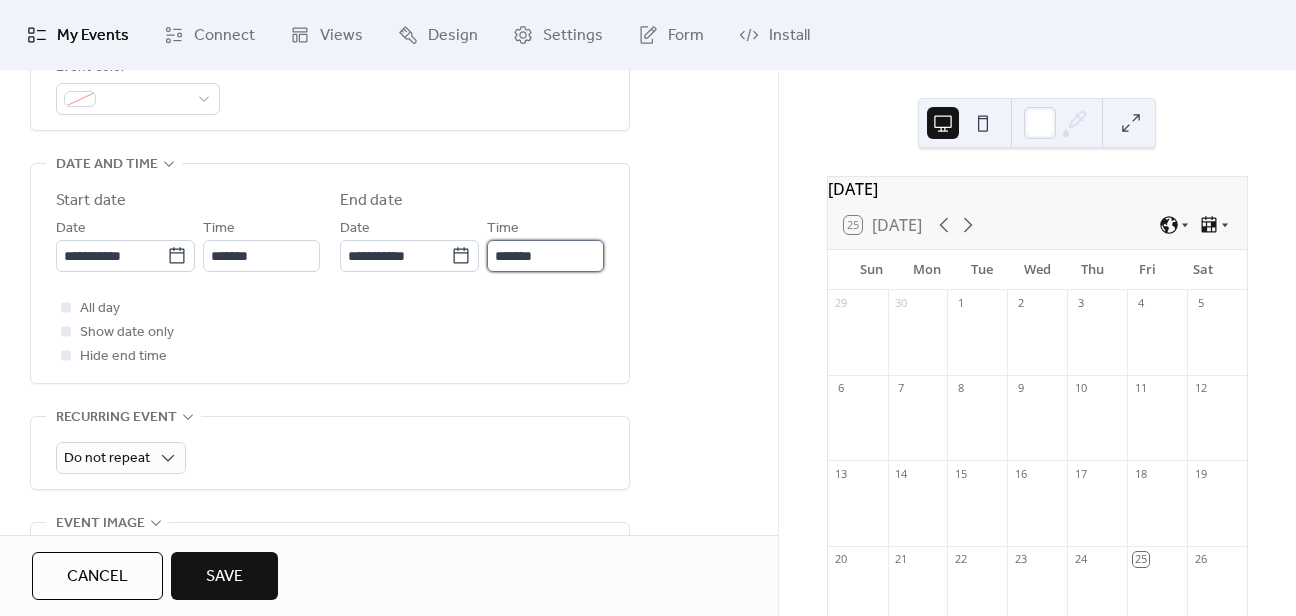 click on "*******" at bounding box center (545, 256) 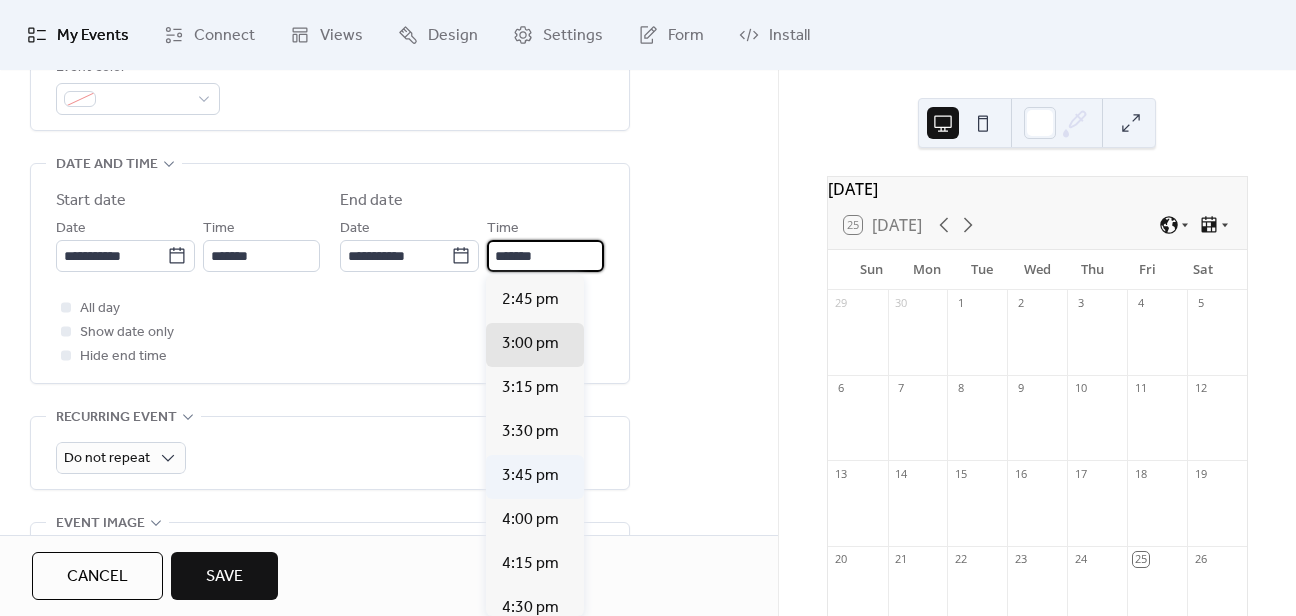 scroll, scrollTop: 100, scrollLeft: 0, axis: vertical 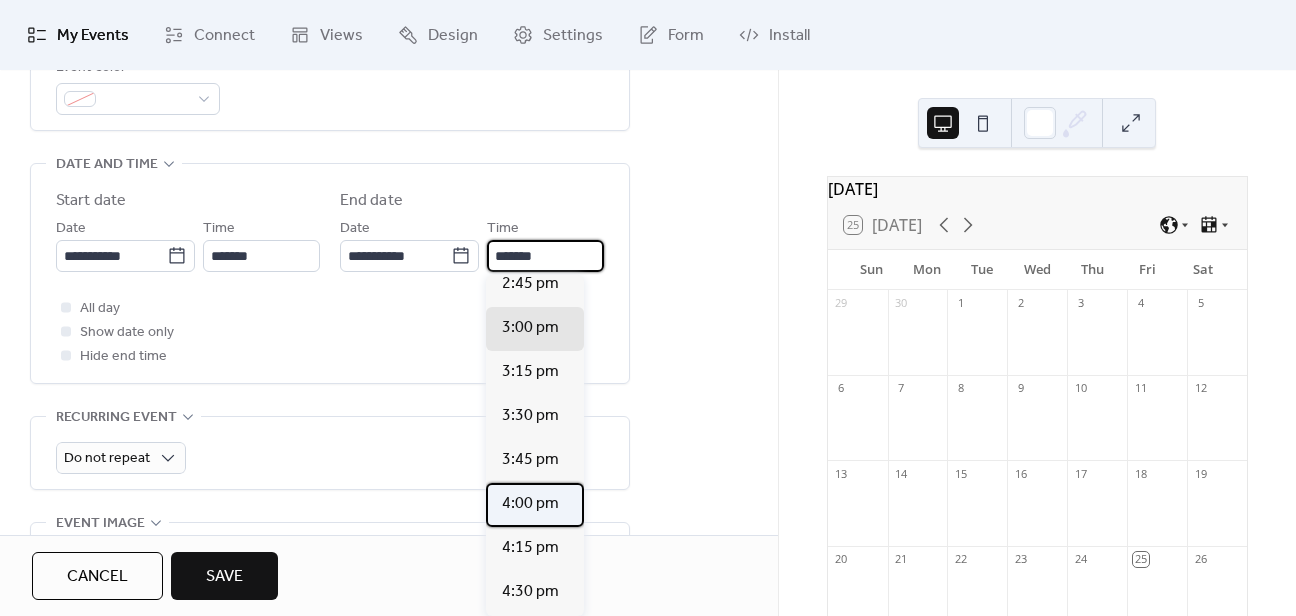 click on "4:00 pm" at bounding box center (530, 504) 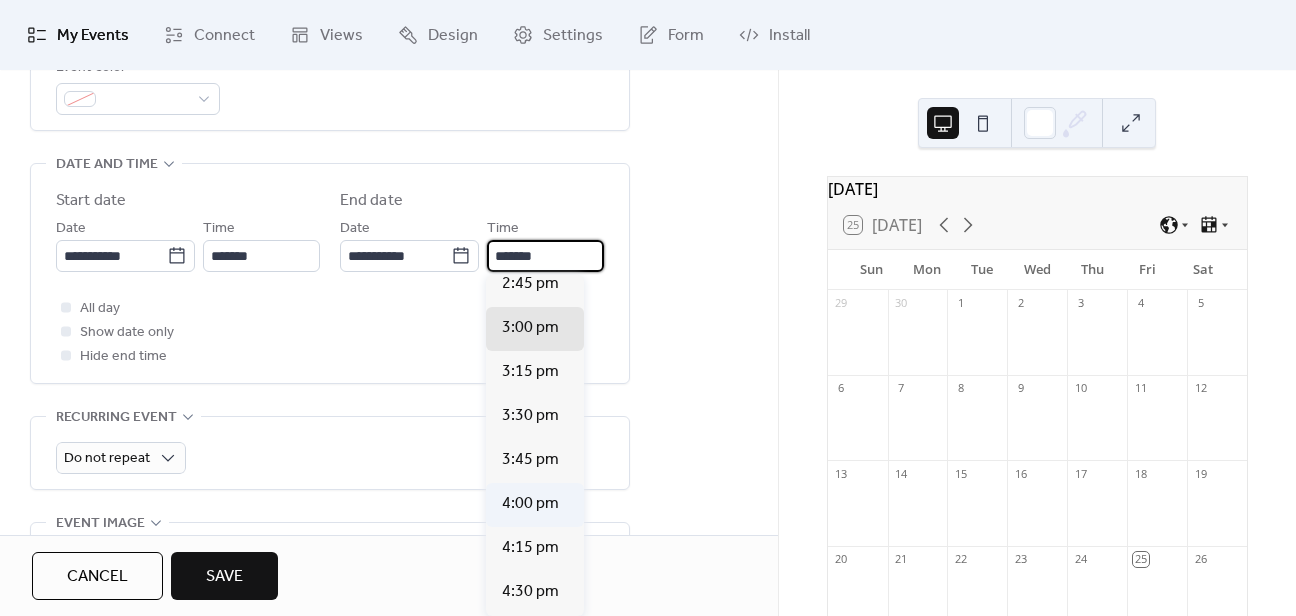 type on "*******" 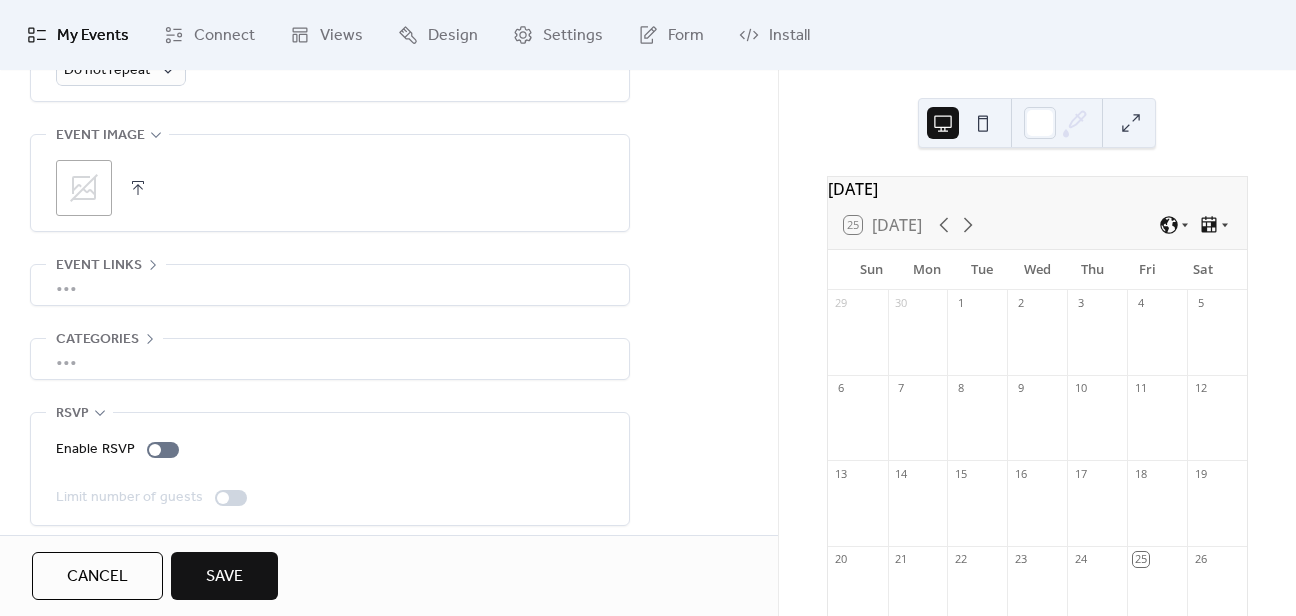 scroll, scrollTop: 1000, scrollLeft: 0, axis: vertical 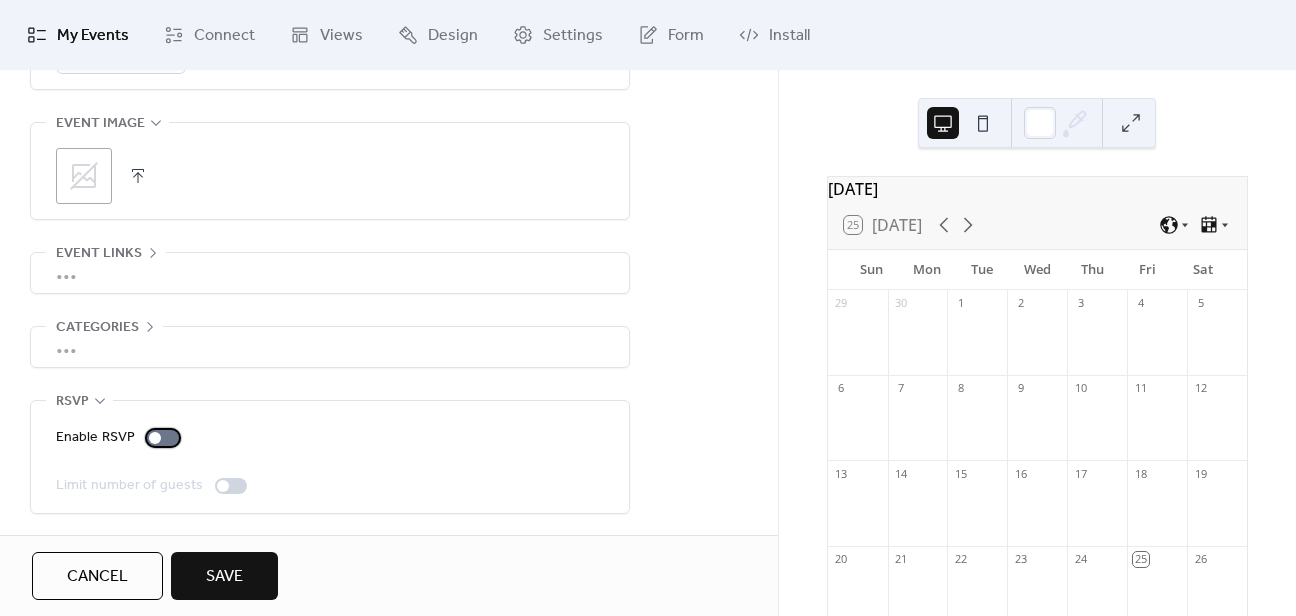 click on "Enable RSVP" at bounding box center (121, 438) 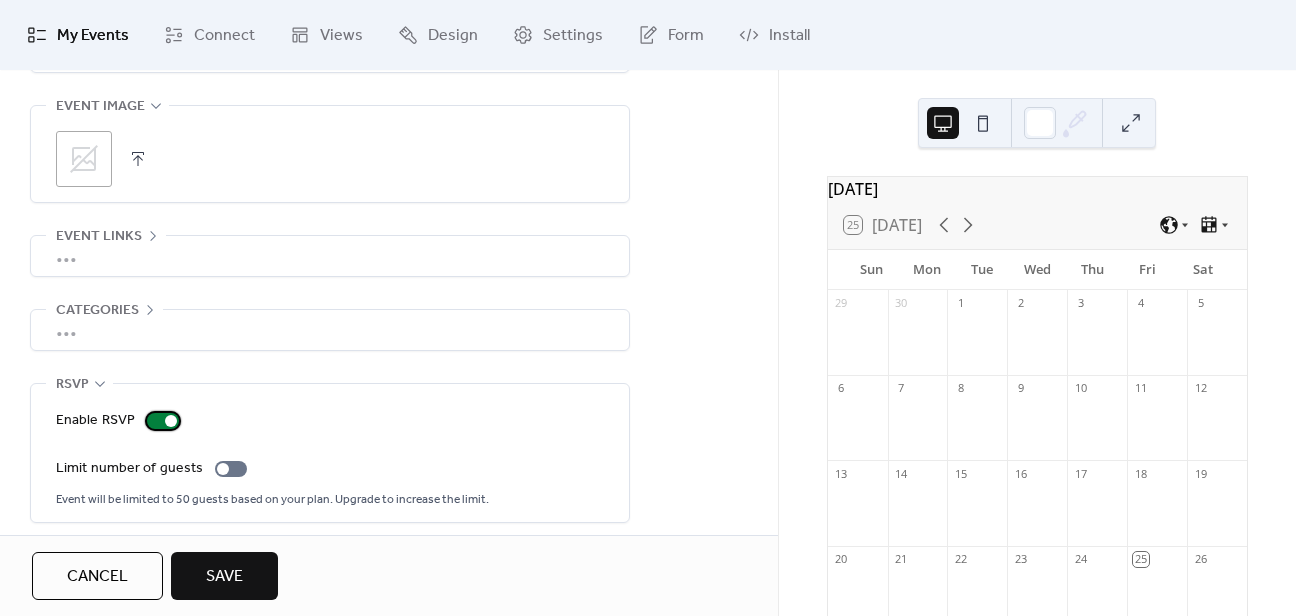 scroll, scrollTop: 1026, scrollLeft: 0, axis: vertical 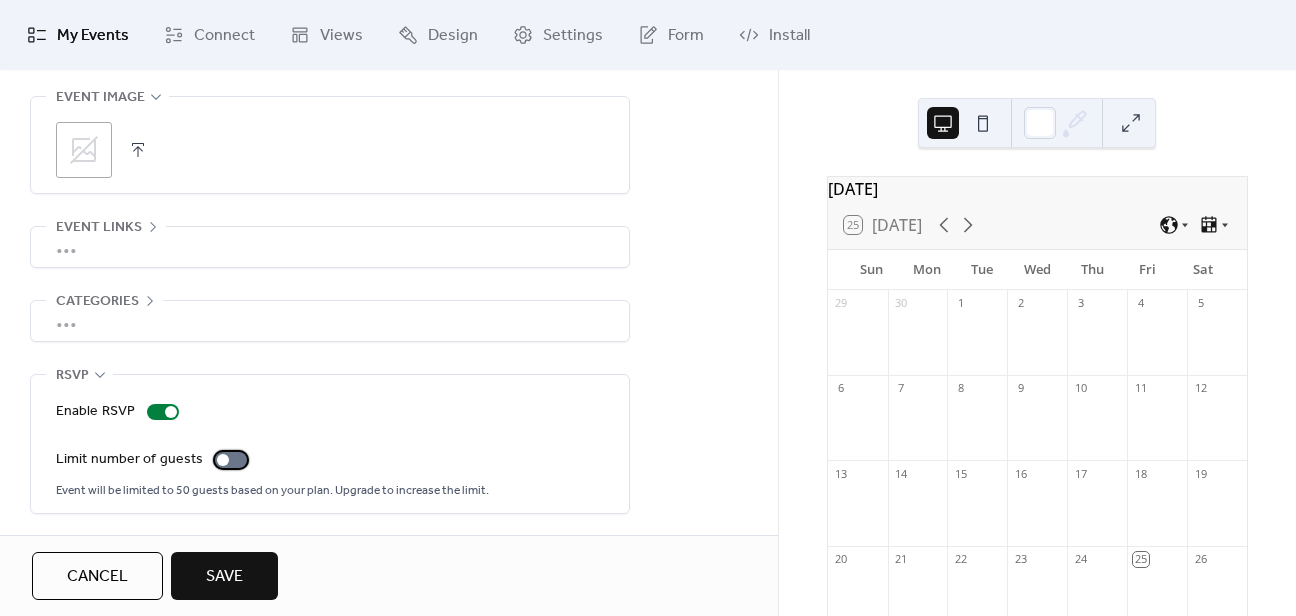 click at bounding box center [223, 460] 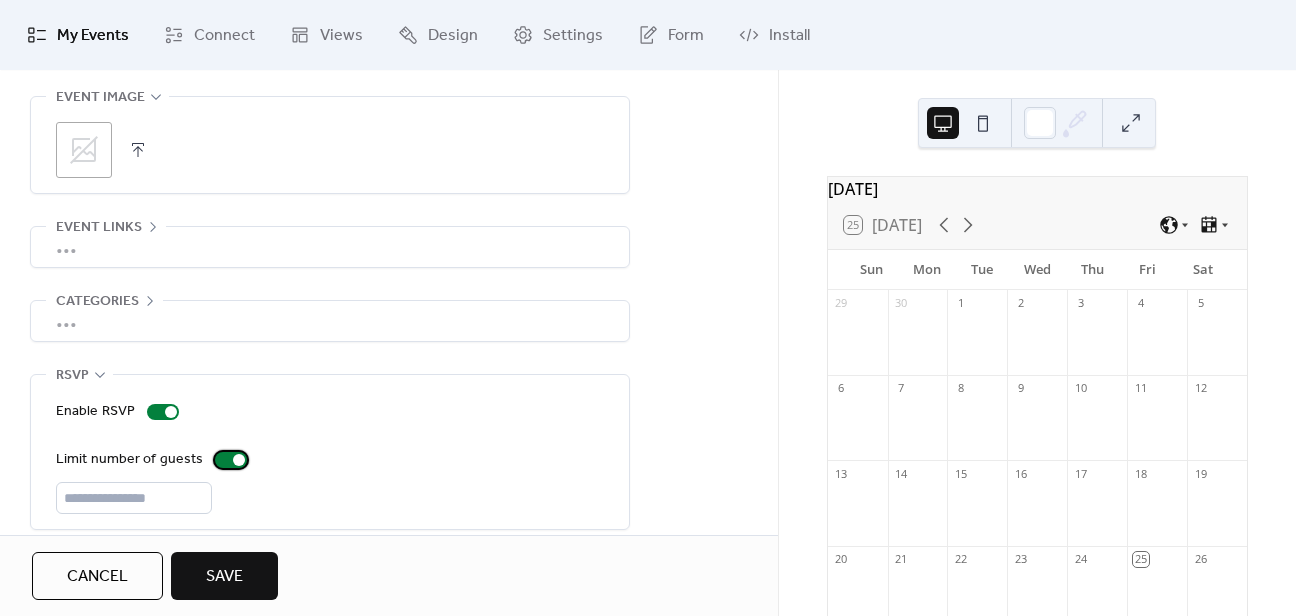 scroll, scrollTop: 1042, scrollLeft: 0, axis: vertical 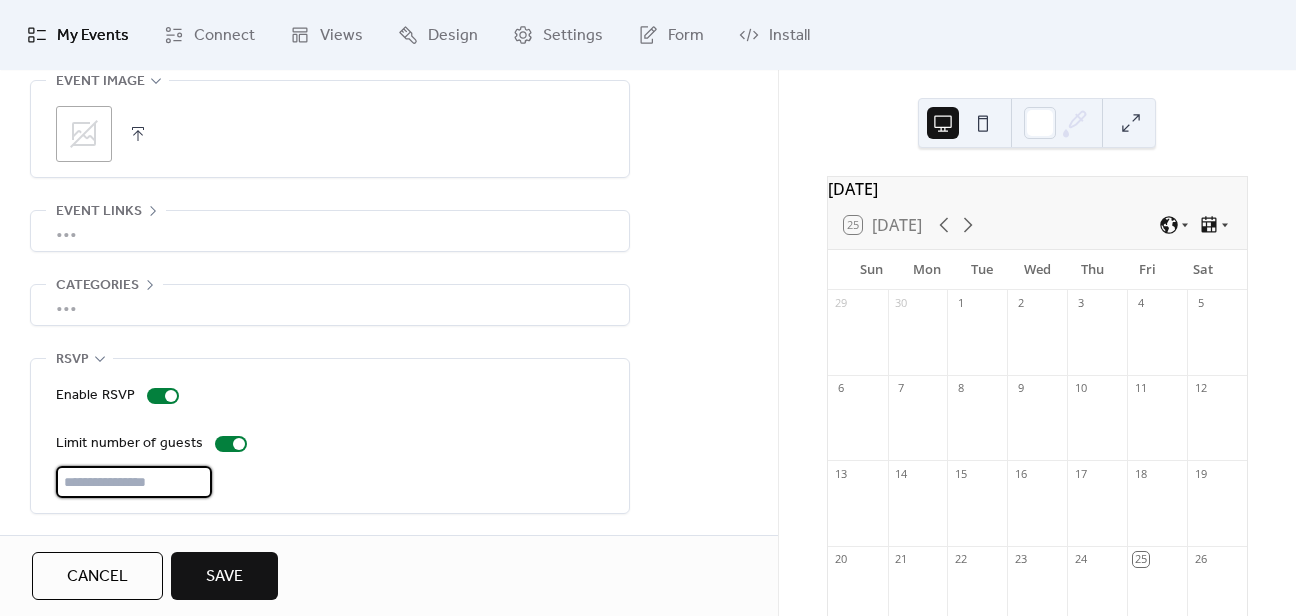 drag, startPoint x: 129, startPoint y: 472, endPoint x: 55, endPoint y: 478, distance: 74.24284 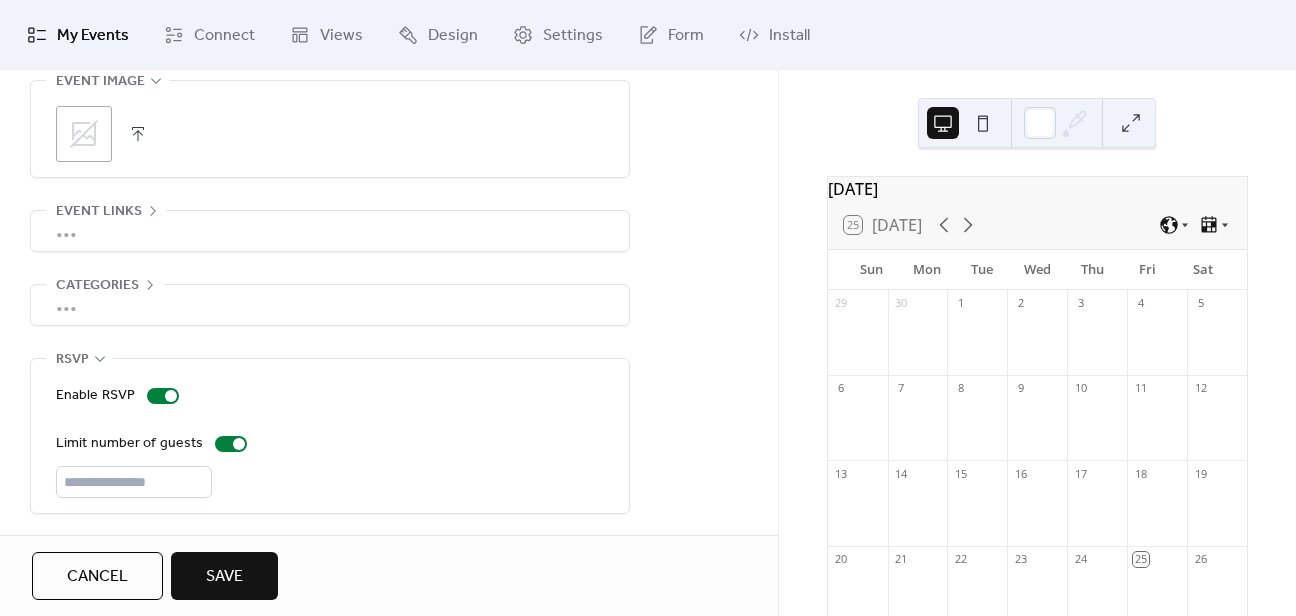 click on "Categories" at bounding box center (97, 286) 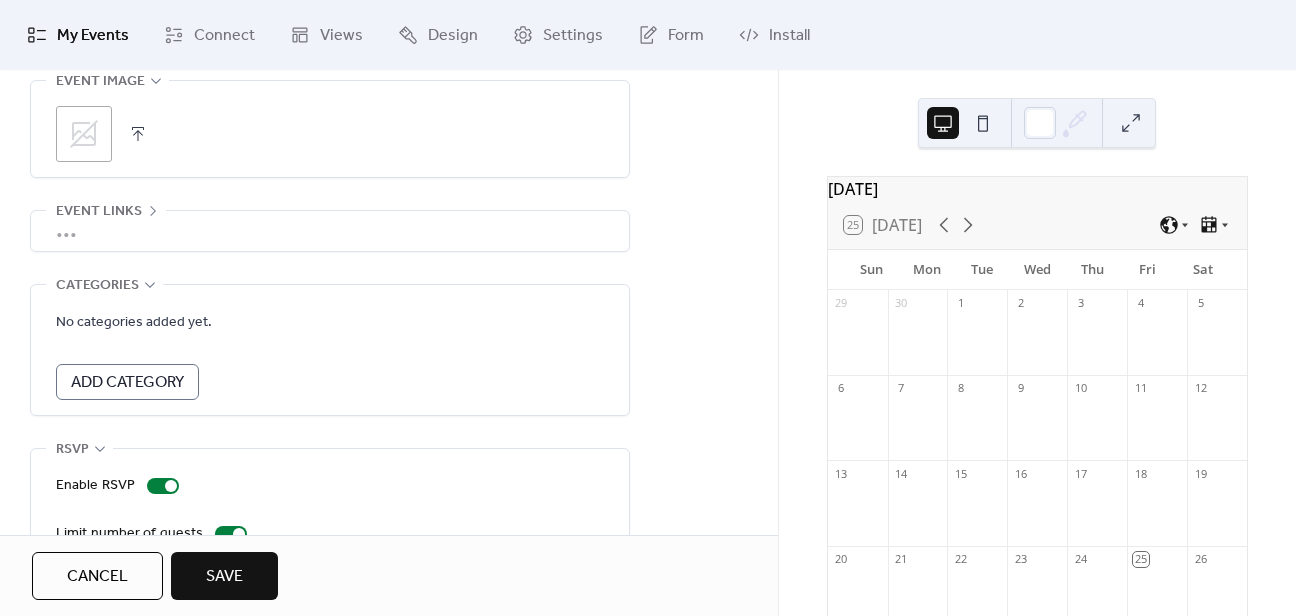 click on "Categories" at bounding box center [97, 286] 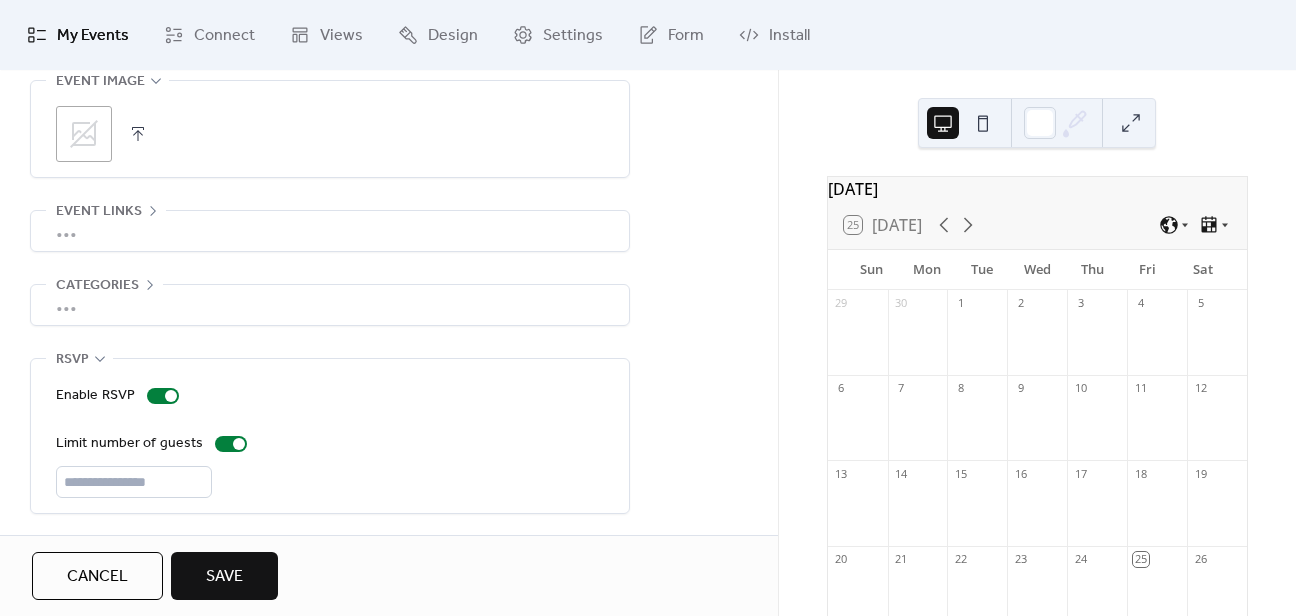 click on "•••" at bounding box center [330, 231] 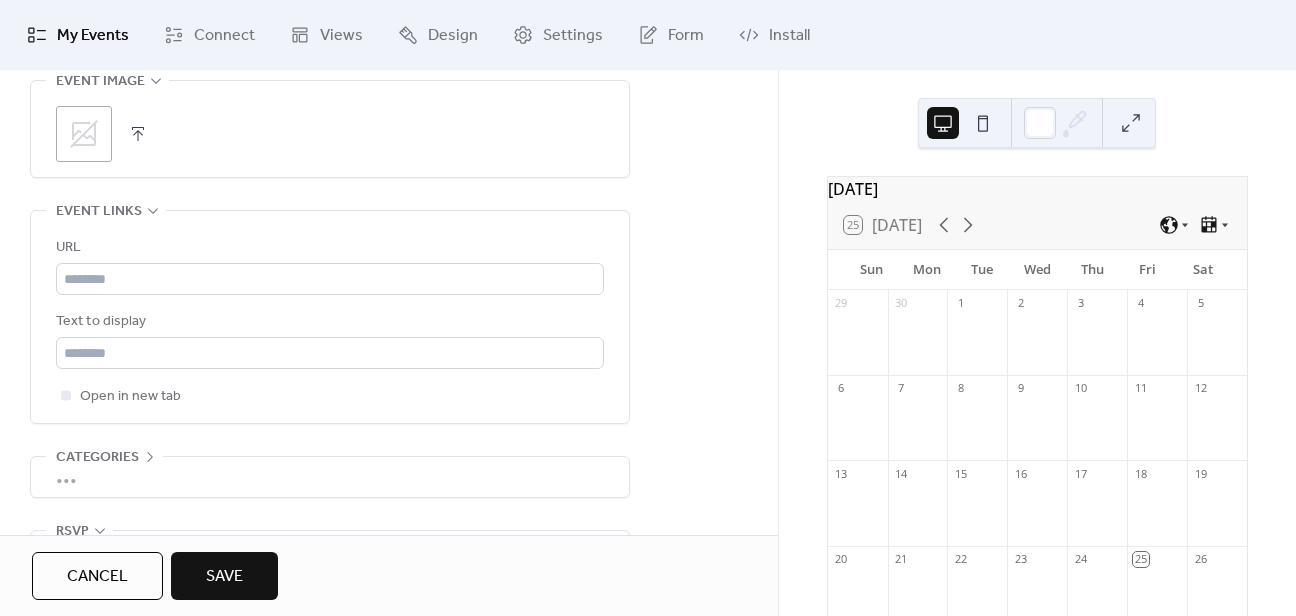 click on "Event links" at bounding box center (99, 212) 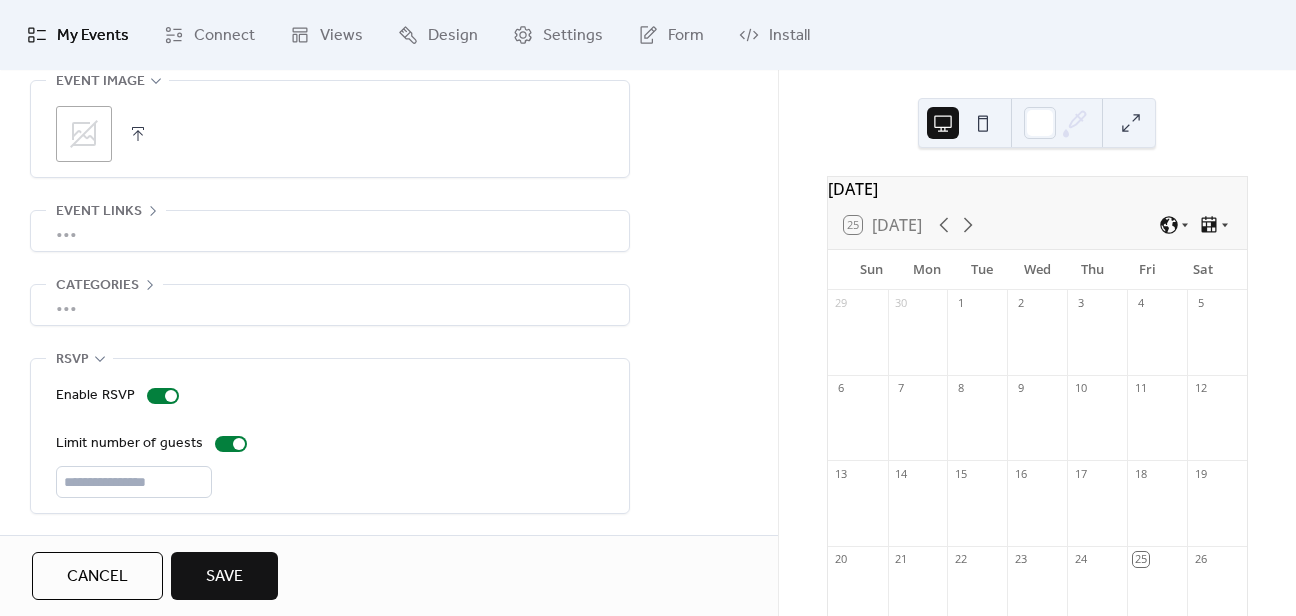 scroll, scrollTop: 1042, scrollLeft: 0, axis: vertical 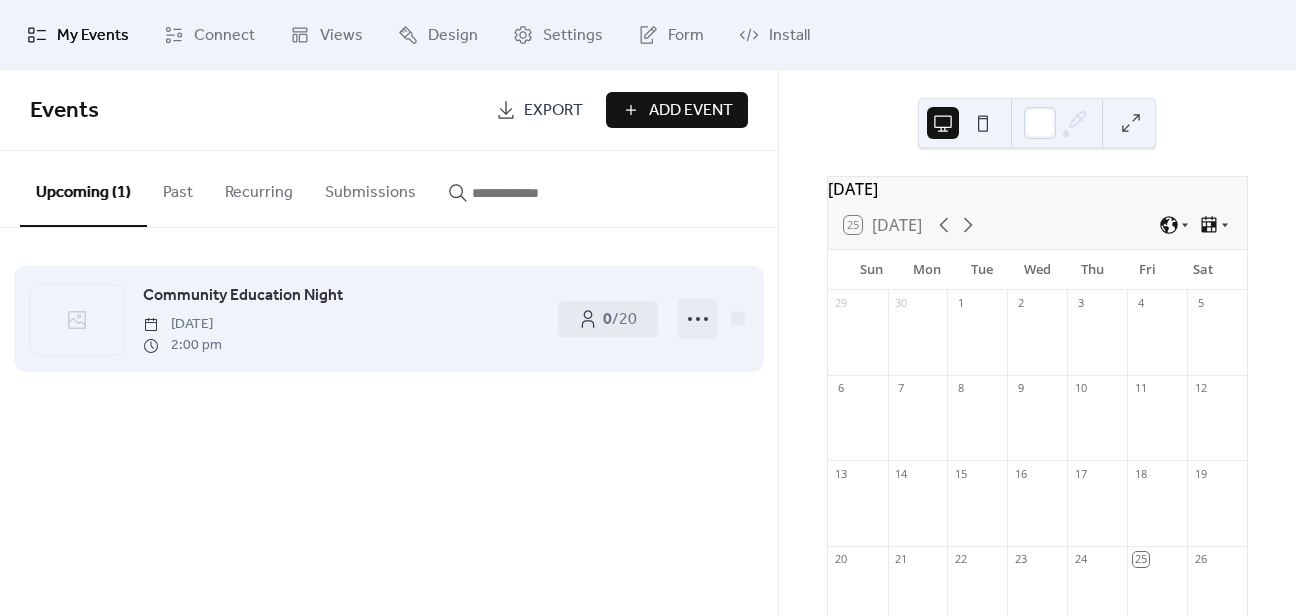 click 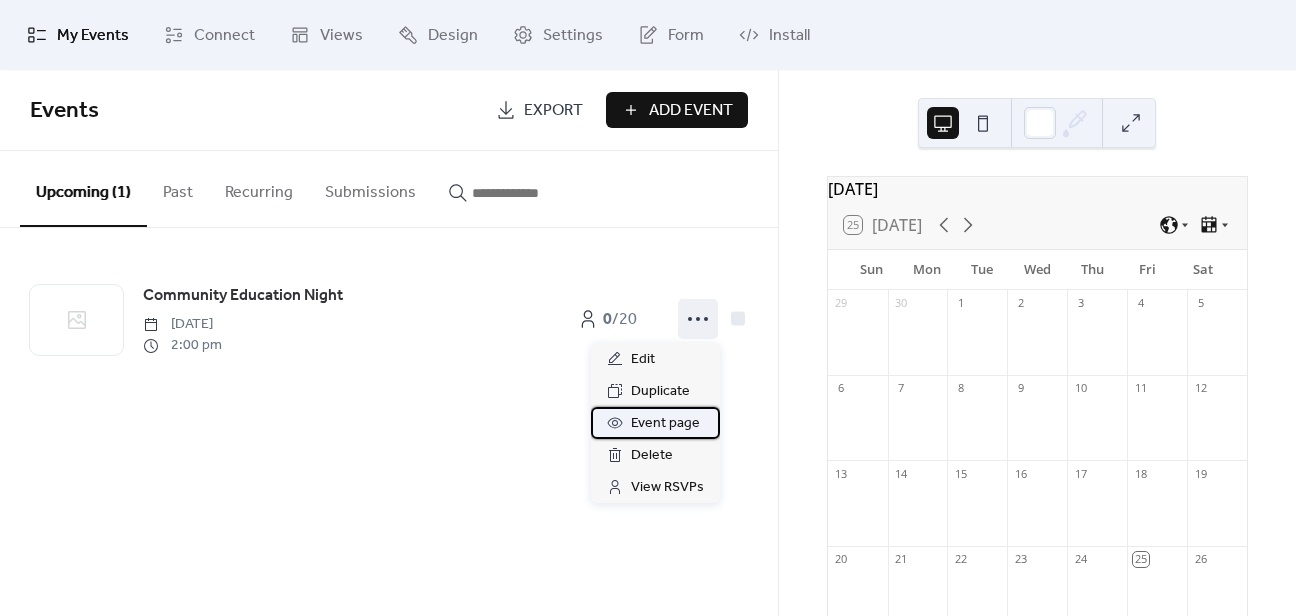 click on "Event page" at bounding box center (665, 424) 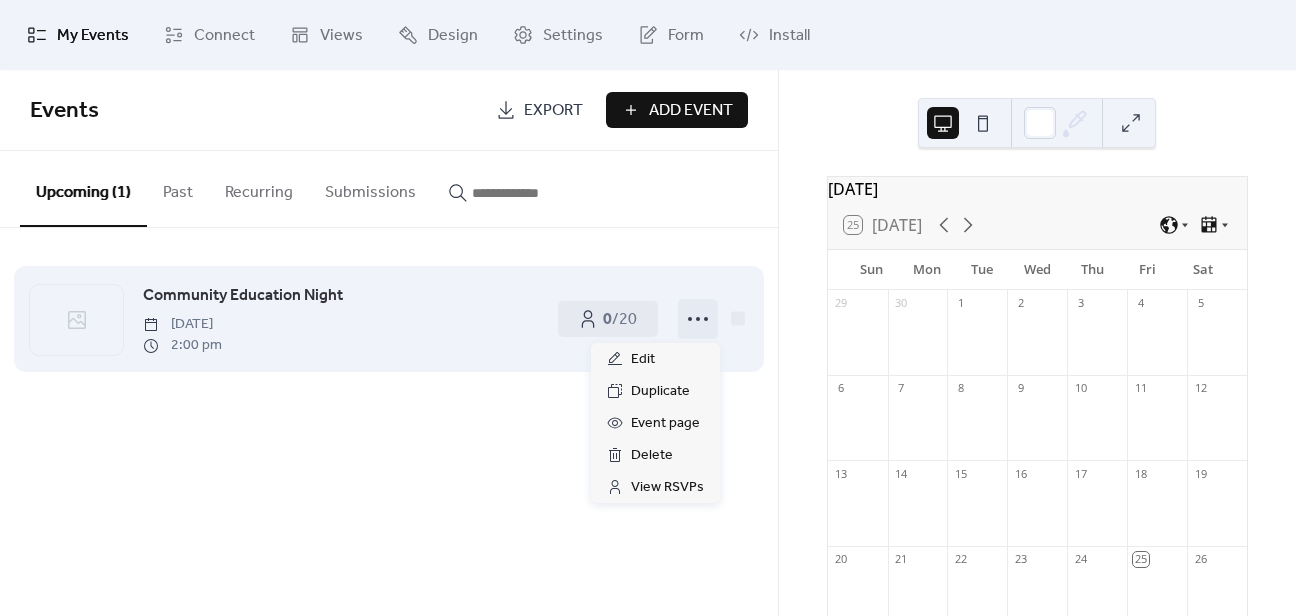 click 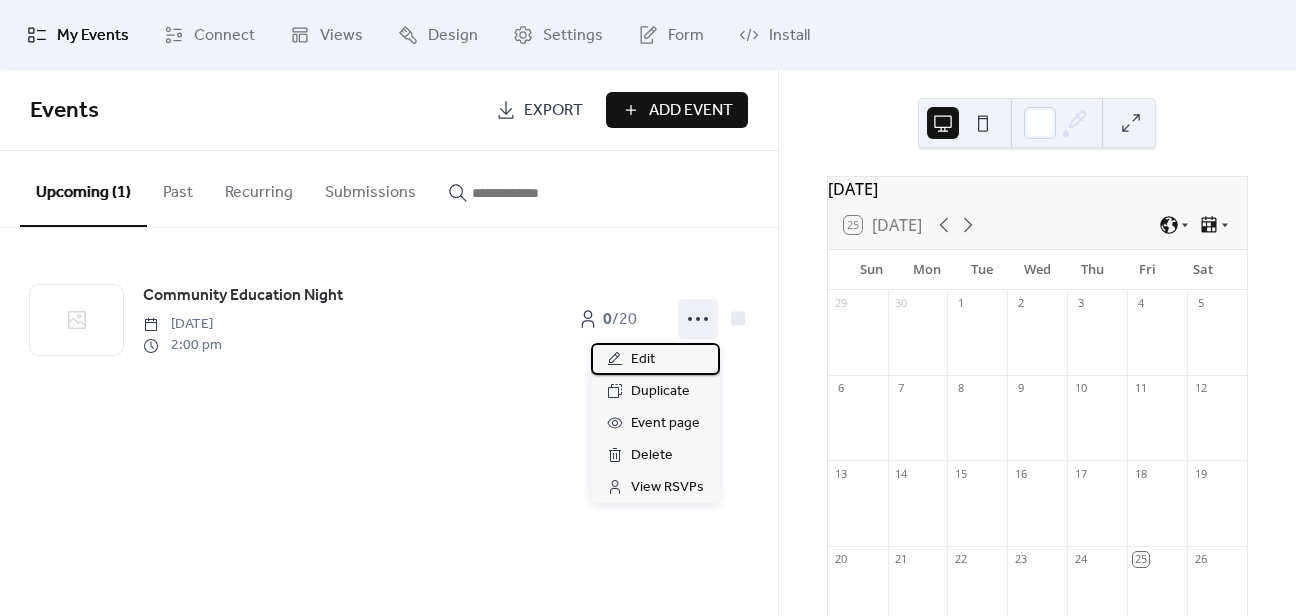 click on "Edit" at bounding box center (643, 360) 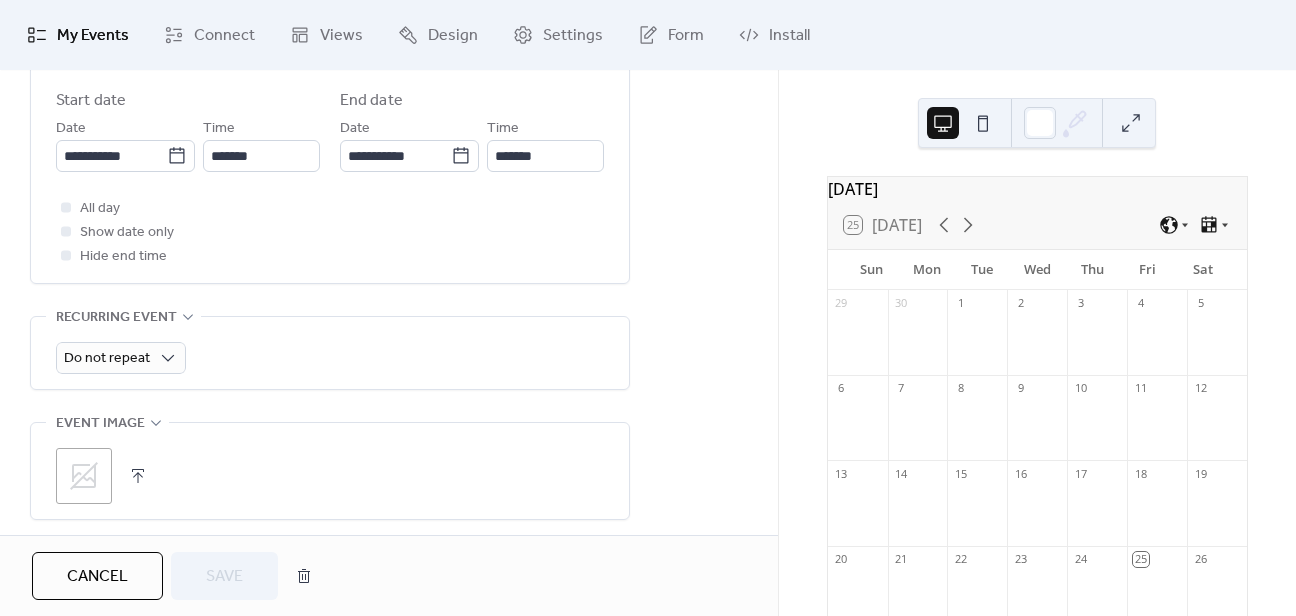 scroll, scrollTop: 1042, scrollLeft: 0, axis: vertical 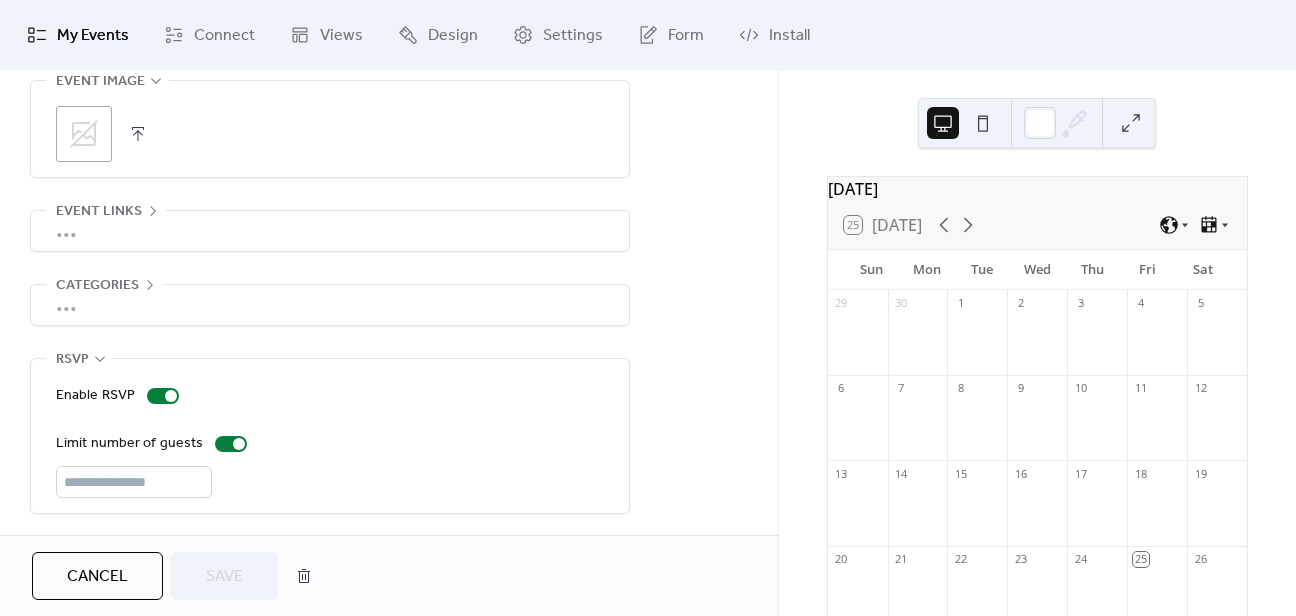 click on "Cancel" at bounding box center (97, 577) 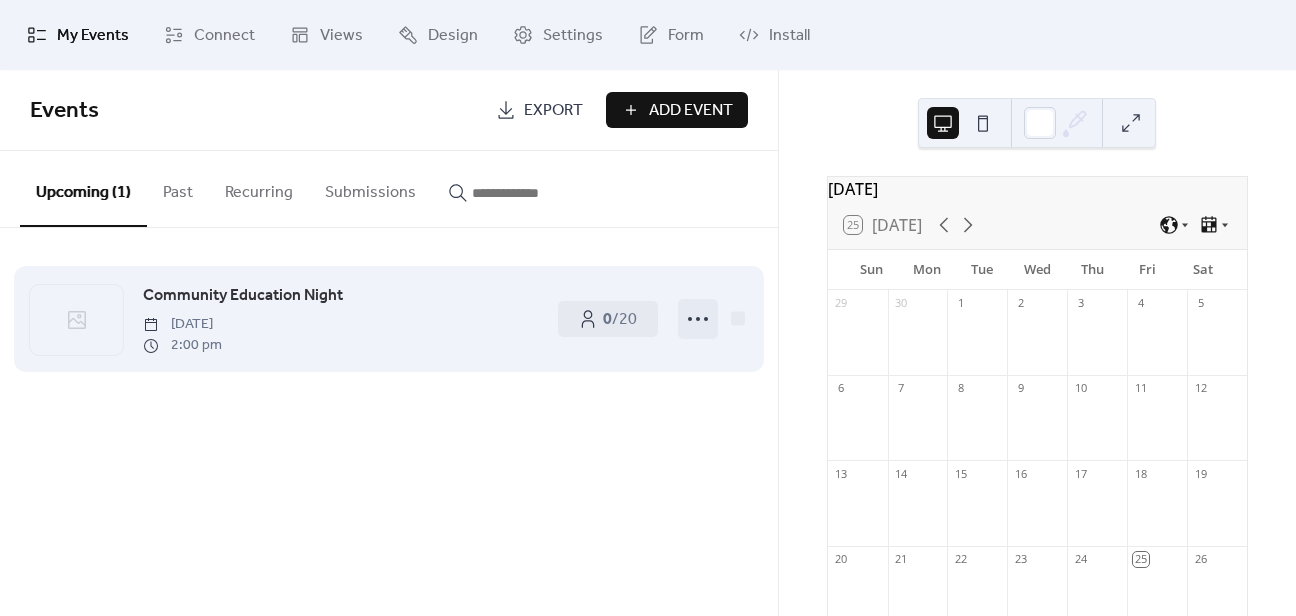 click 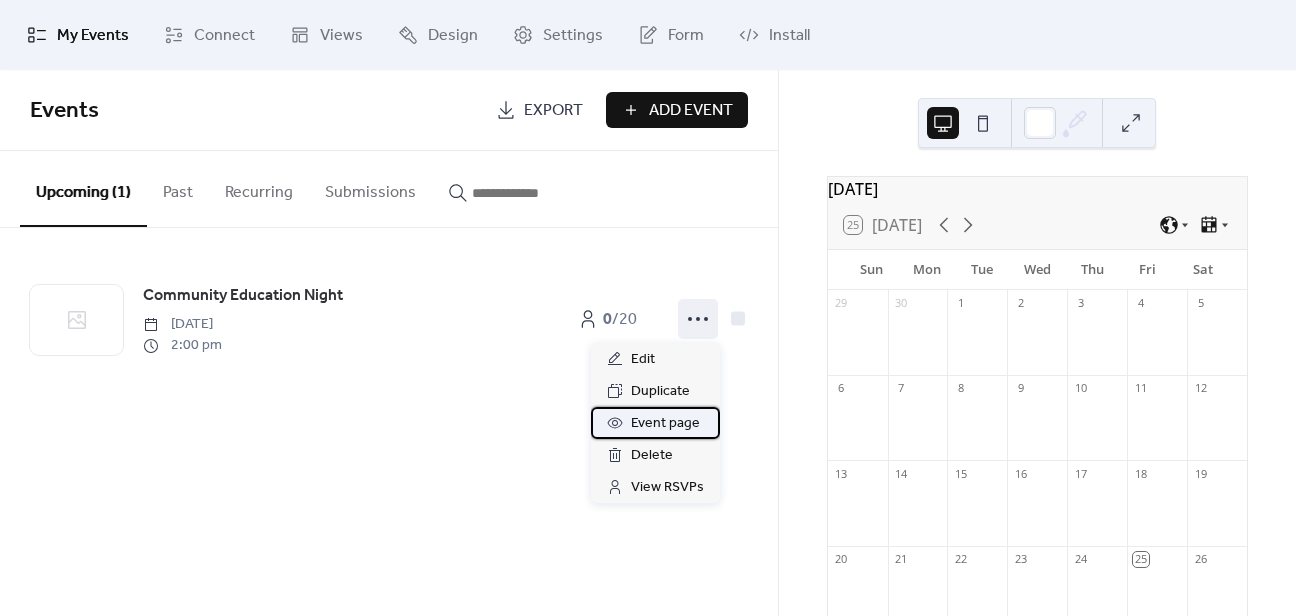 click on "Event page" at bounding box center (665, 424) 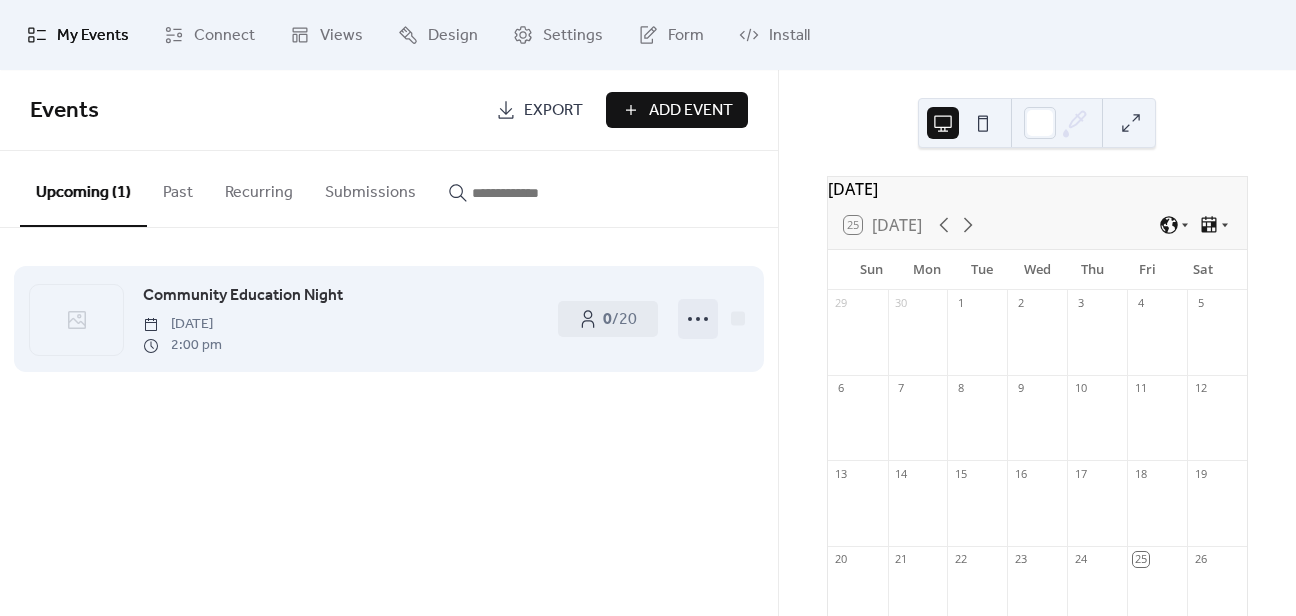 click 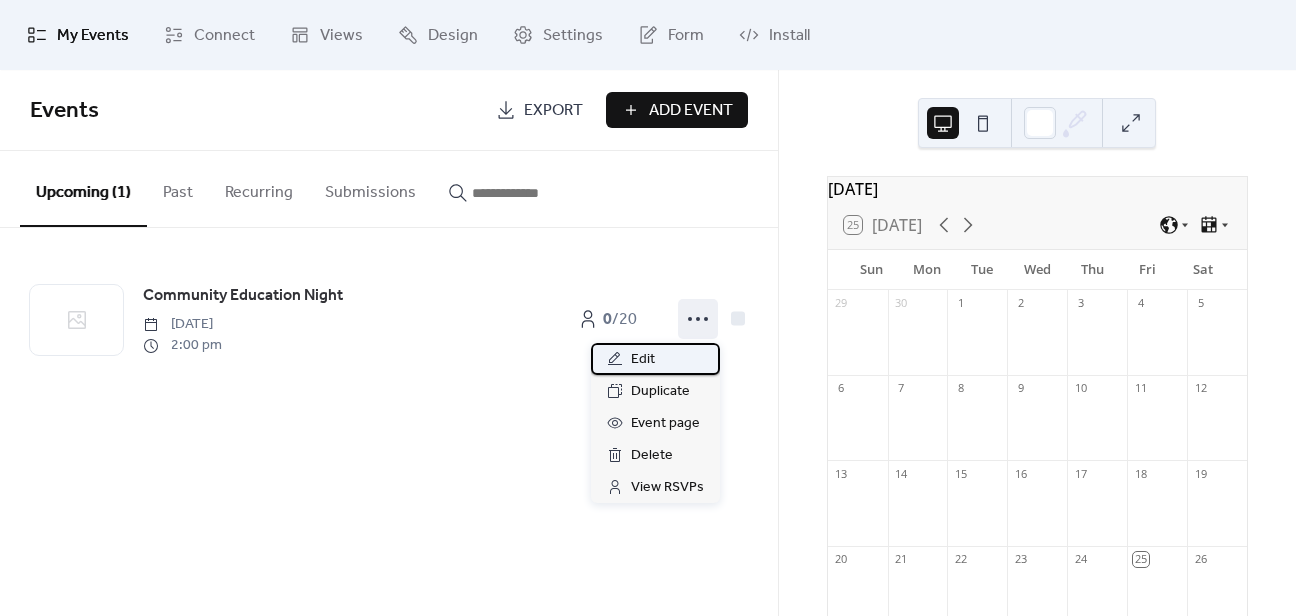 click on "Edit" at bounding box center [655, 359] 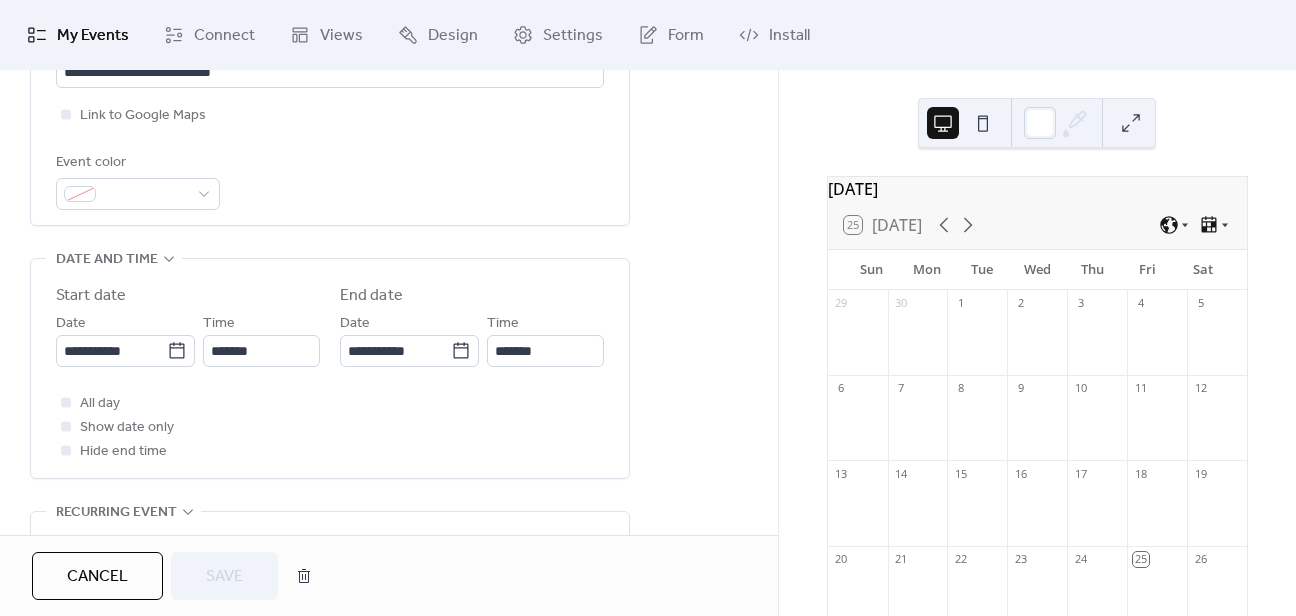 scroll, scrollTop: 400, scrollLeft: 0, axis: vertical 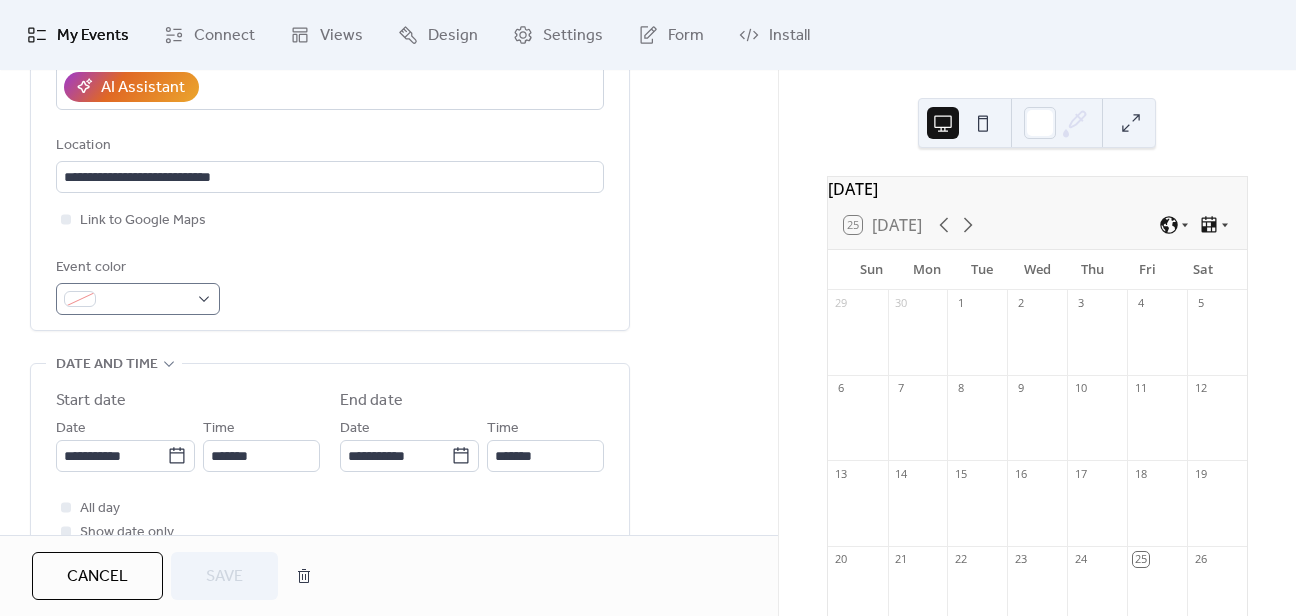 click on "**********" at bounding box center [330, 56] 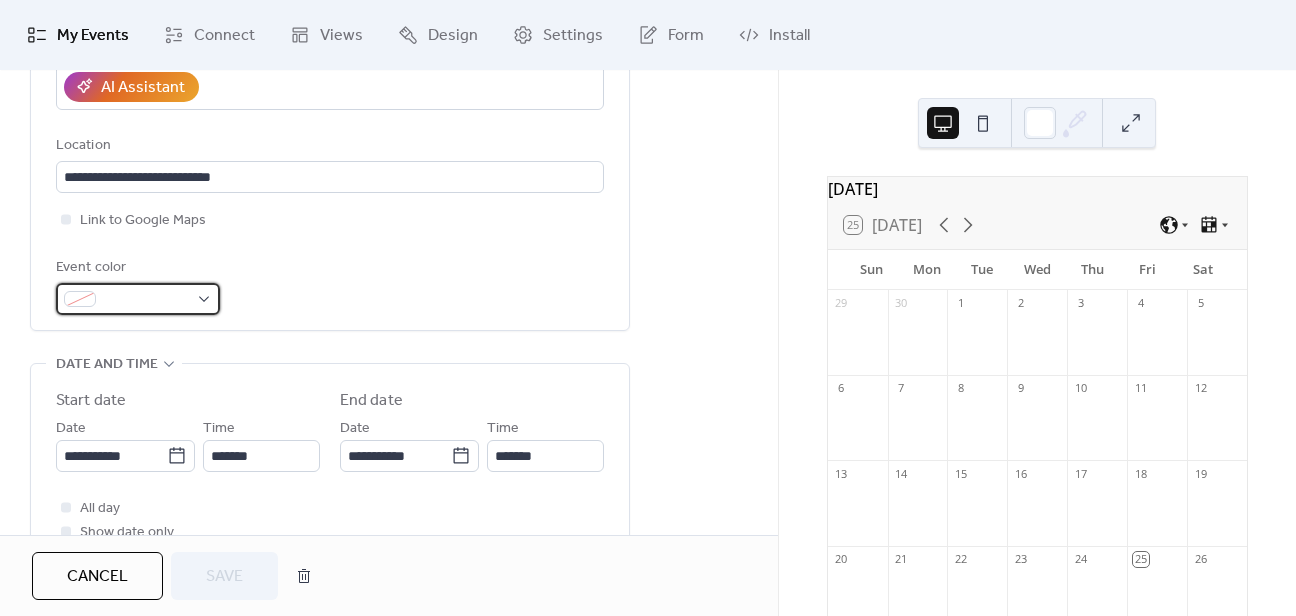 click at bounding box center (146, 300) 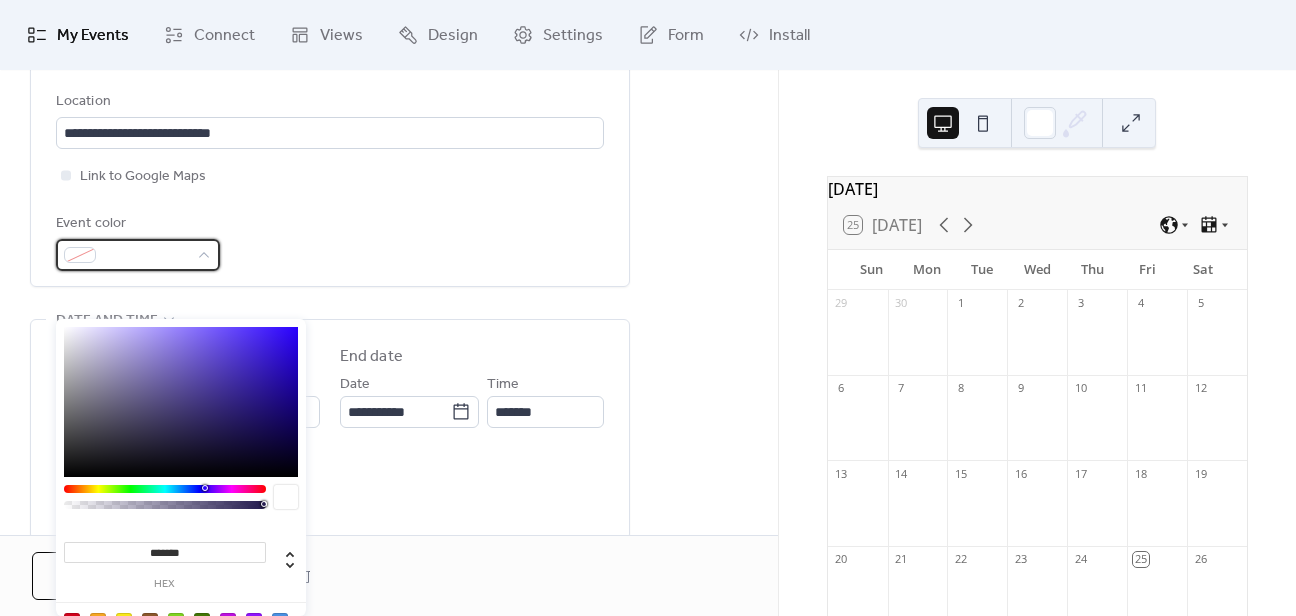 scroll, scrollTop: 400, scrollLeft: 0, axis: vertical 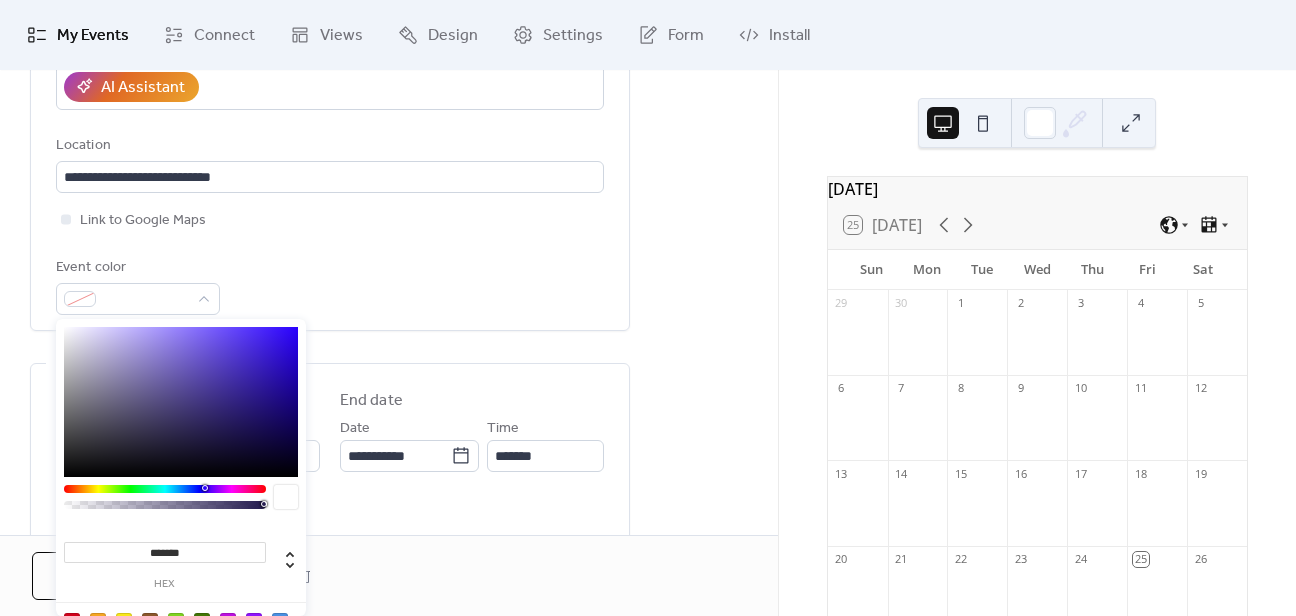 click on "Event color" at bounding box center [330, 285] 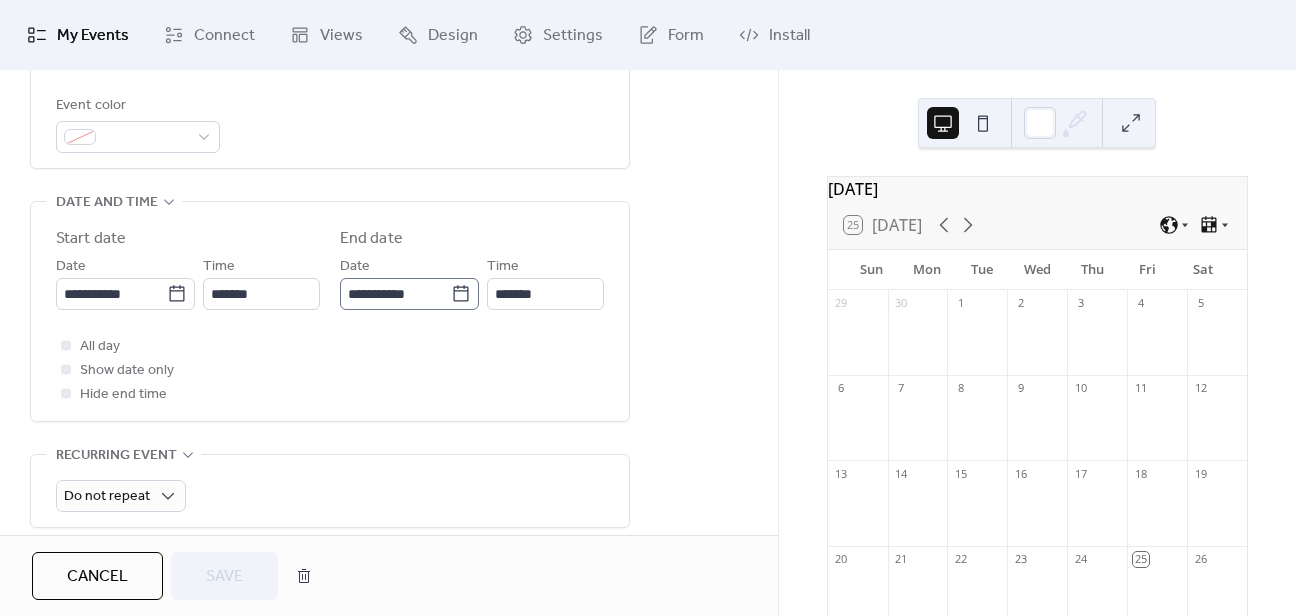 scroll, scrollTop: 600, scrollLeft: 0, axis: vertical 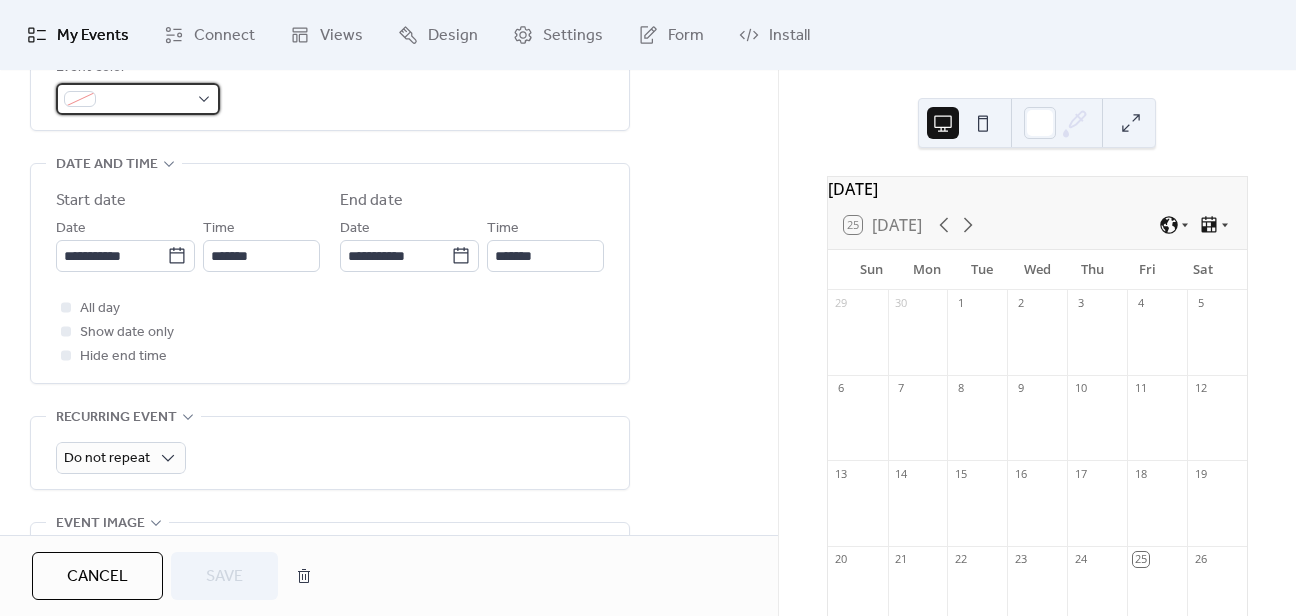 click at bounding box center [138, 99] 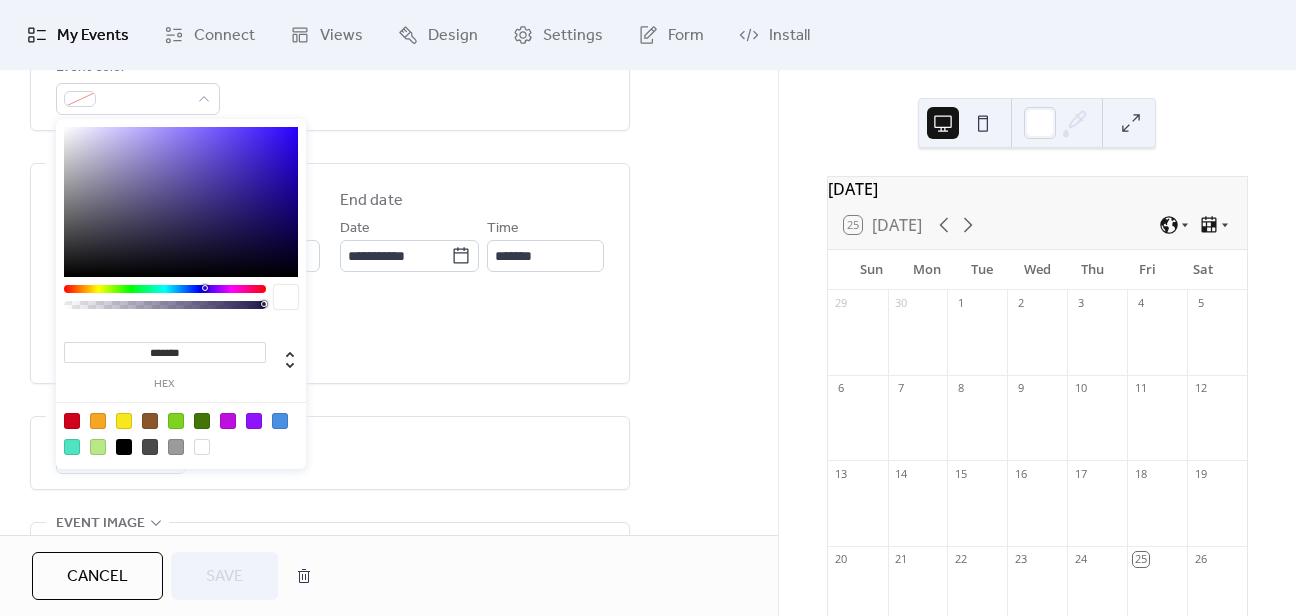 click at bounding box center [280, 421] 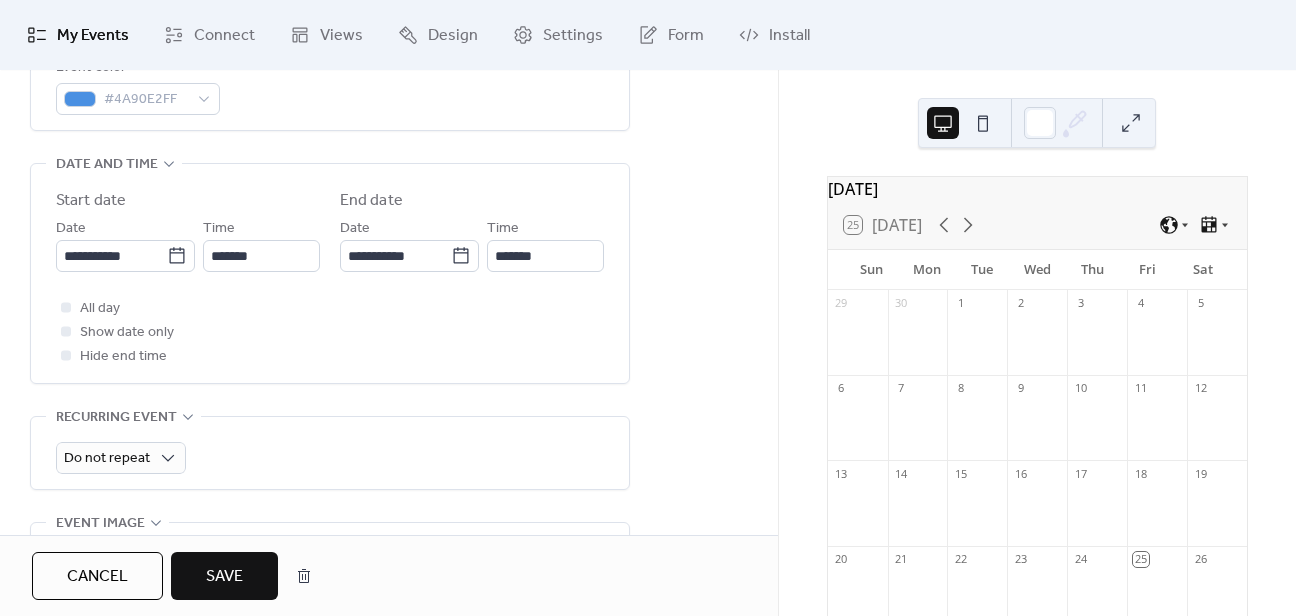 click on "Save" at bounding box center (224, 577) 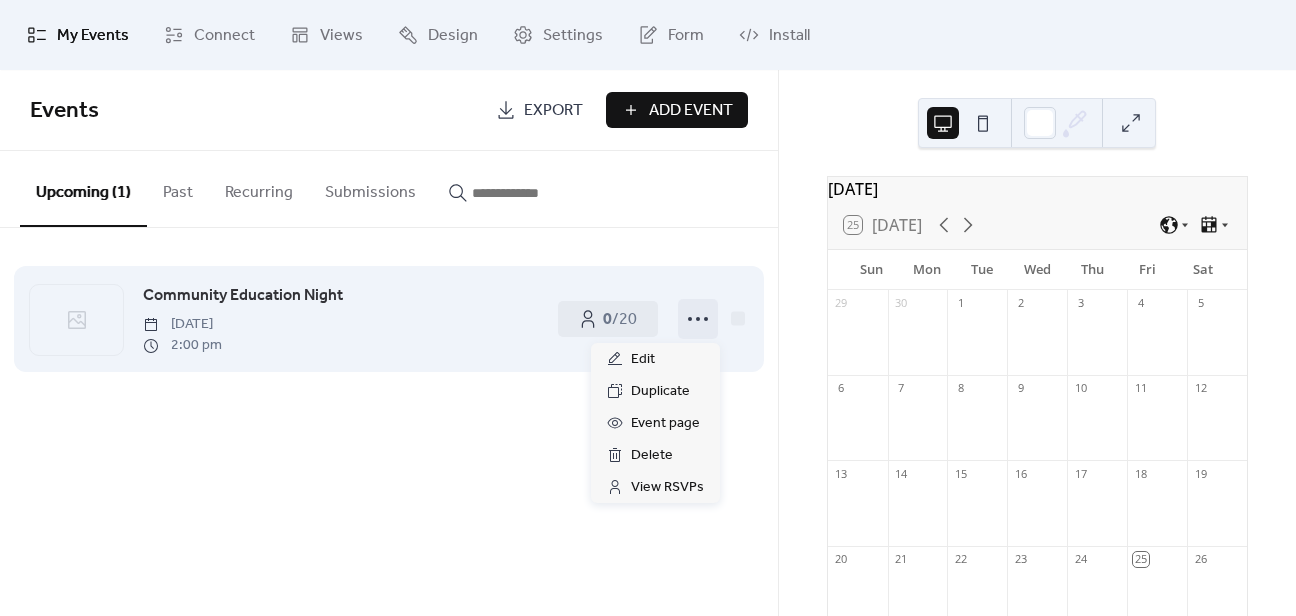 click 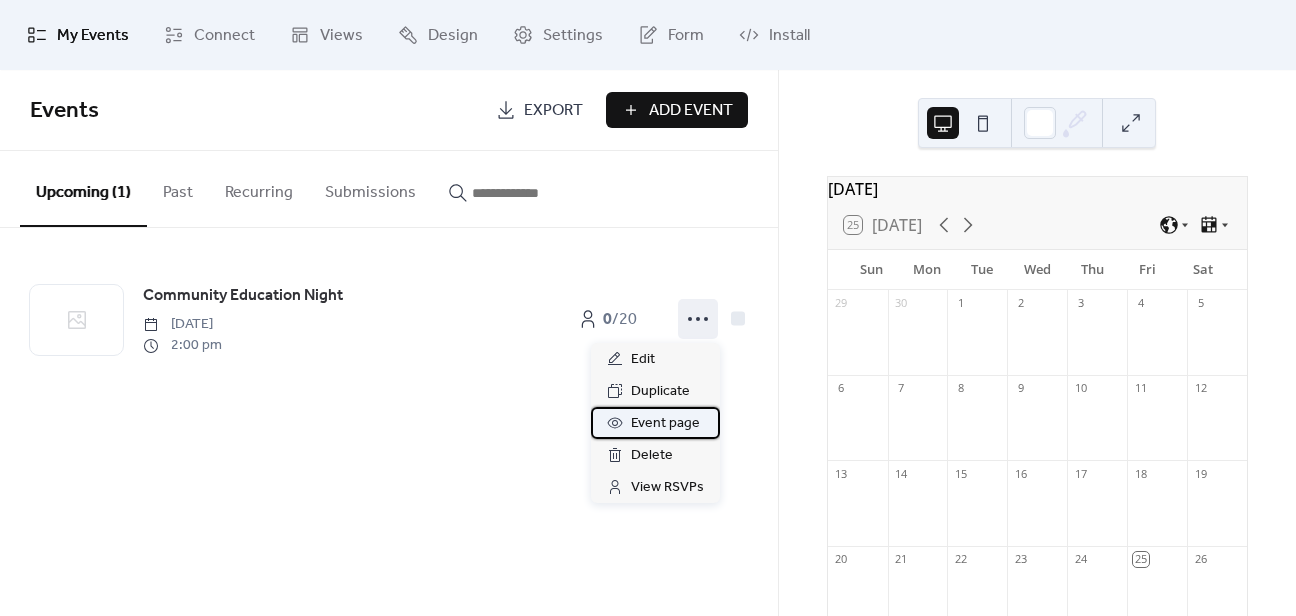 click on "Event page" at bounding box center [665, 424] 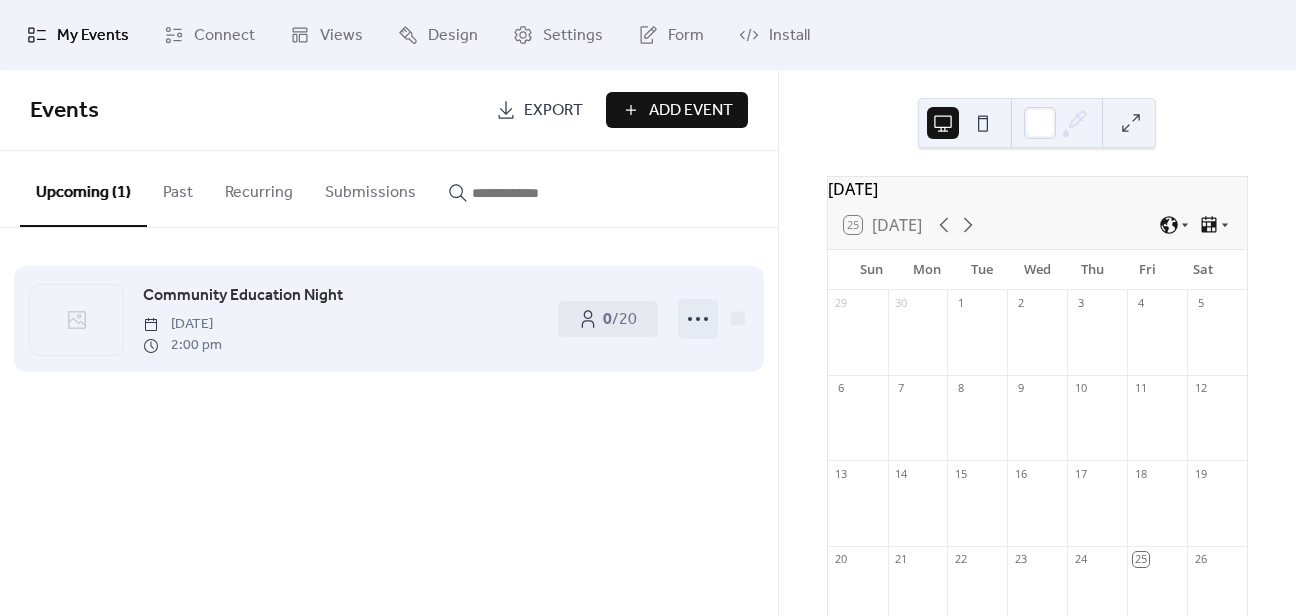 click 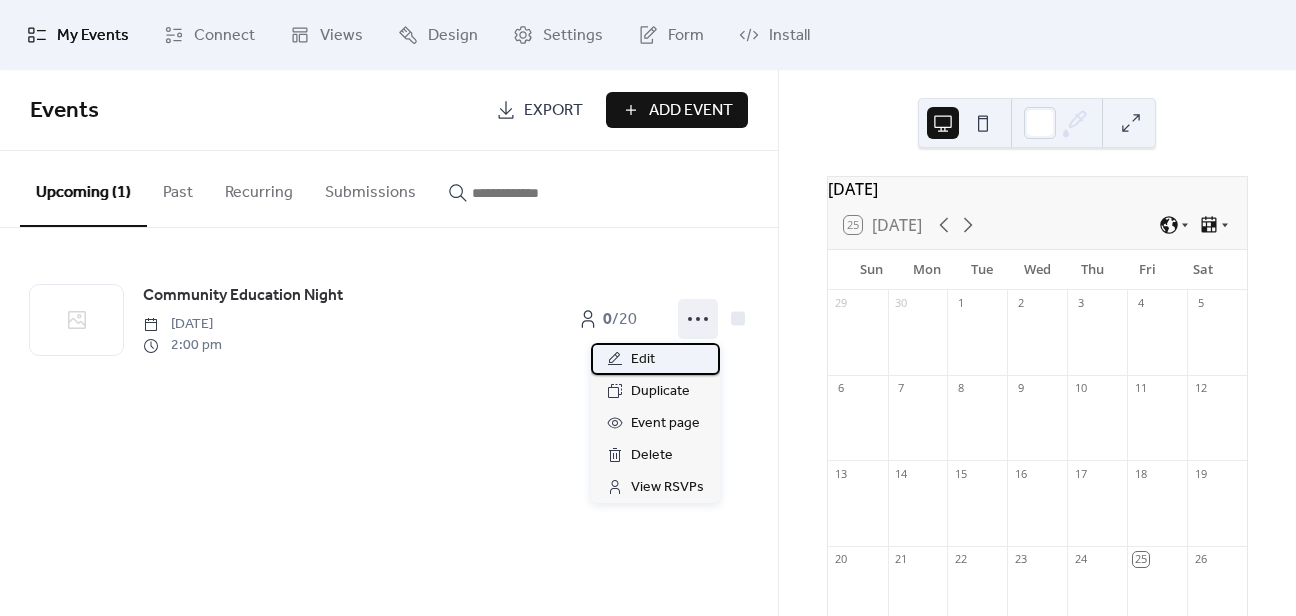 click on "Edit" at bounding box center [643, 360] 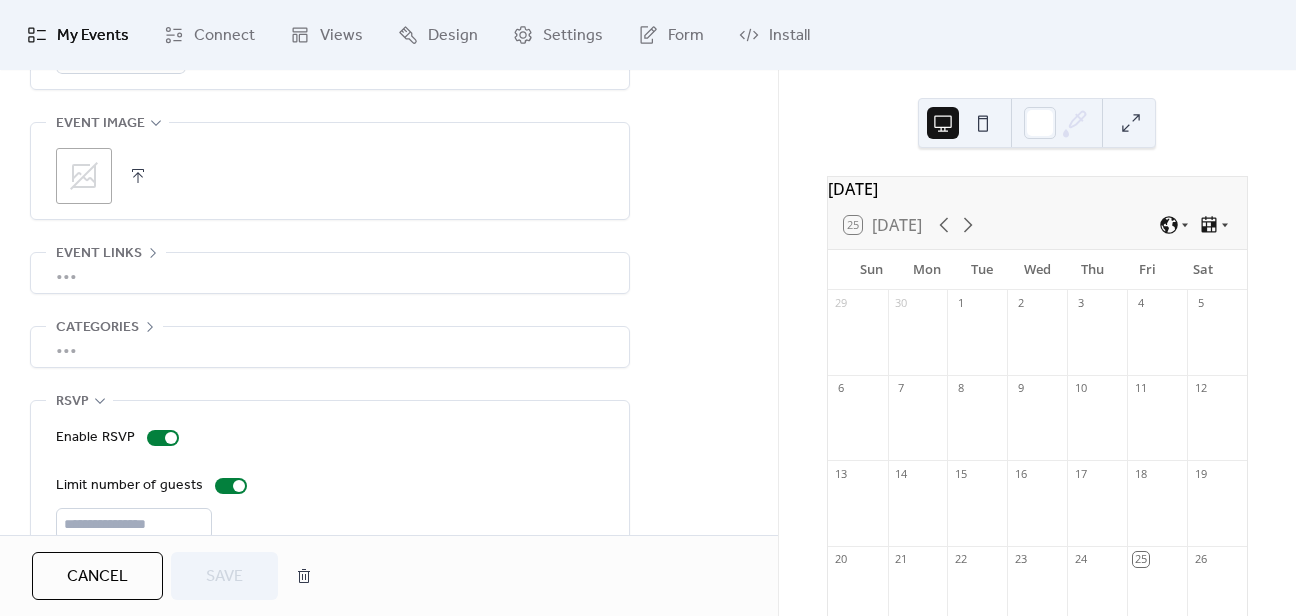 scroll, scrollTop: 1042, scrollLeft: 0, axis: vertical 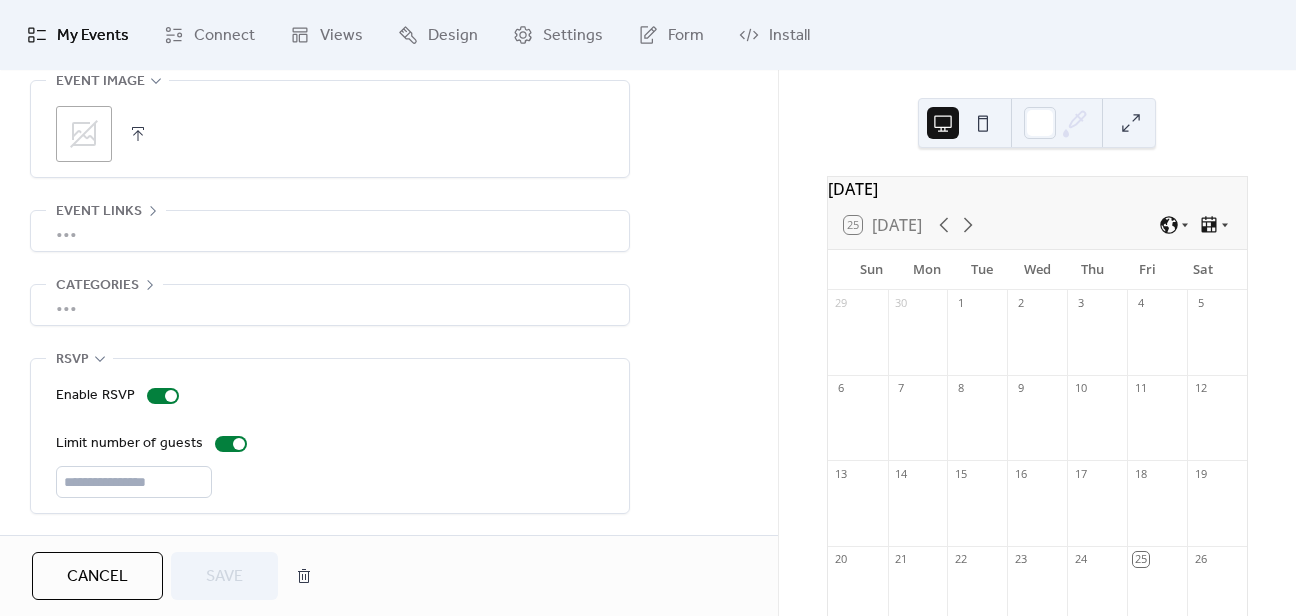 click on "Event links" at bounding box center (99, 212) 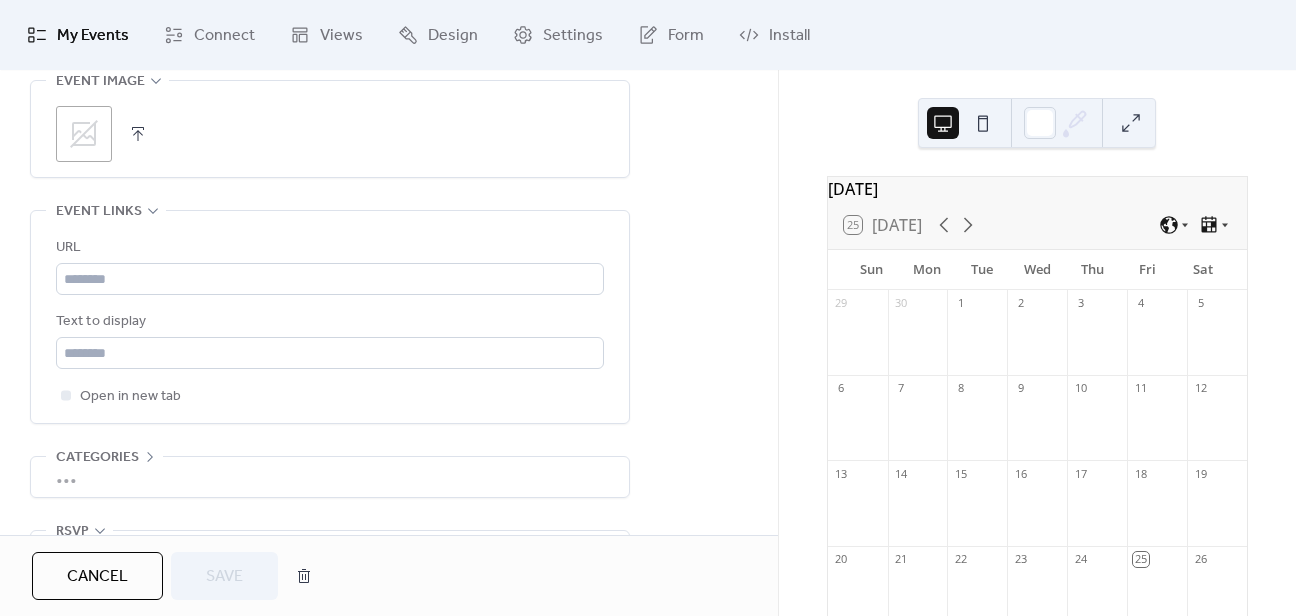scroll, scrollTop: 1142, scrollLeft: 0, axis: vertical 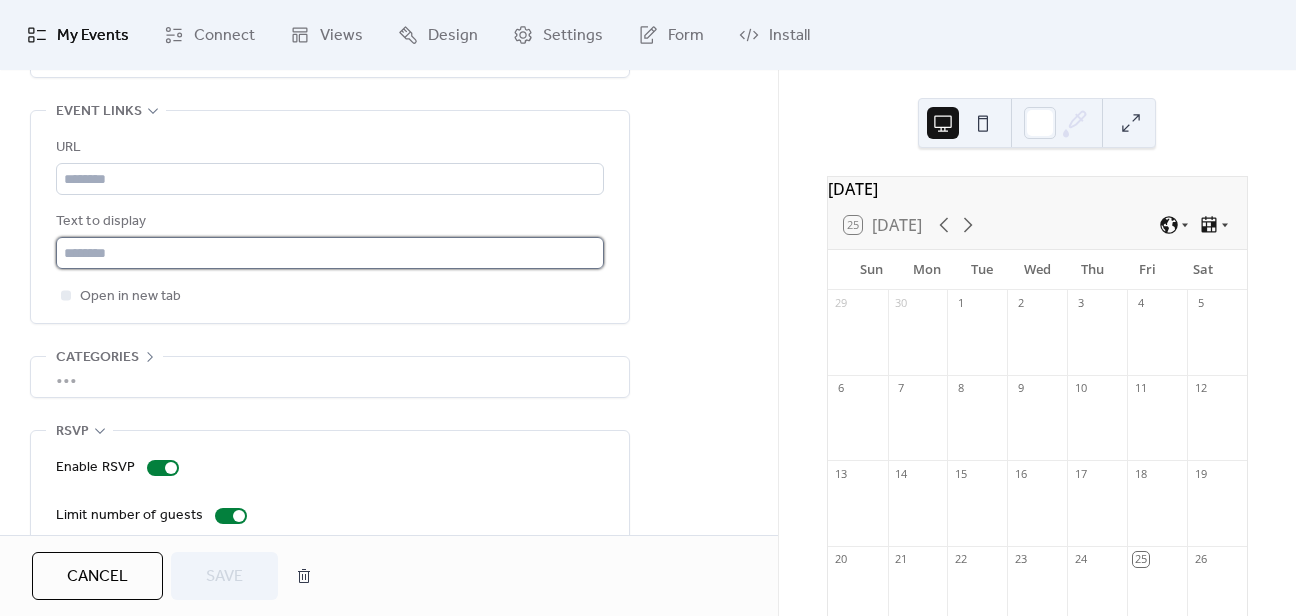 click at bounding box center (330, 253) 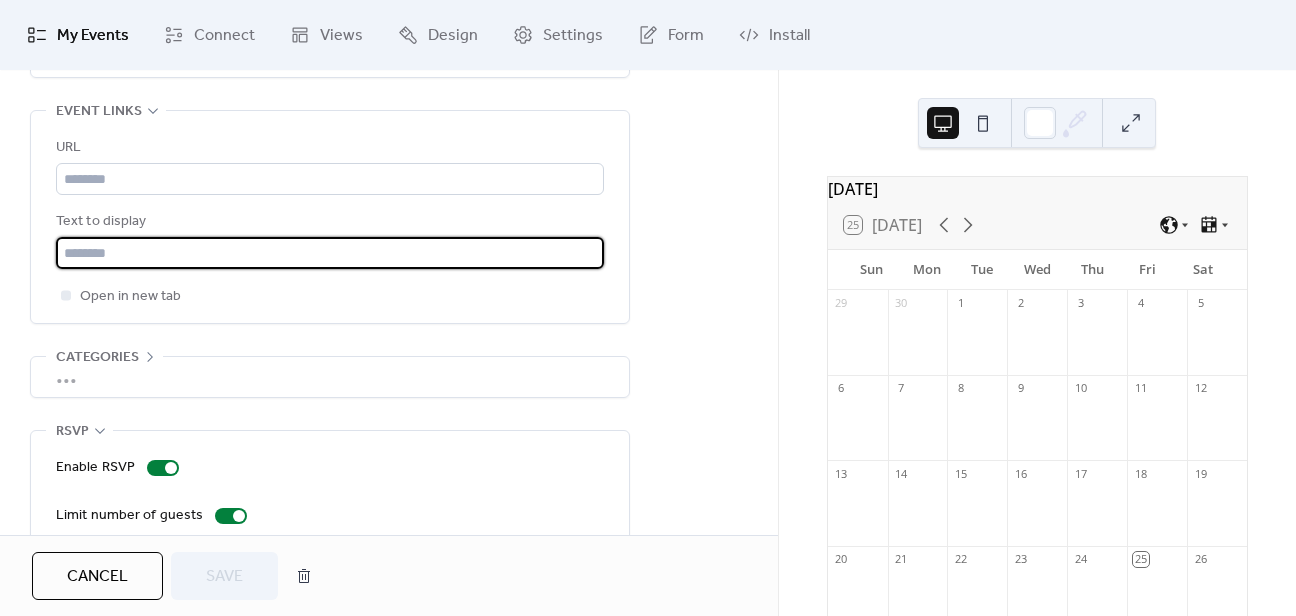 click at bounding box center [983, 123] 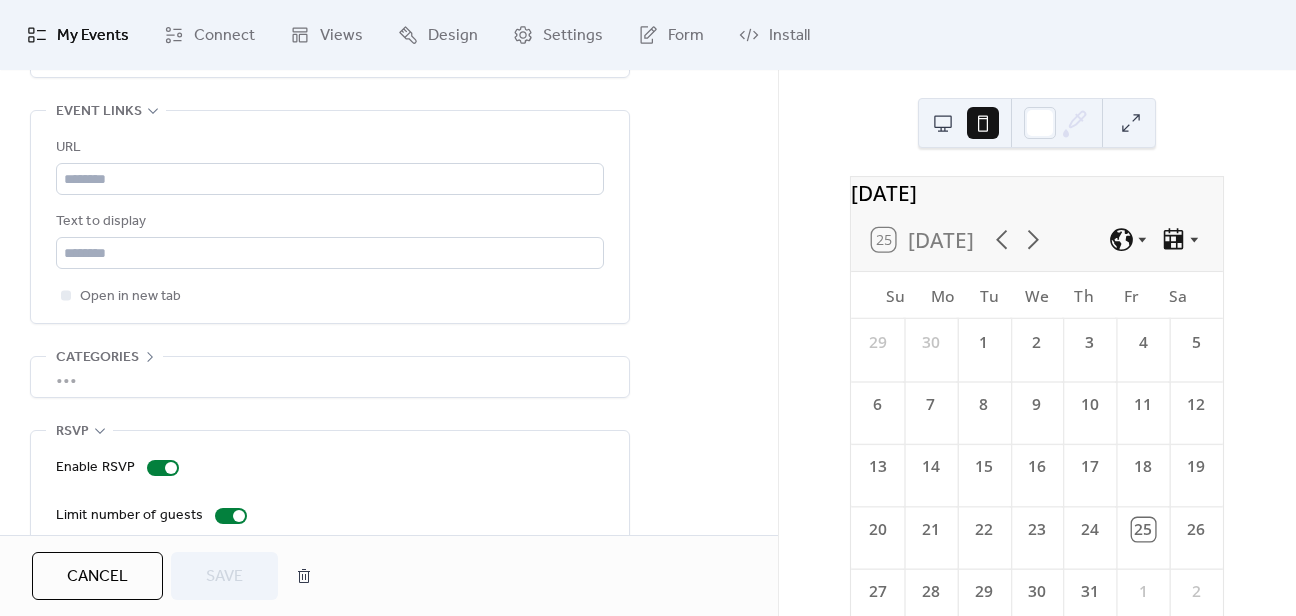click at bounding box center (943, 123) 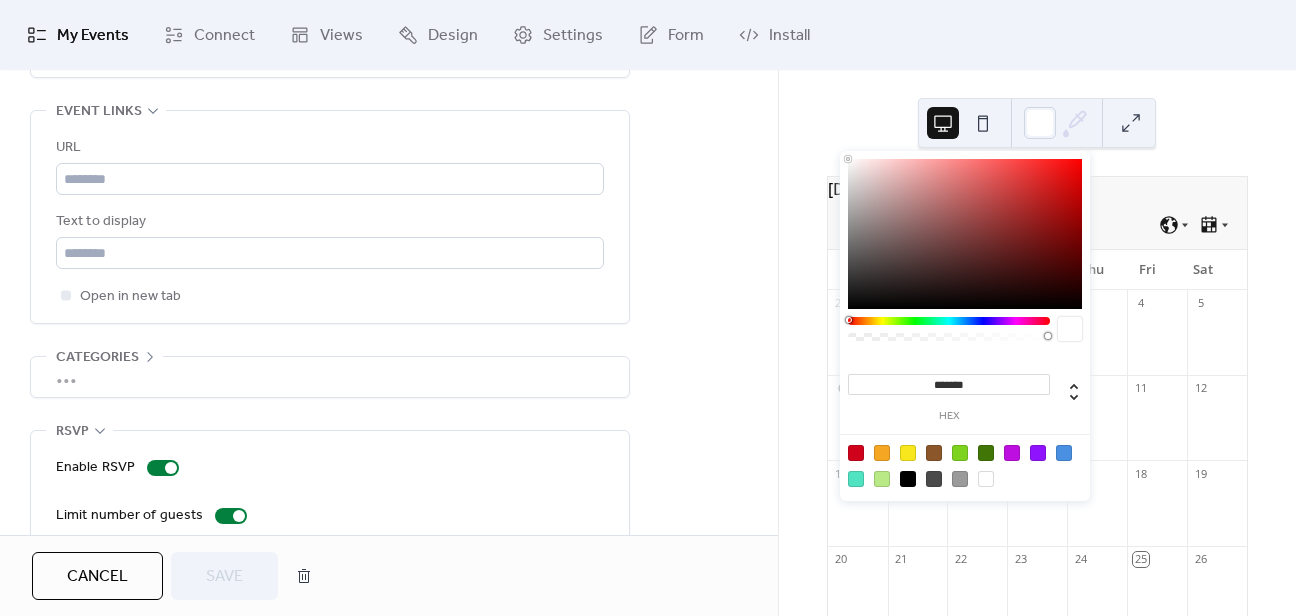 click 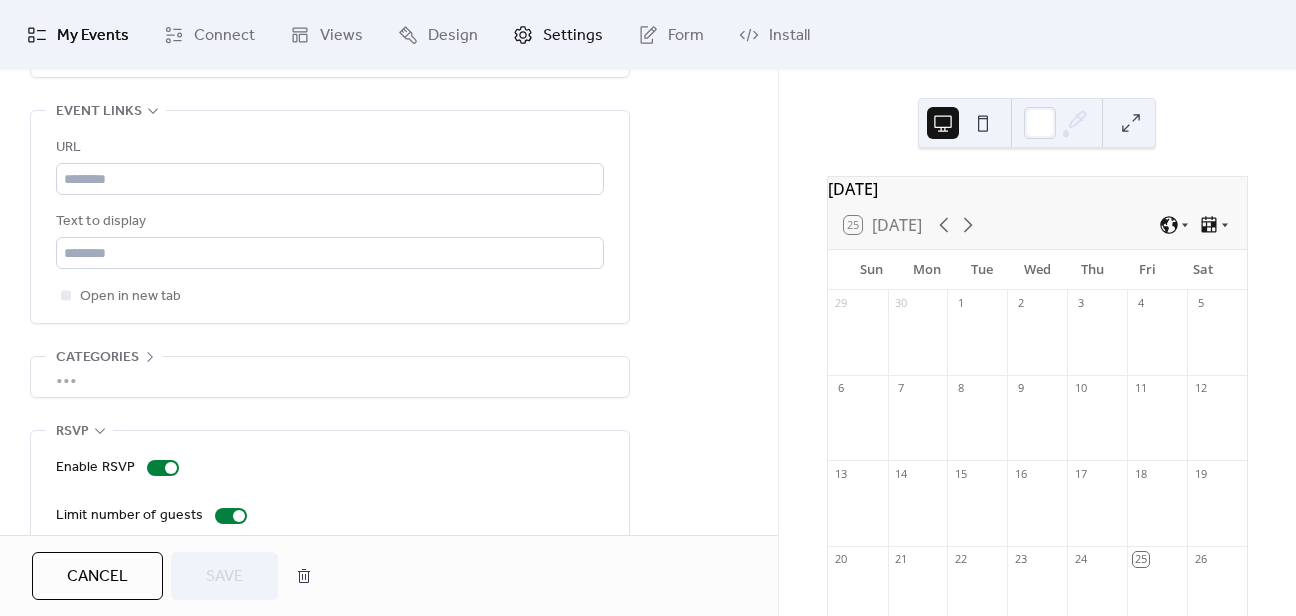 click on "Settings" at bounding box center (573, 36) 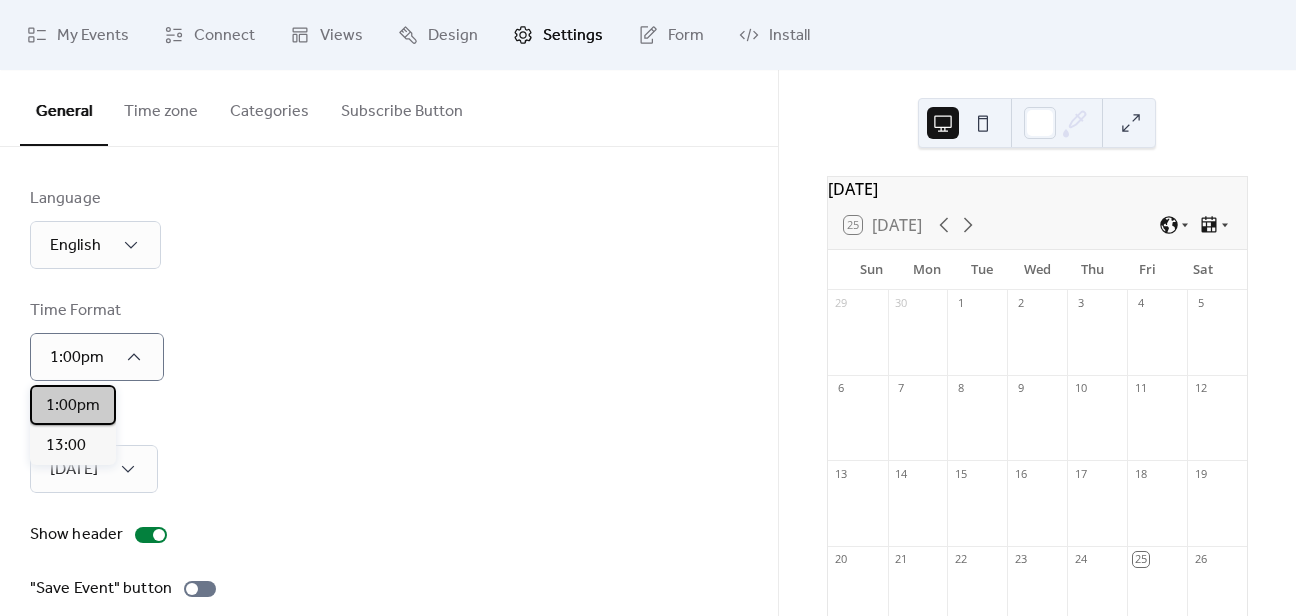 click on "1:00pm" at bounding box center (73, 406) 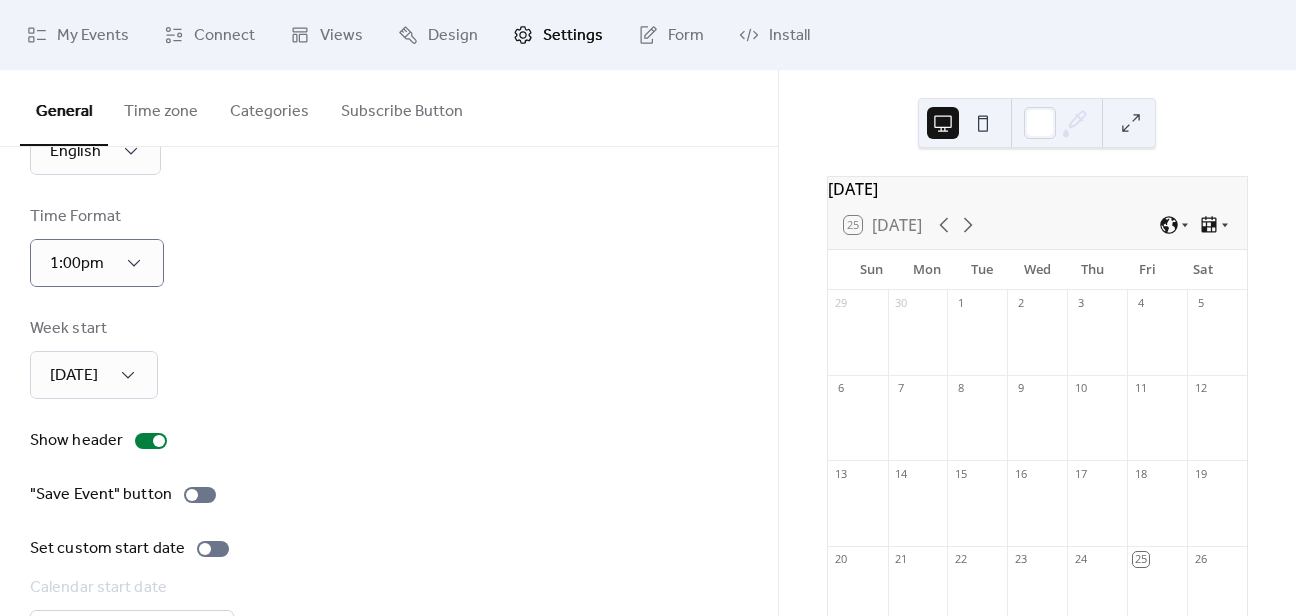 scroll, scrollTop: 168, scrollLeft: 0, axis: vertical 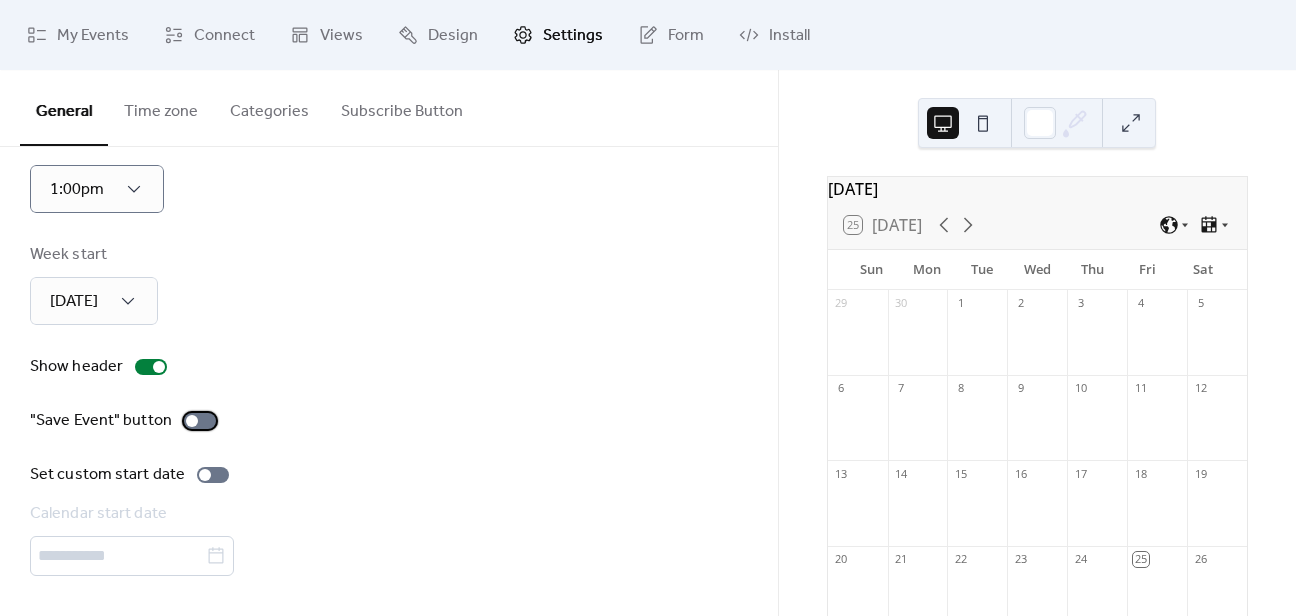 click at bounding box center [200, 421] 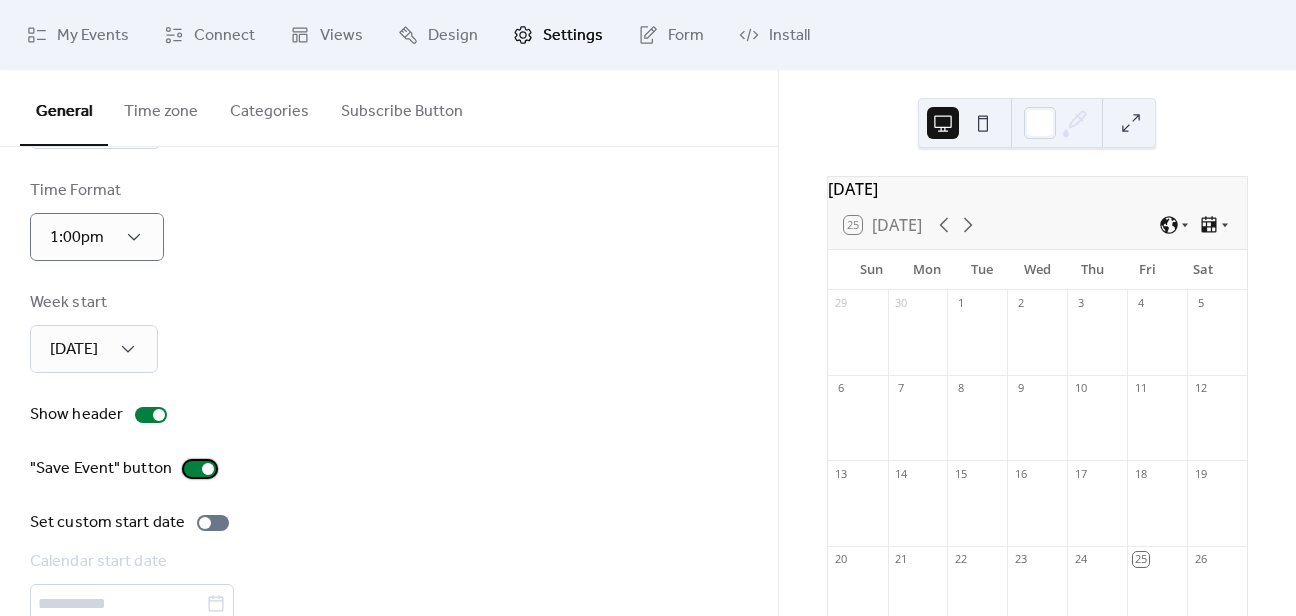 scroll, scrollTop: 168, scrollLeft: 0, axis: vertical 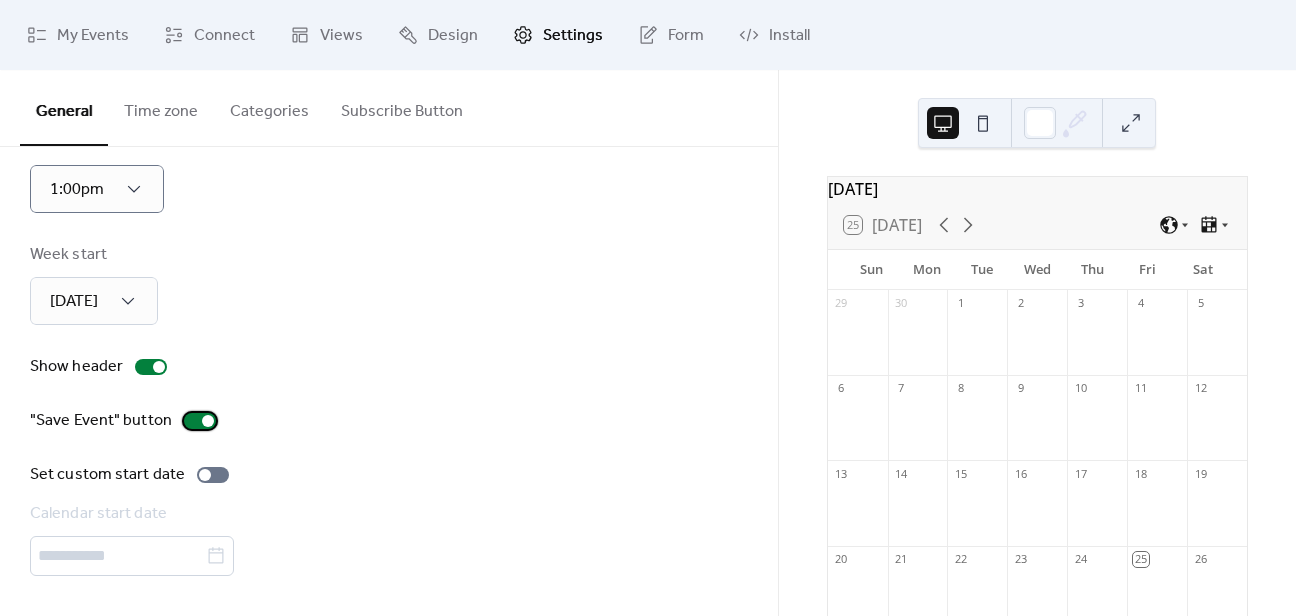 click at bounding box center [208, 421] 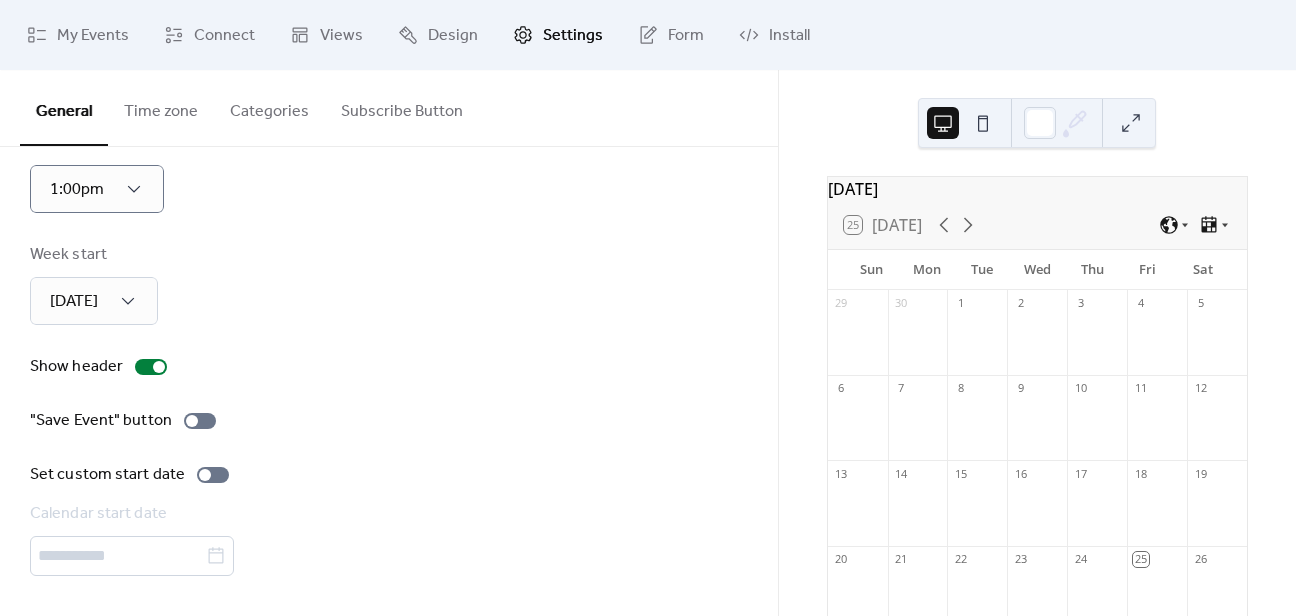 click on "Time zone" at bounding box center [161, 107] 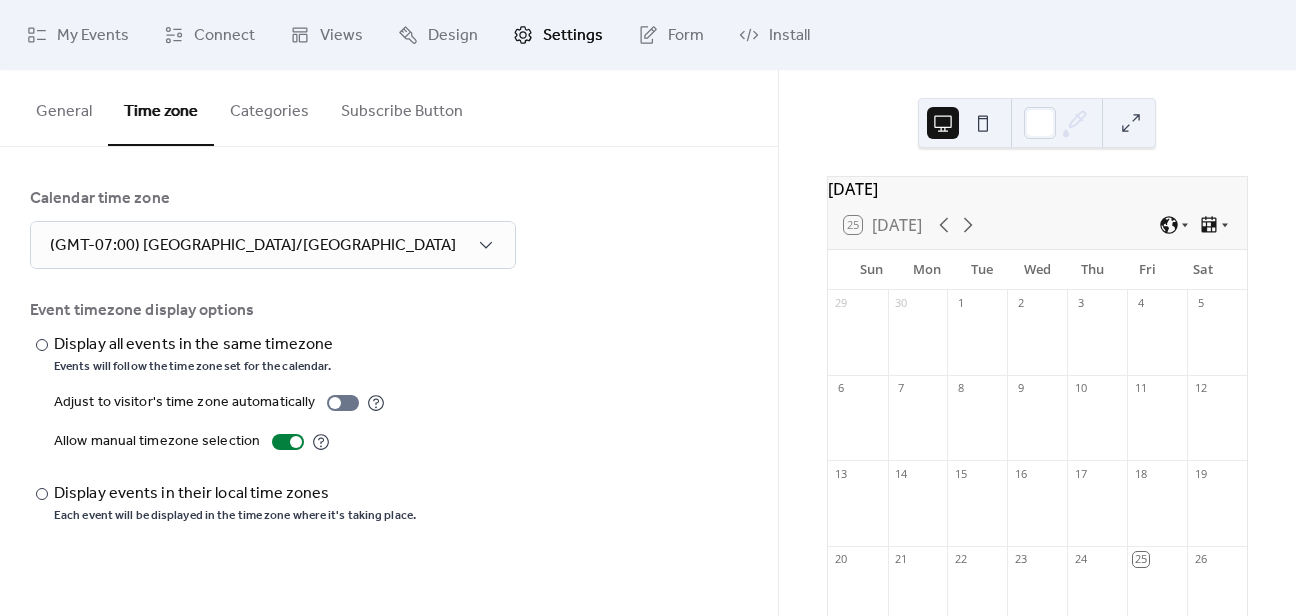 click on "Categories" at bounding box center (269, 107) 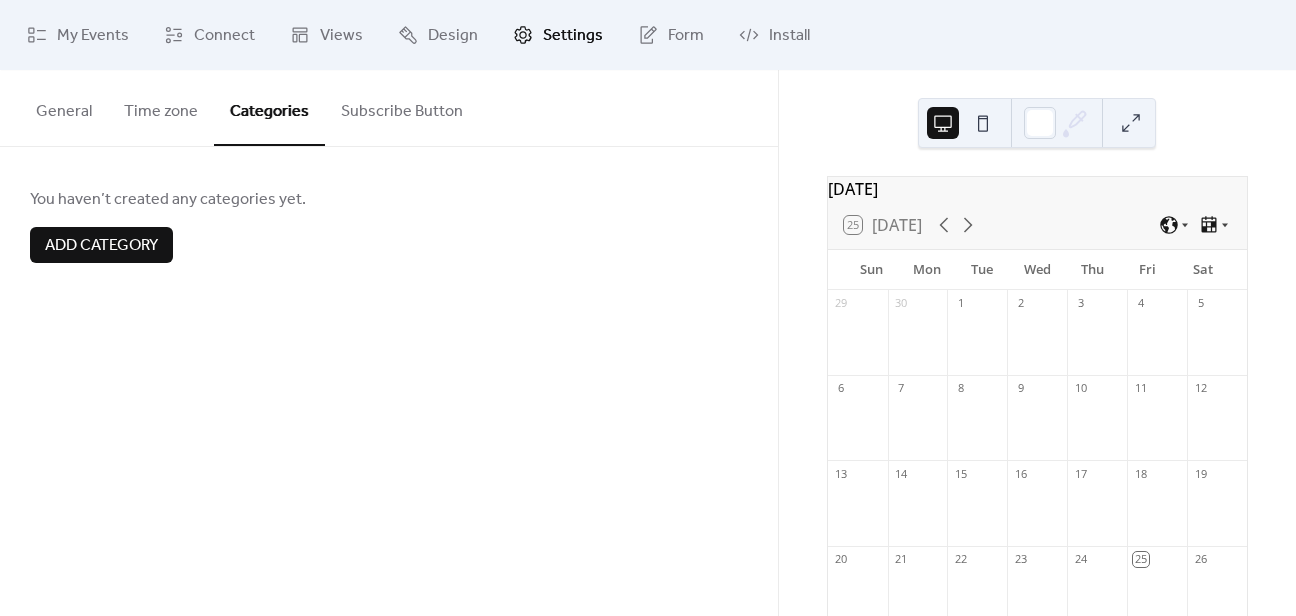click on "Subscribe Button" at bounding box center (402, 107) 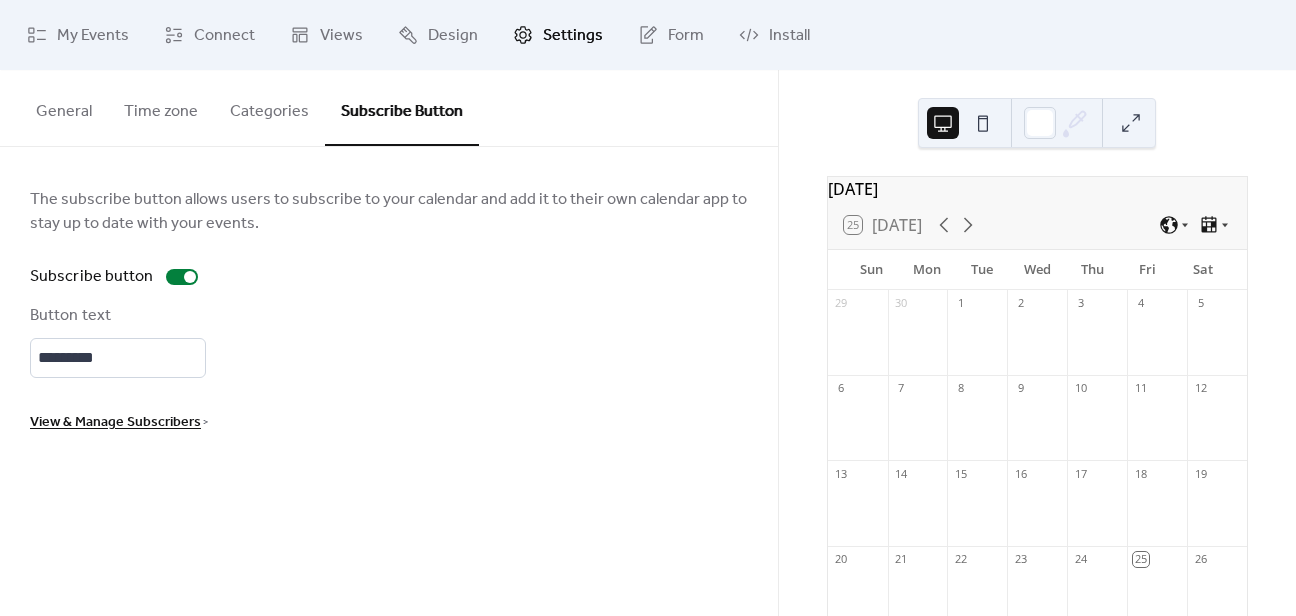 click on "General" at bounding box center (64, 107) 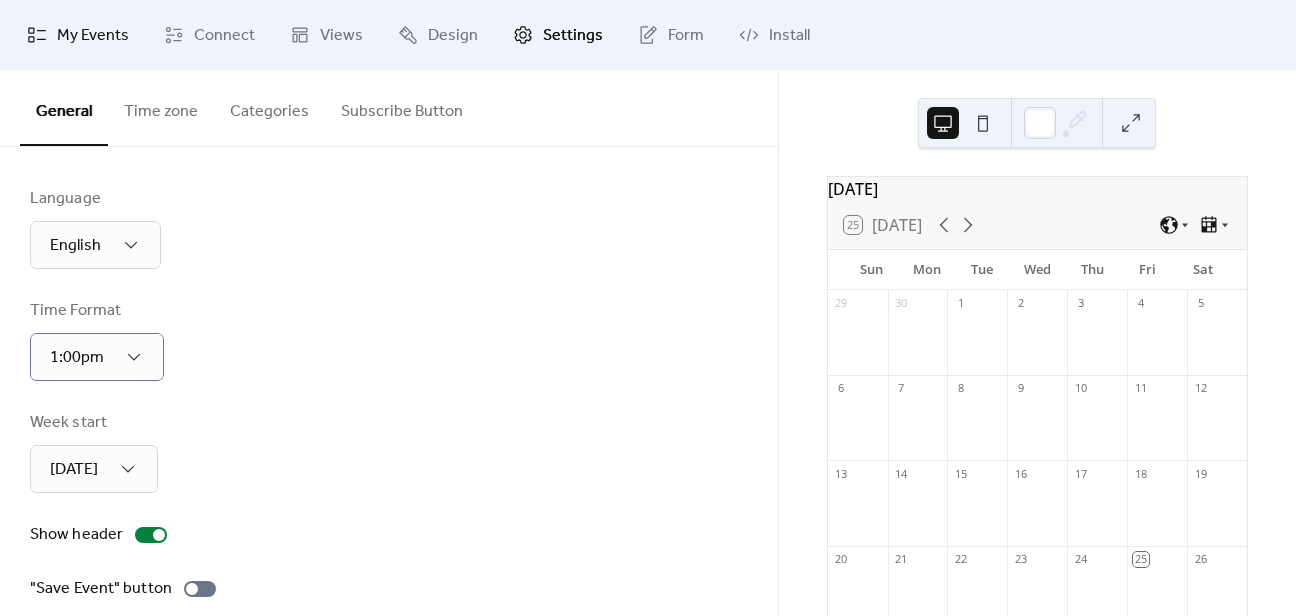 click on "My Events" at bounding box center (93, 36) 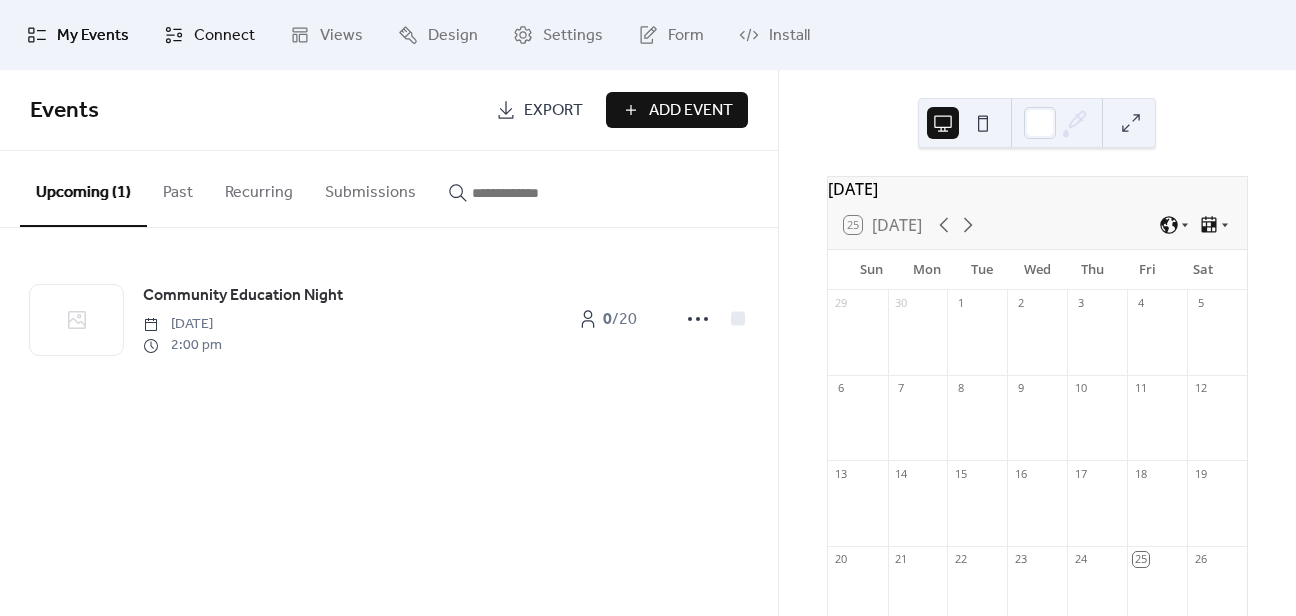 click on "Connect" at bounding box center [224, 36] 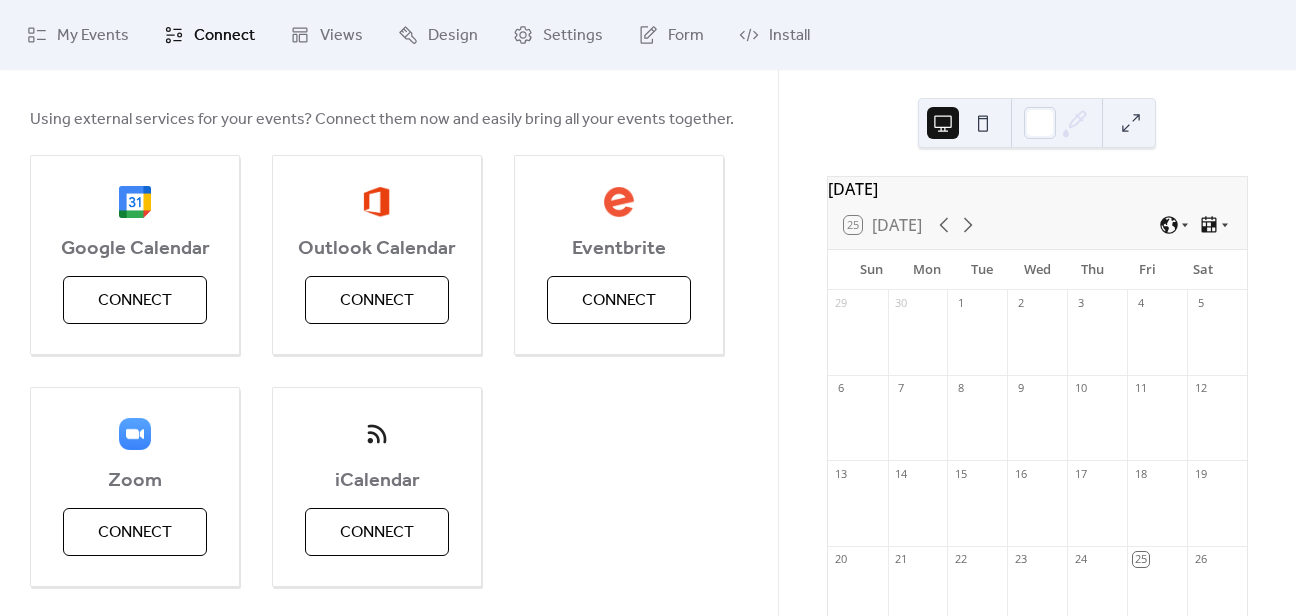 scroll, scrollTop: 100, scrollLeft: 0, axis: vertical 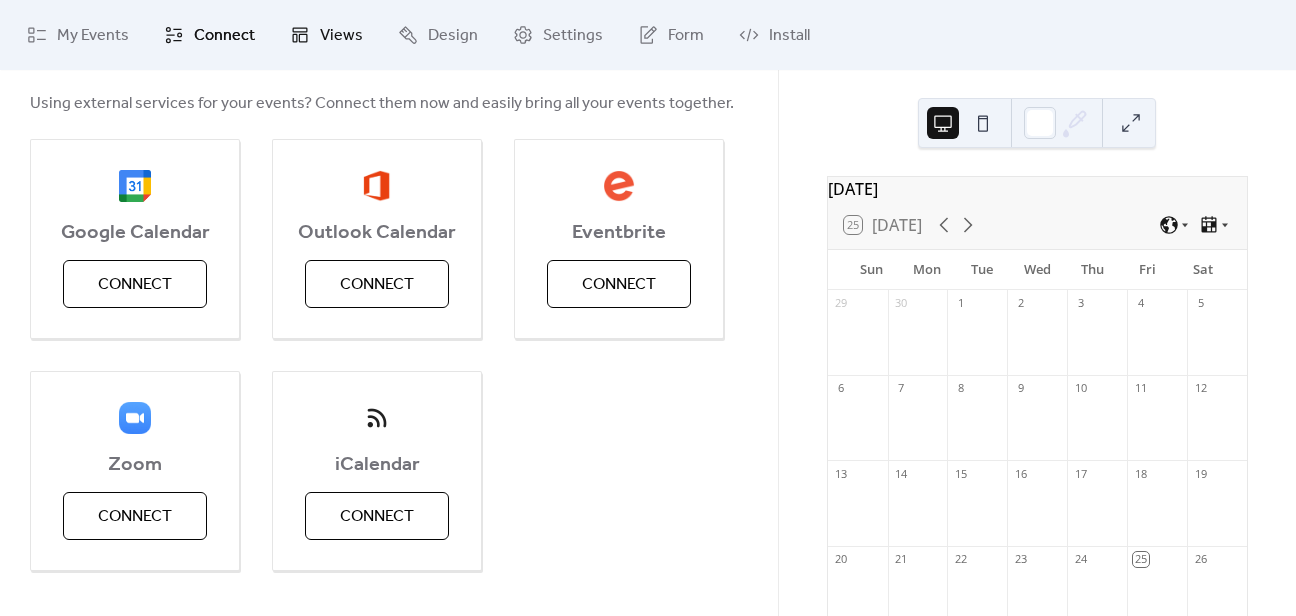 click on "Views" at bounding box center (326, 35) 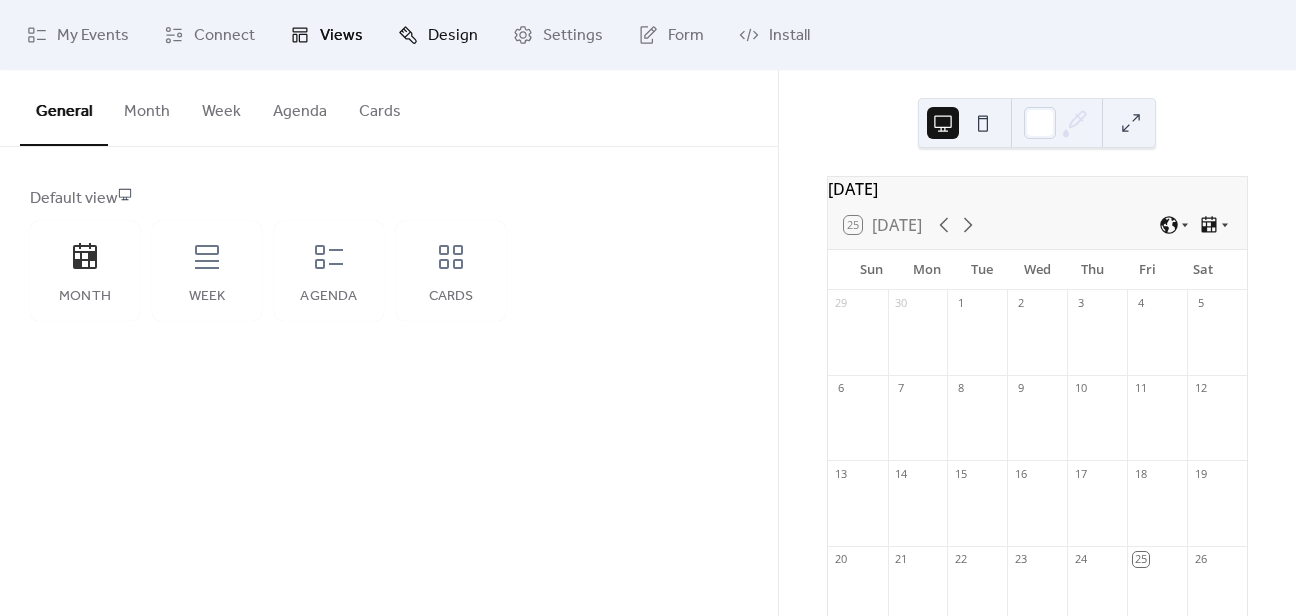 click on "Design" at bounding box center [453, 36] 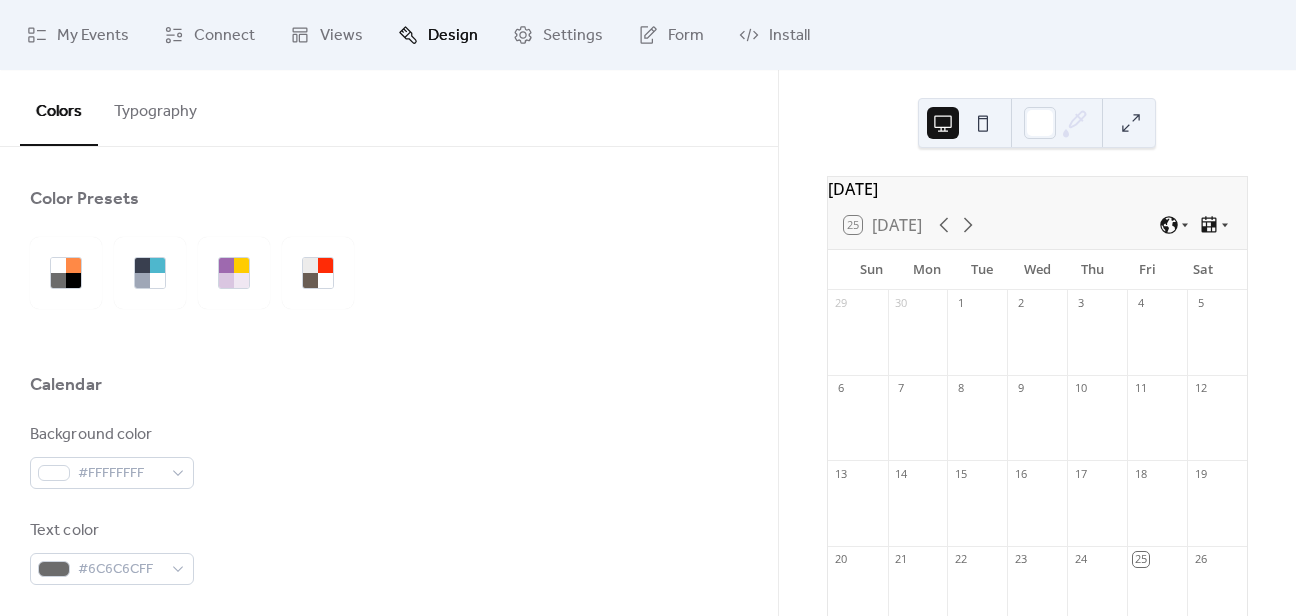 click on "Typography" at bounding box center [155, 107] 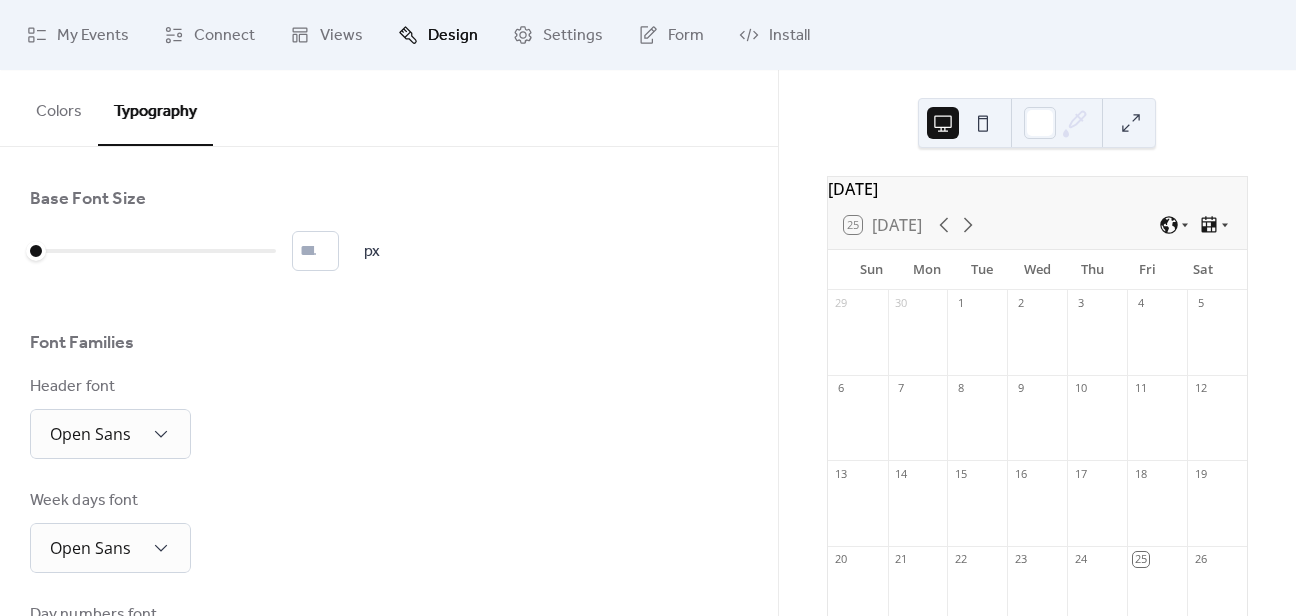 click on "Colors" at bounding box center (59, 107) 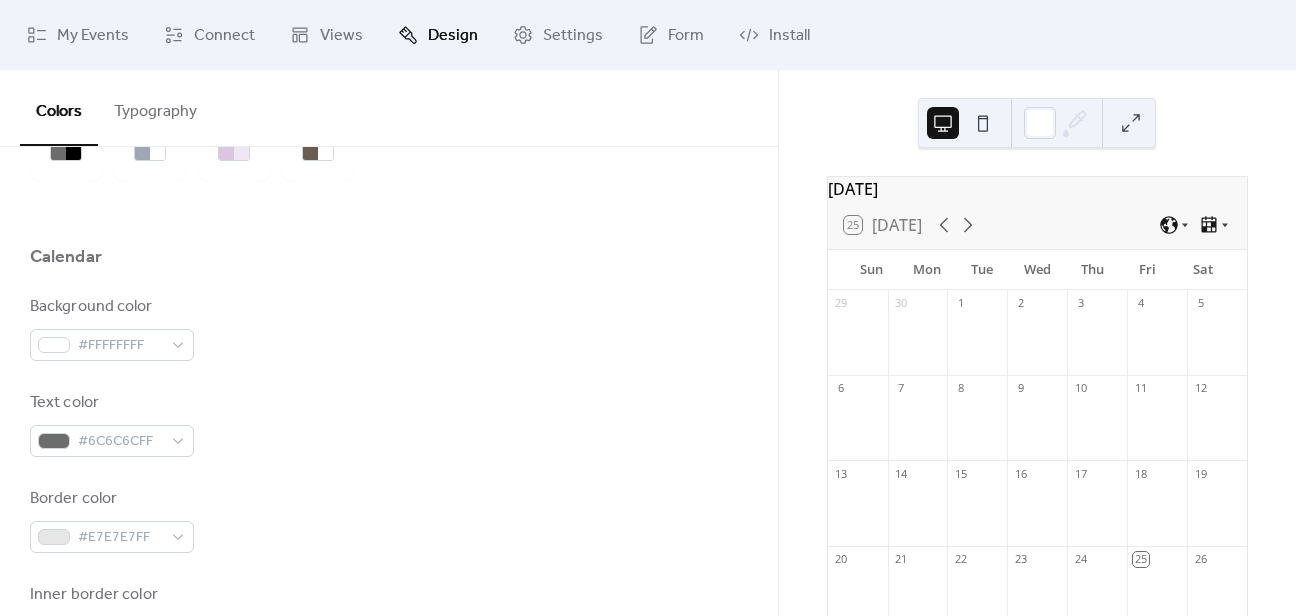 scroll, scrollTop: 0, scrollLeft: 0, axis: both 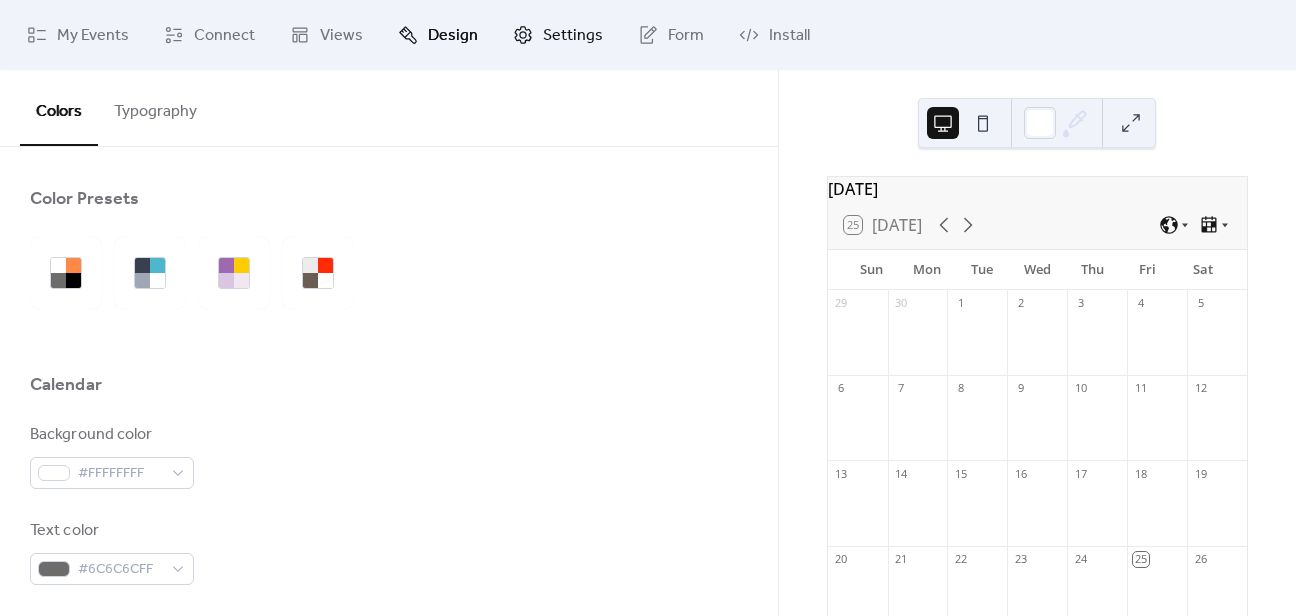 click on "Settings" at bounding box center [573, 36] 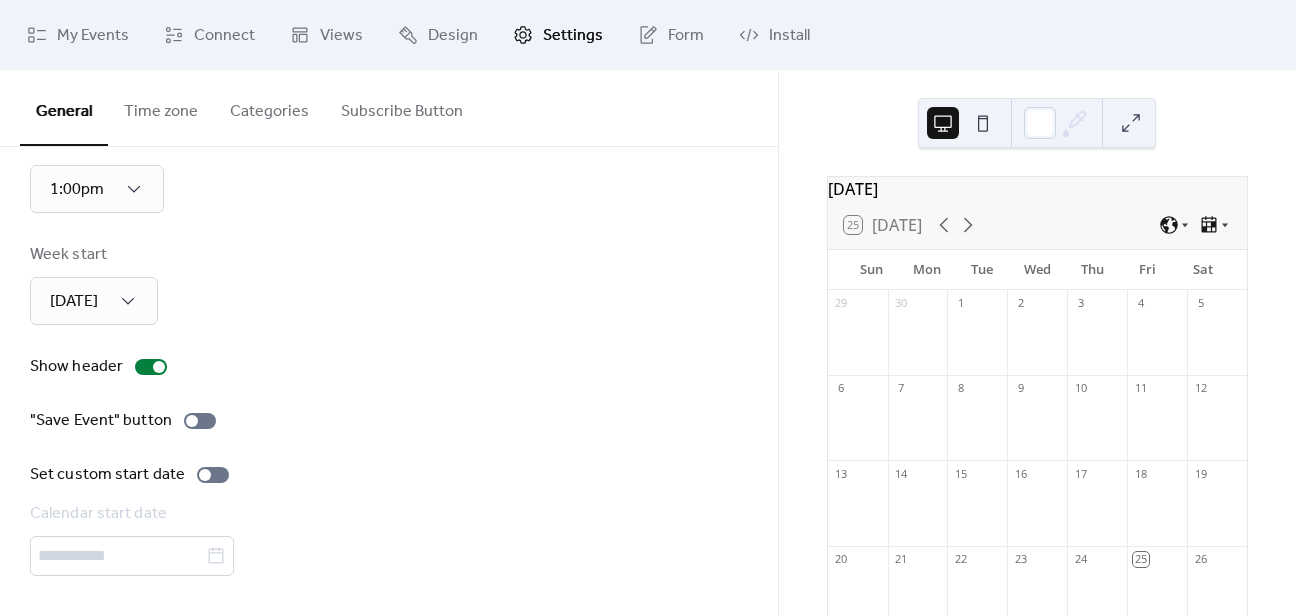 scroll, scrollTop: 0, scrollLeft: 0, axis: both 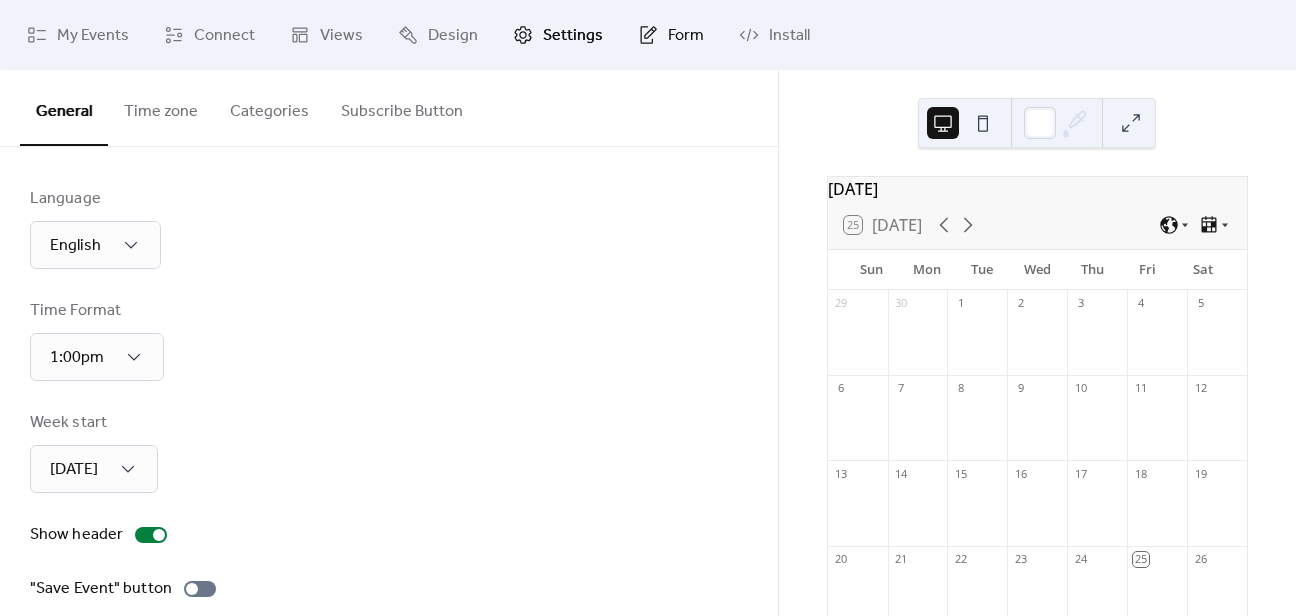 click 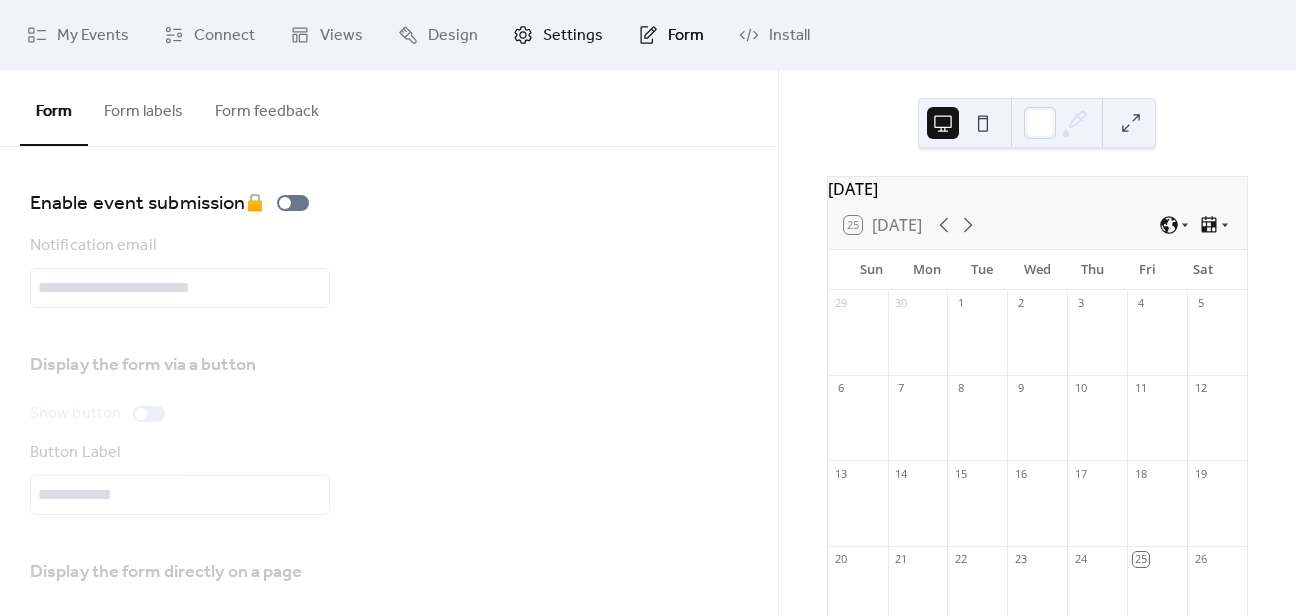 click on "Settings" at bounding box center (573, 36) 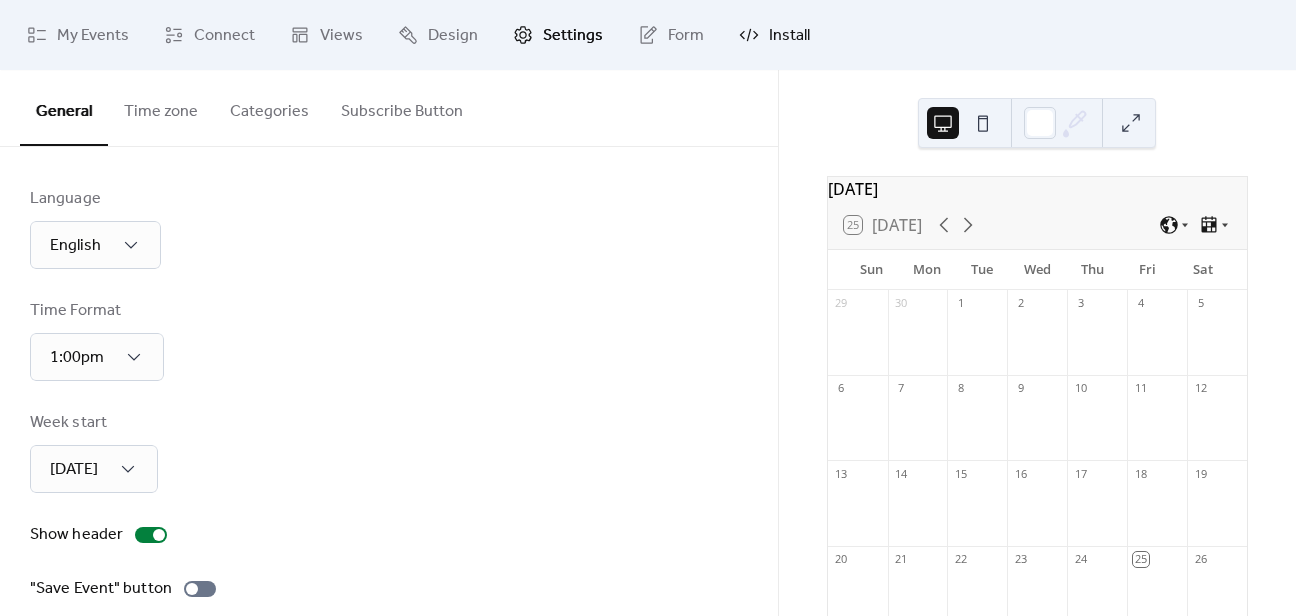 click on "Install" at bounding box center [789, 36] 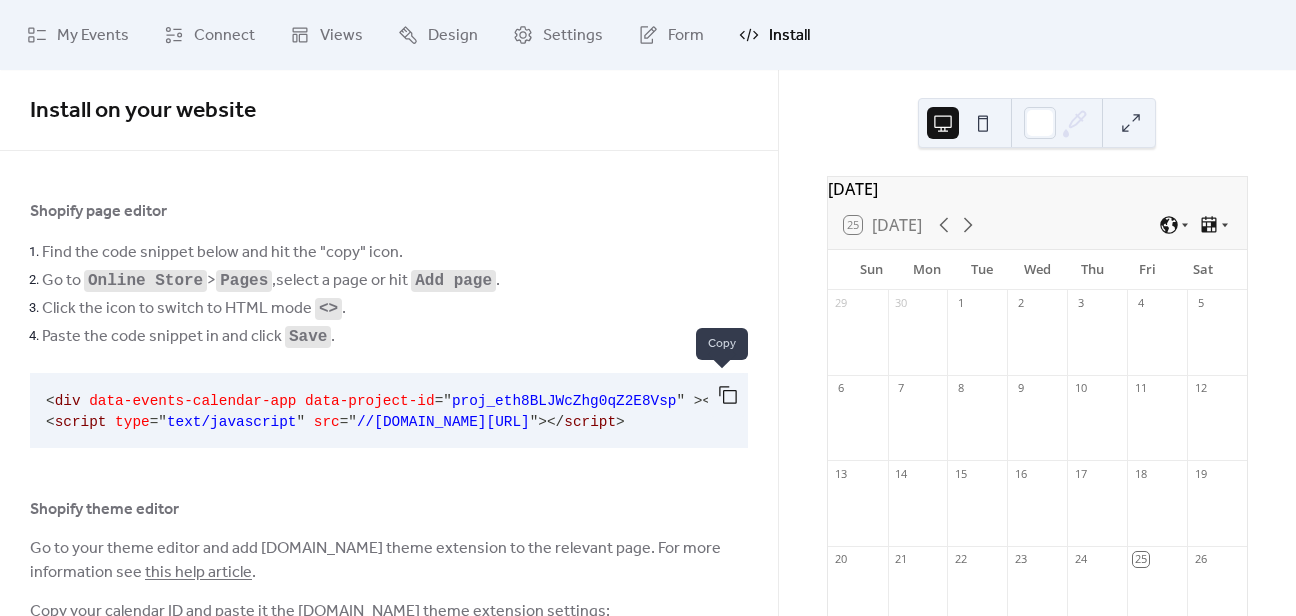 click at bounding box center [728, 395] 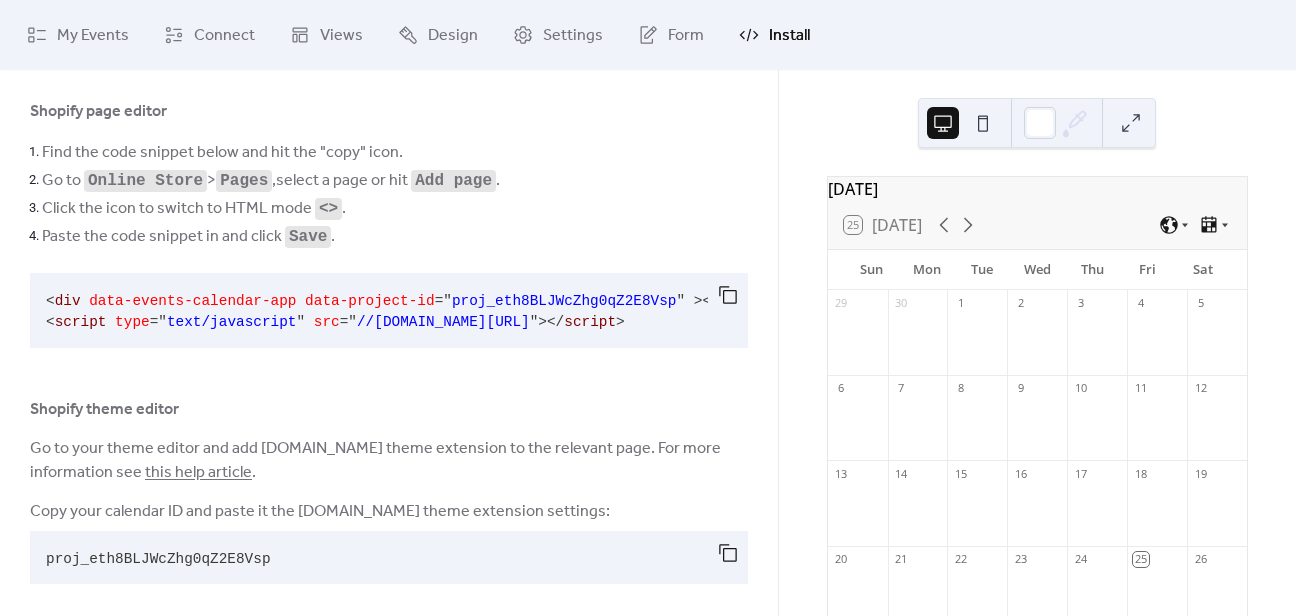 scroll, scrollTop: 112, scrollLeft: 0, axis: vertical 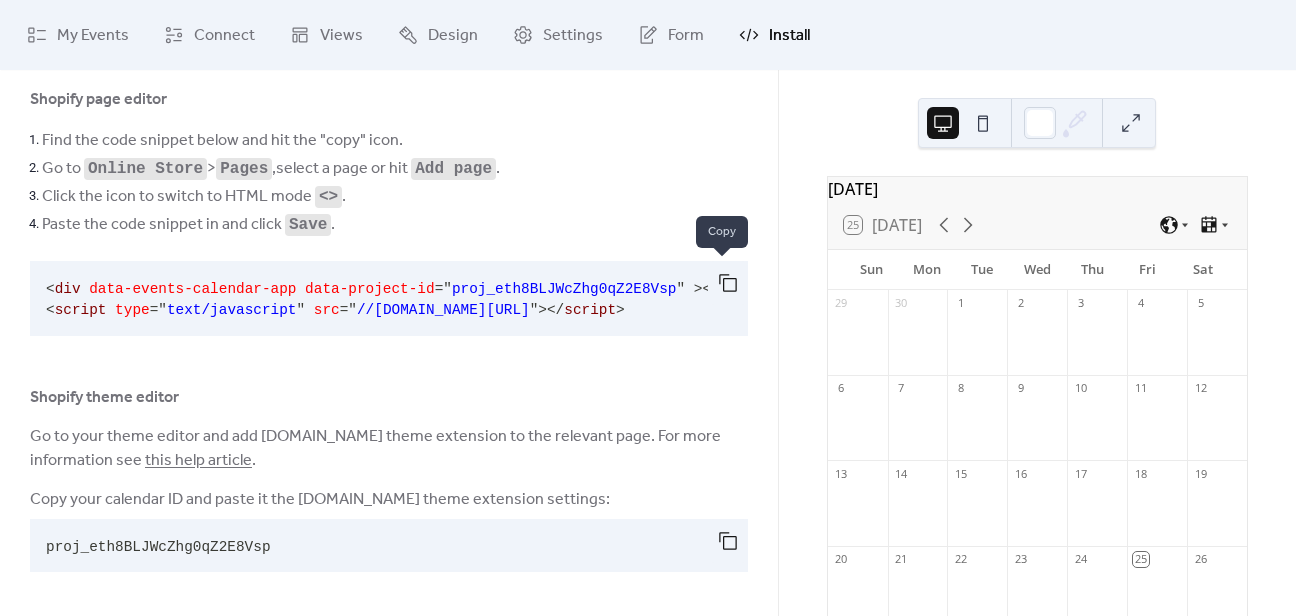 click at bounding box center [728, 283] 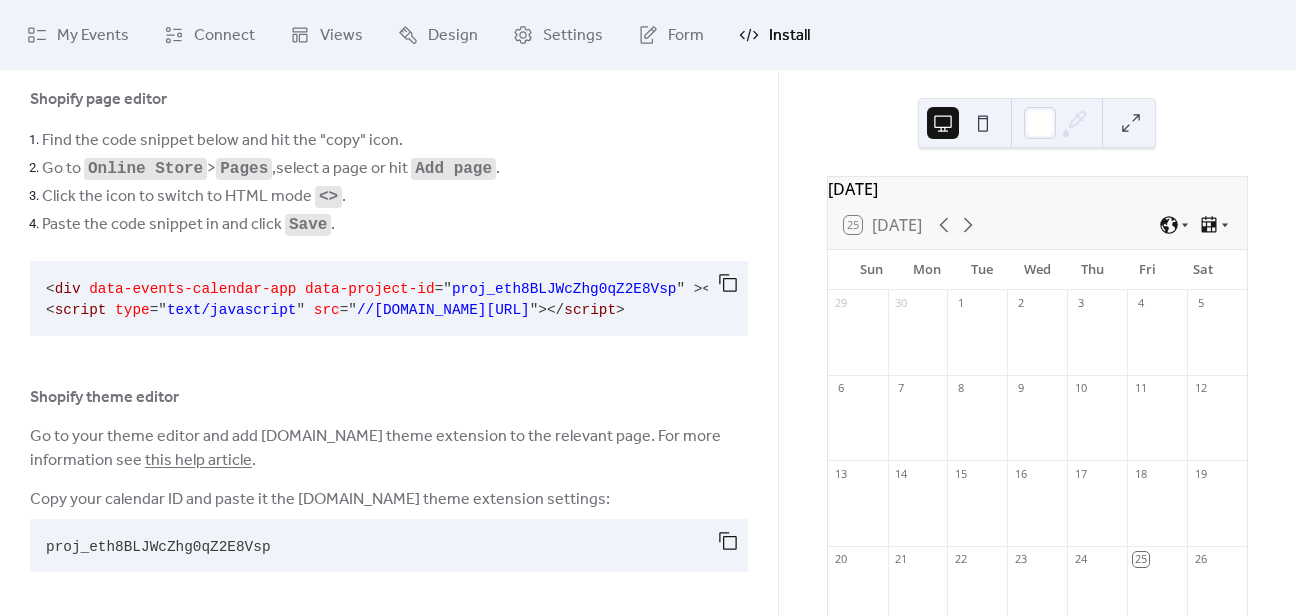 scroll, scrollTop: 0, scrollLeft: 0, axis: both 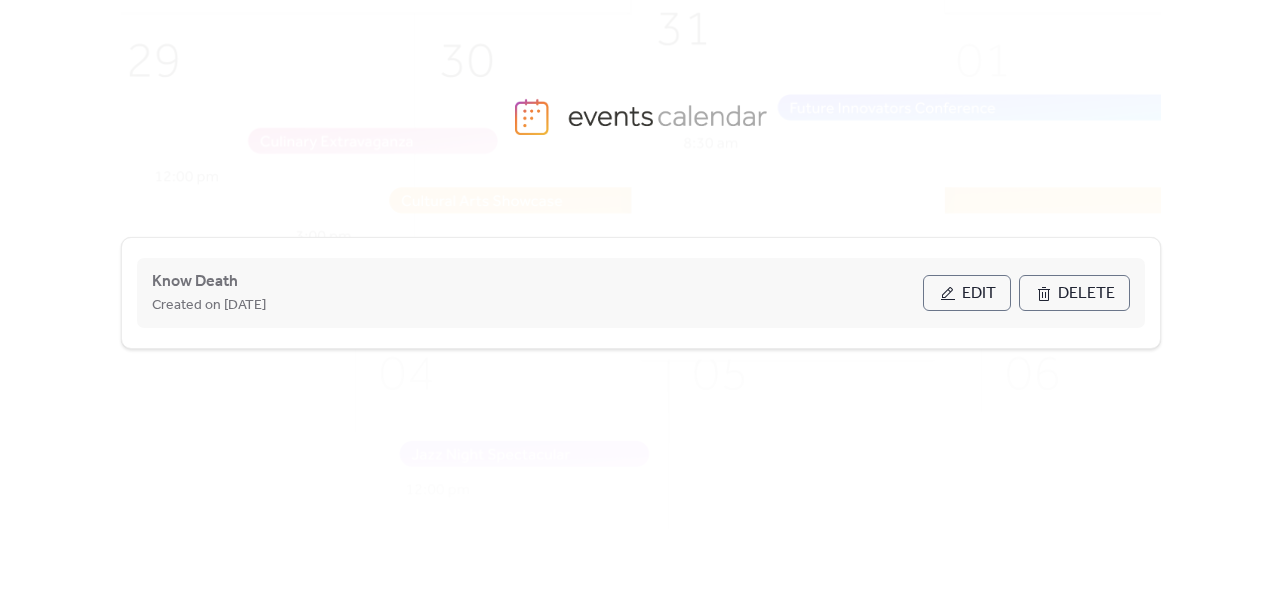 click on "Edit" at bounding box center (979, 294) 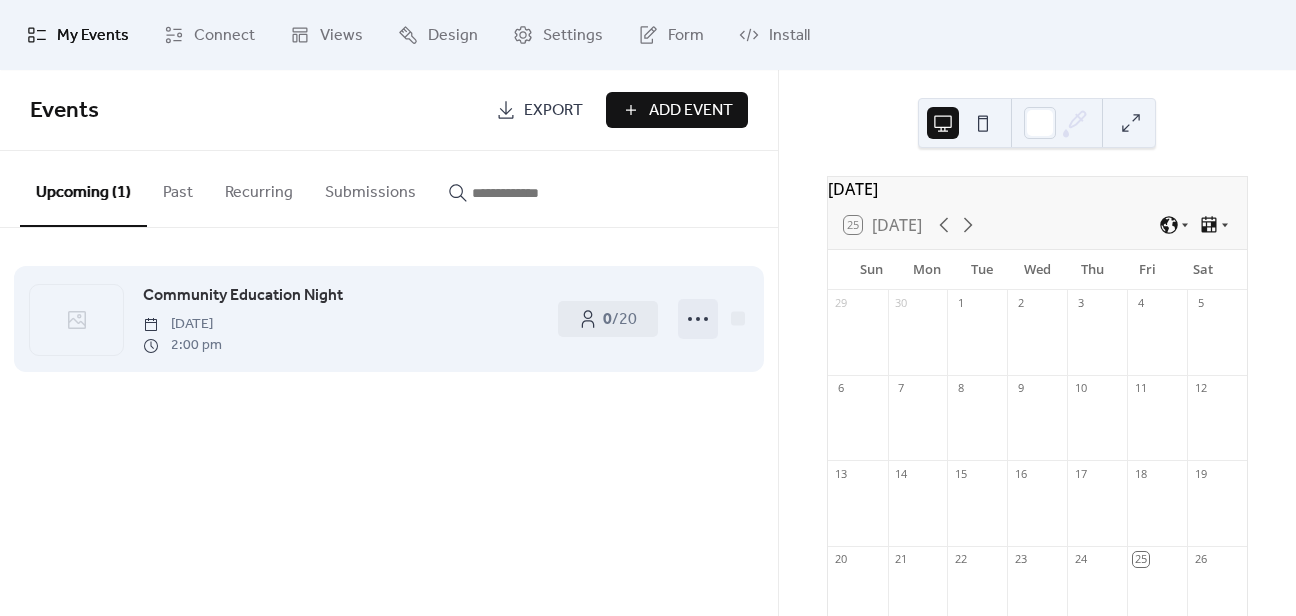 click 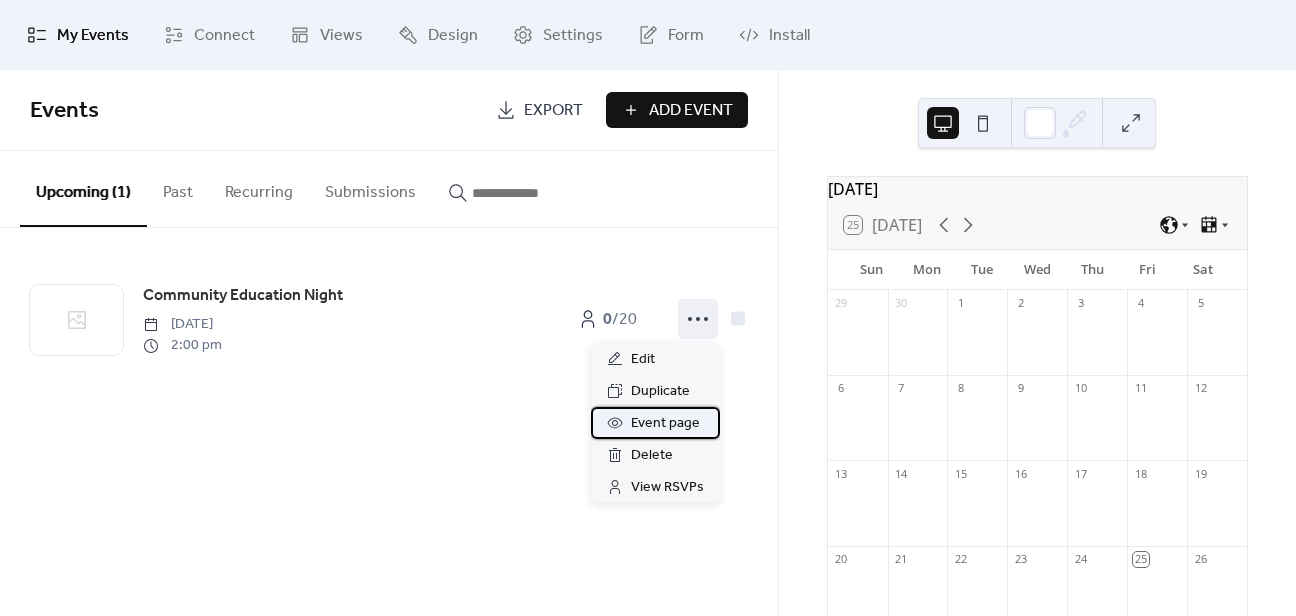 click on "Event page" at bounding box center (665, 424) 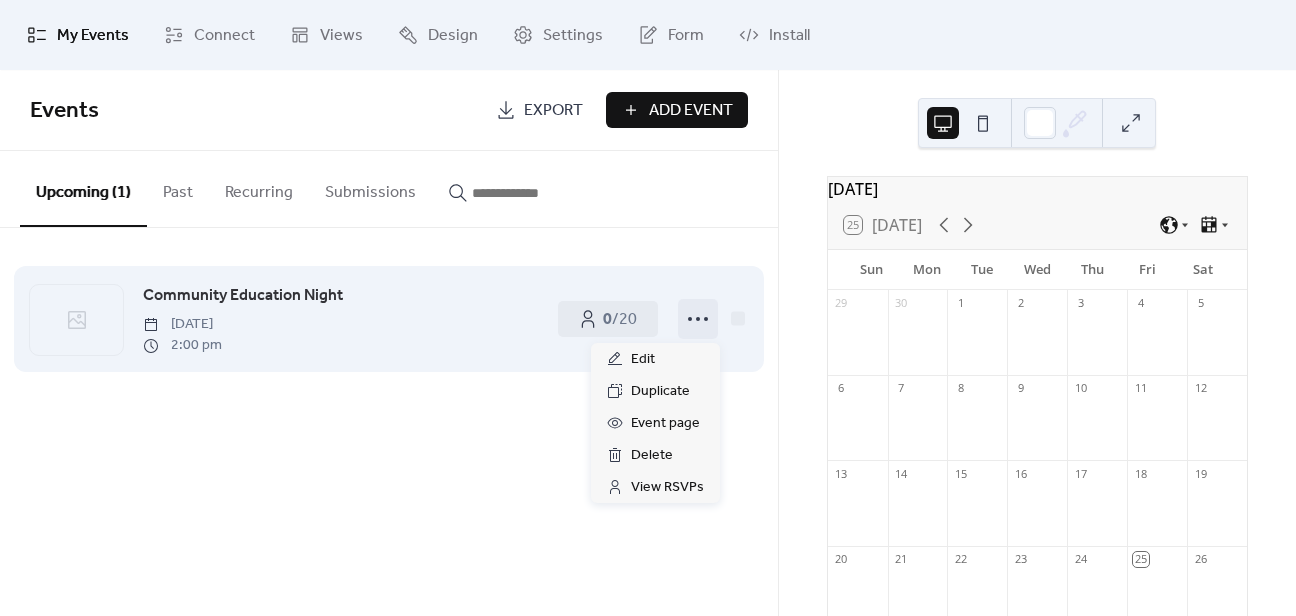 click 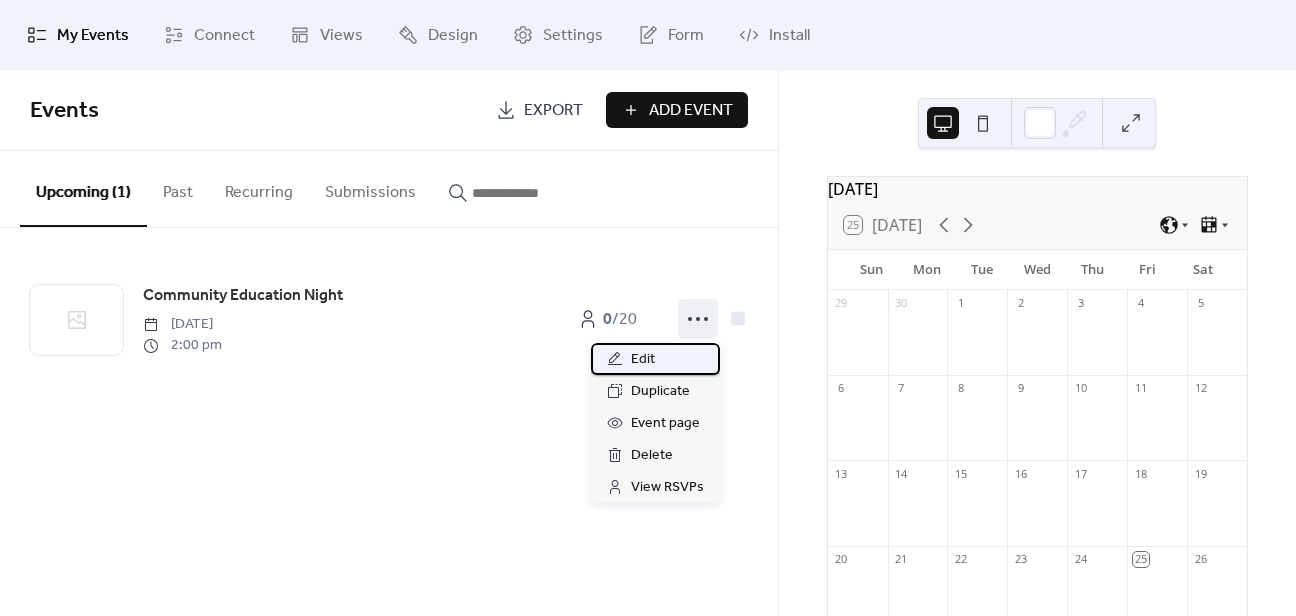click on "Edit" at bounding box center [643, 360] 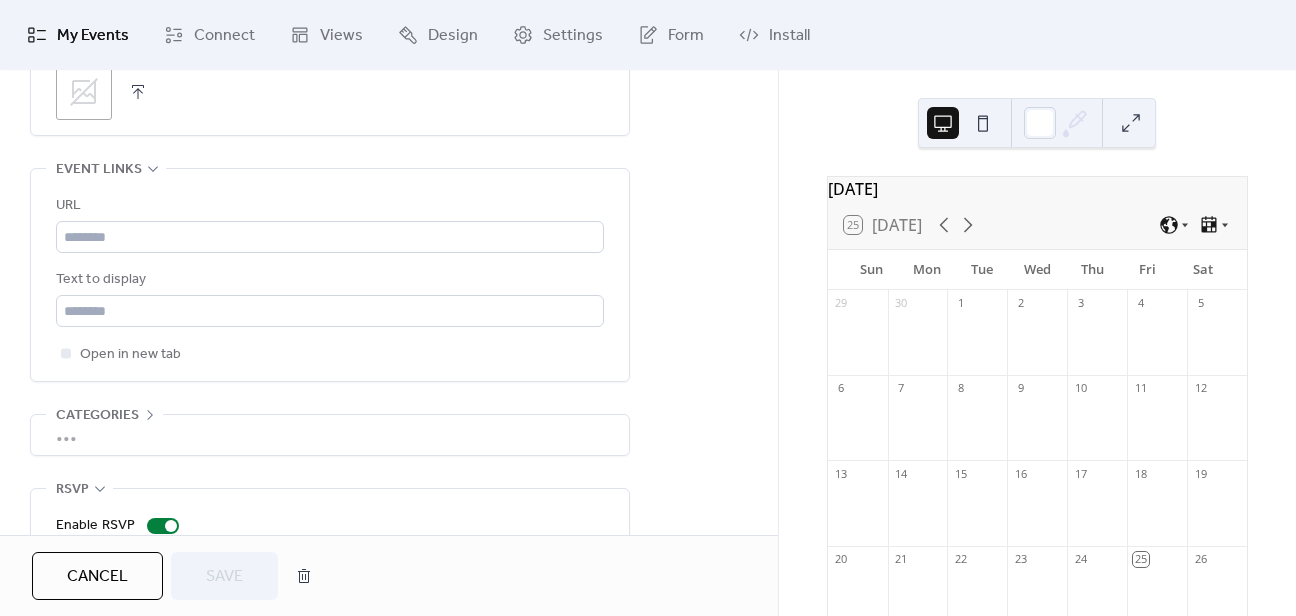 scroll, scrollTop: 1100, scrollLeft: 0, axis: vertical 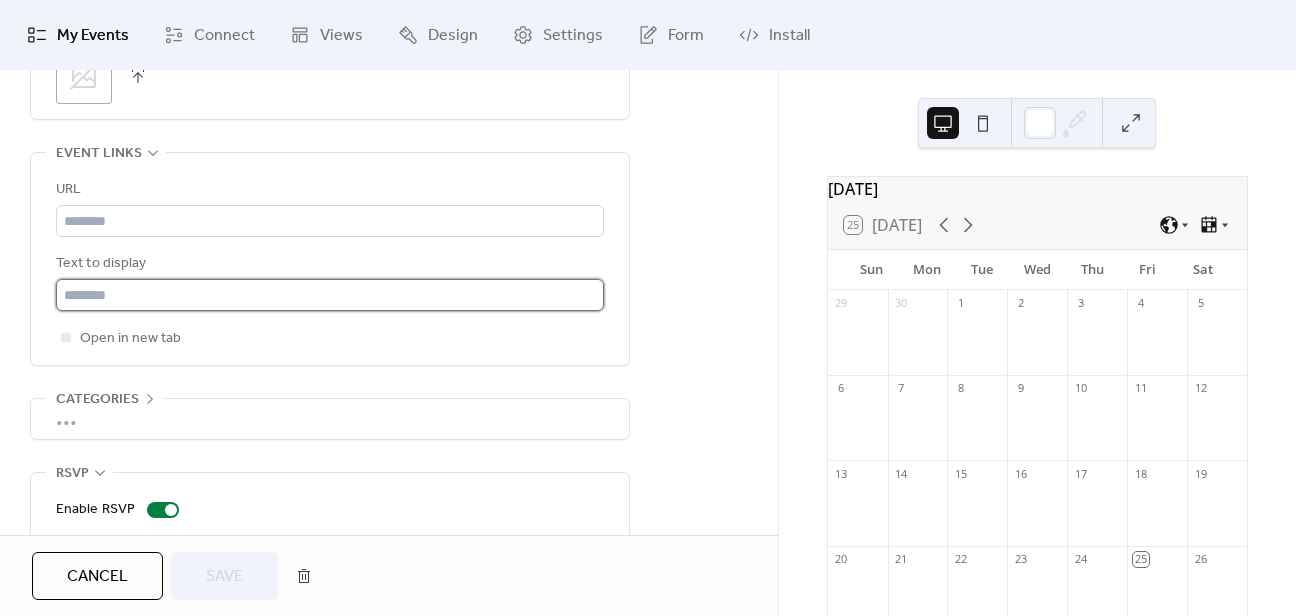 click at bounding box center (330, 295) 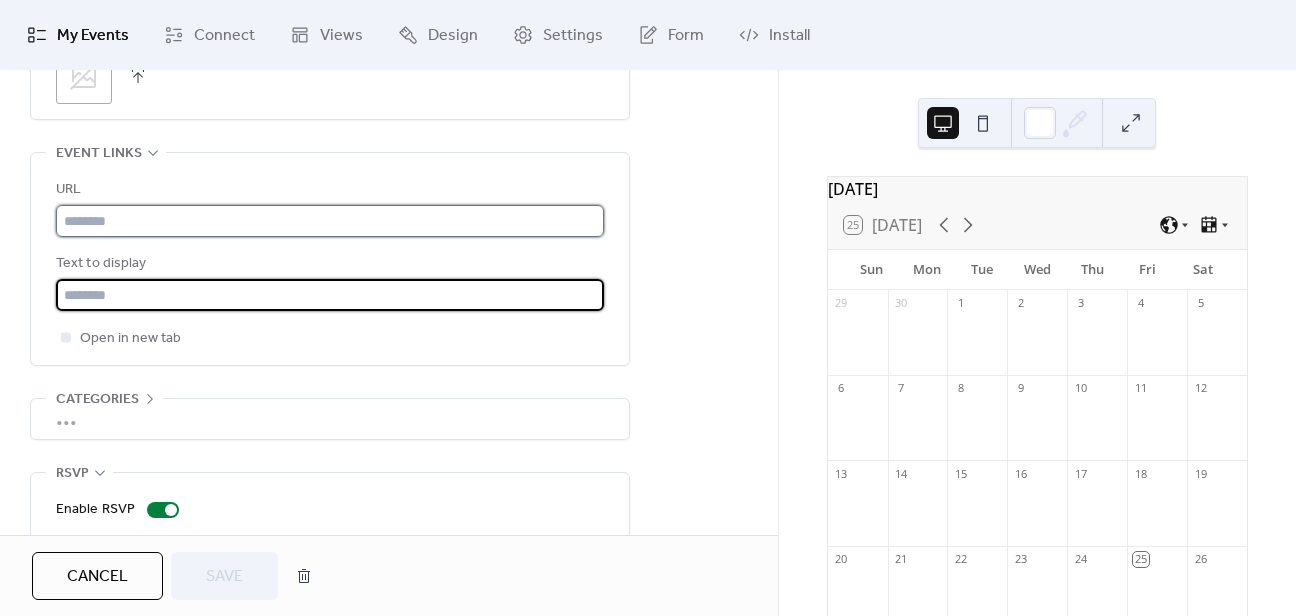 click at bounding box center [330, 221] 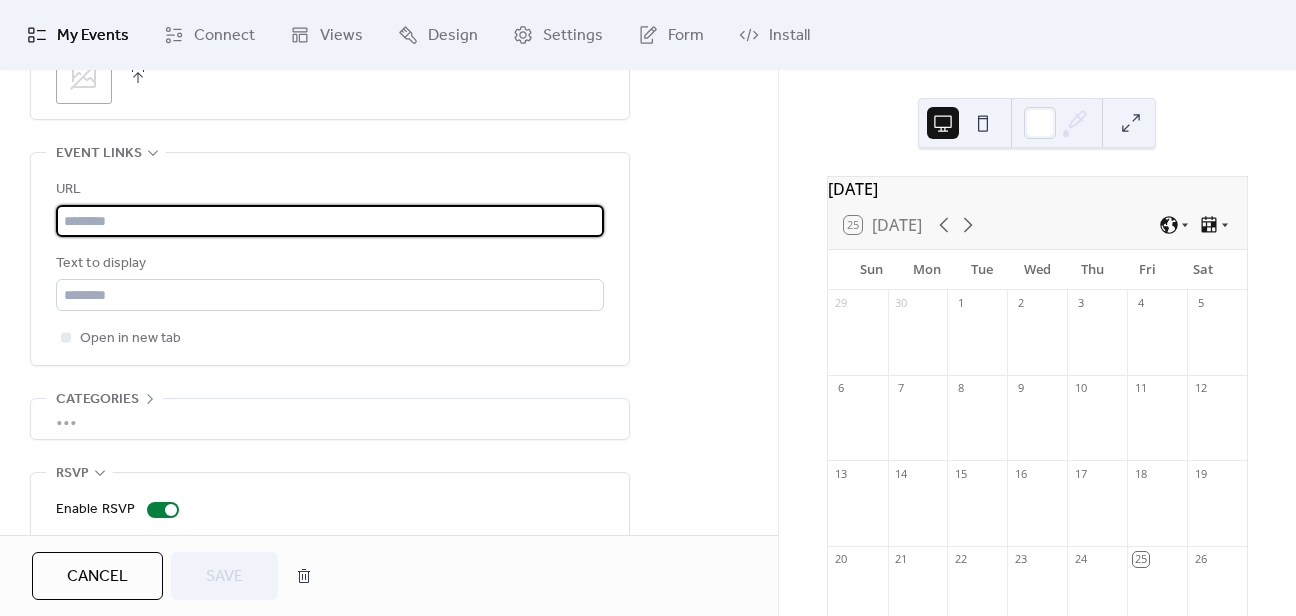 paste on "**********" 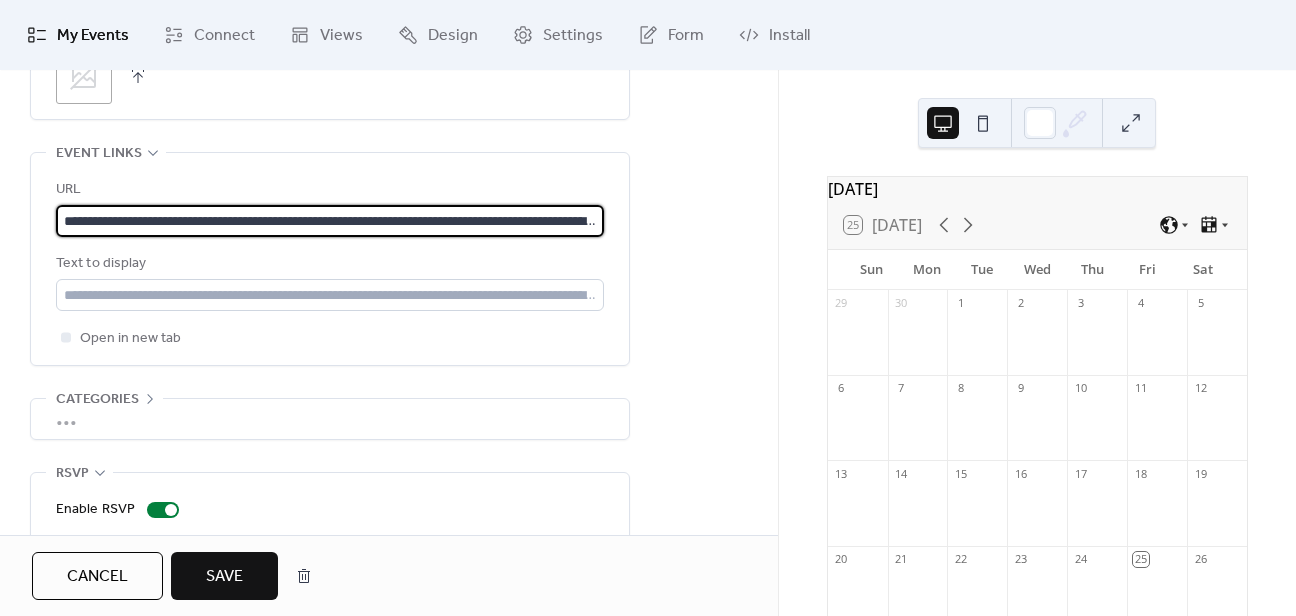 scroll, scrollTop: 0, scrollLeft: 631, axis: horizontal 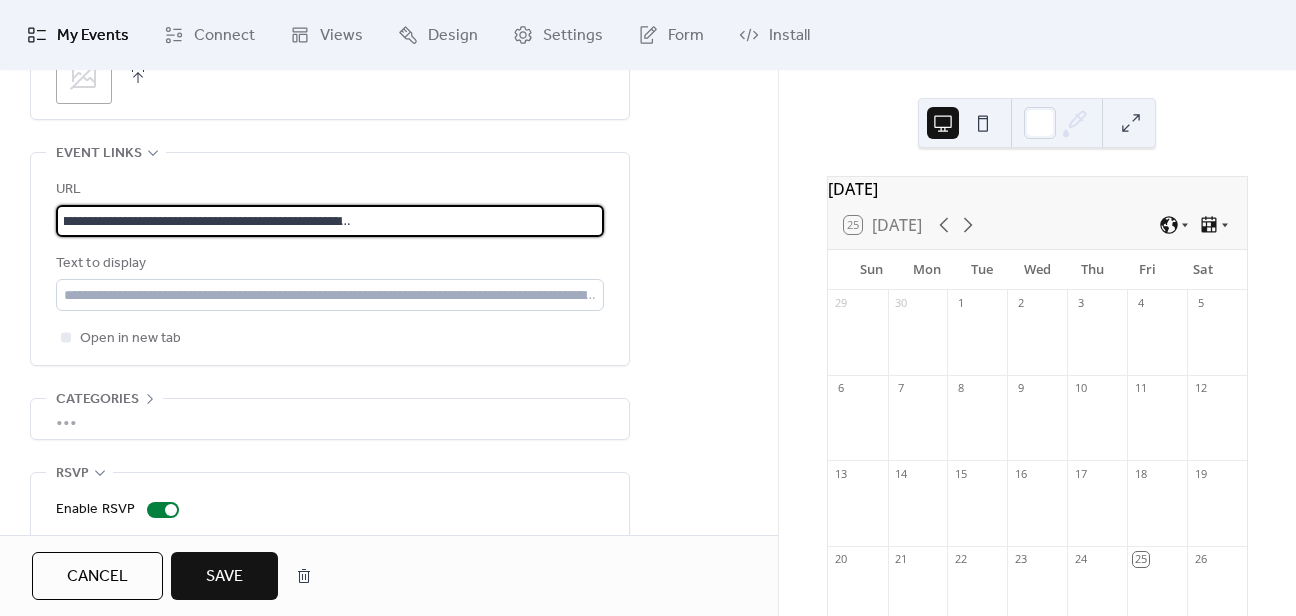type on "**********" 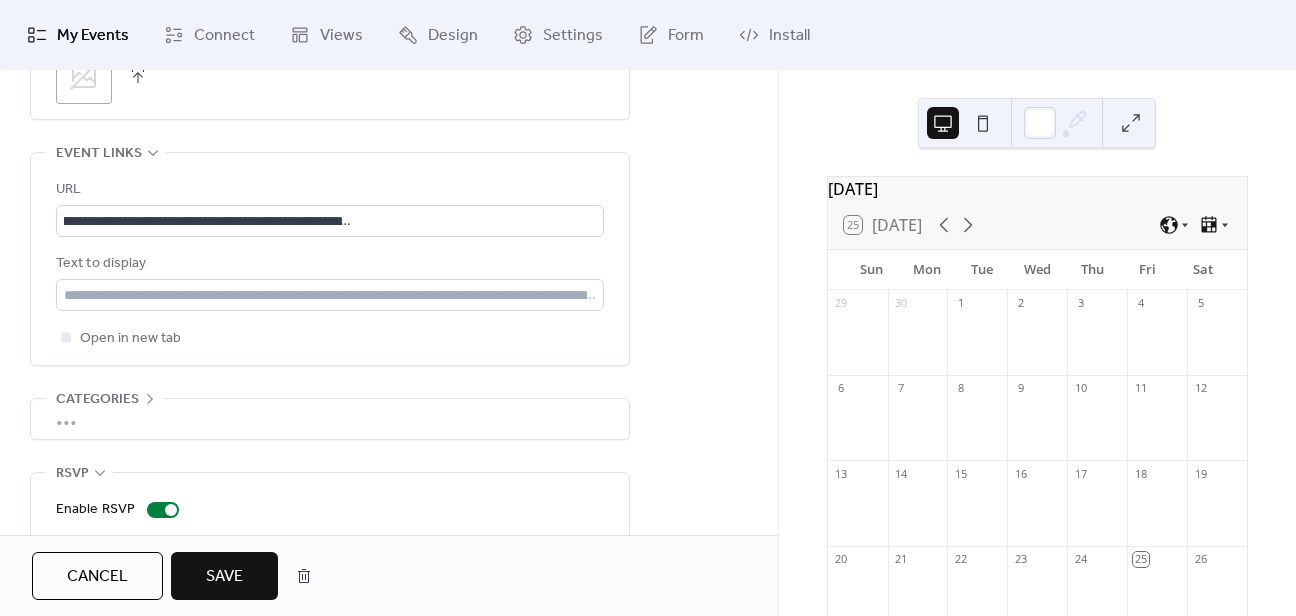 click on "Text to display" at bounding box center [330, 281] 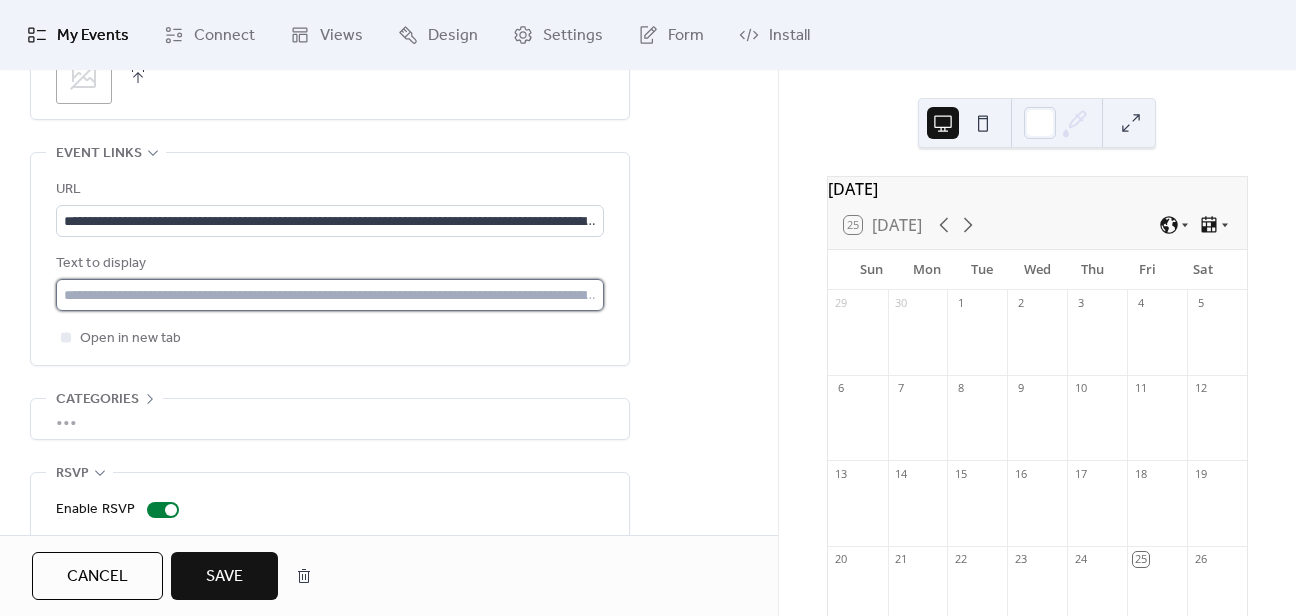 click at bounding box center (330, 295) 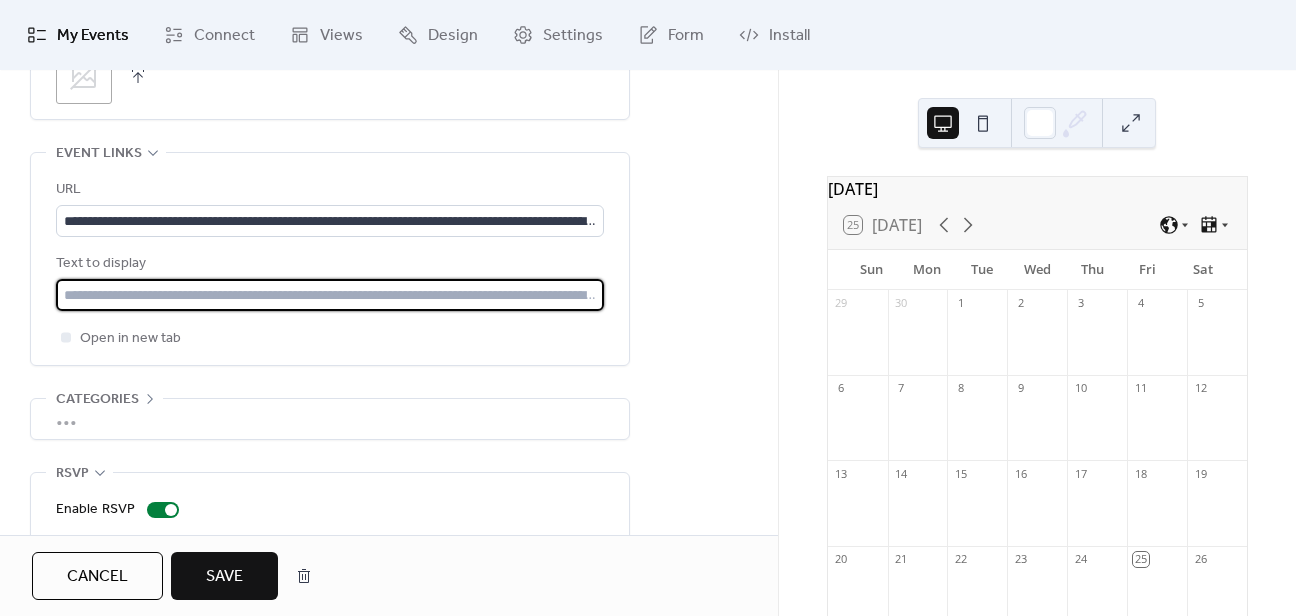 click at bounding box center [330, 295] 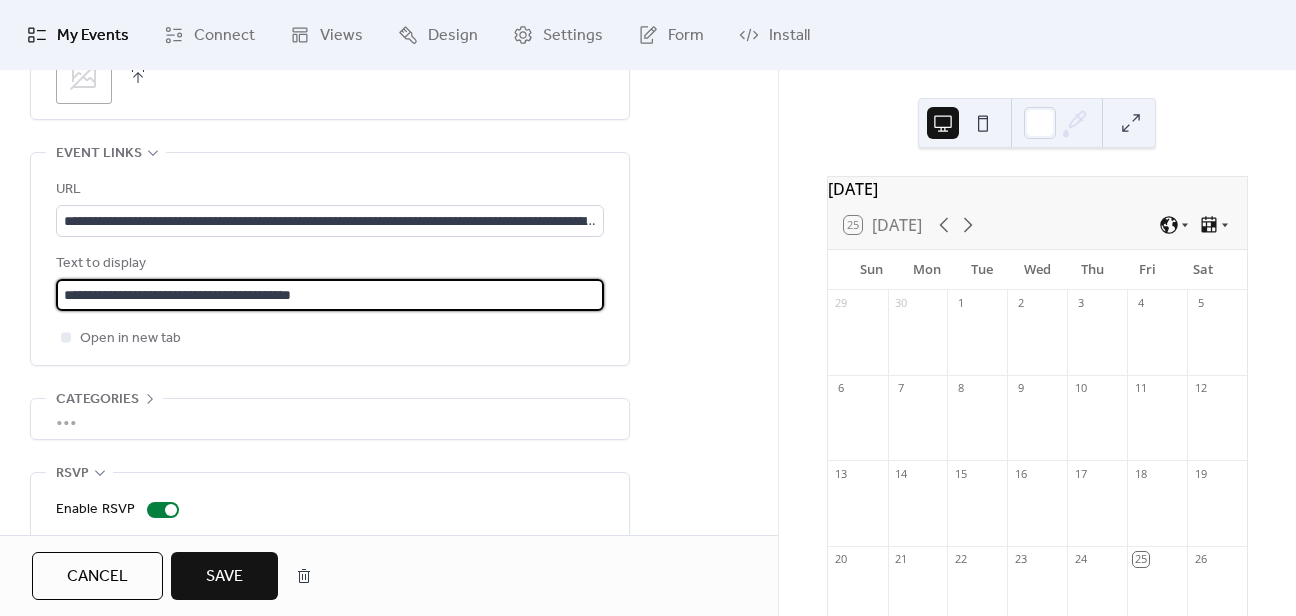 click on "**********" at bounding box center (330, -146) 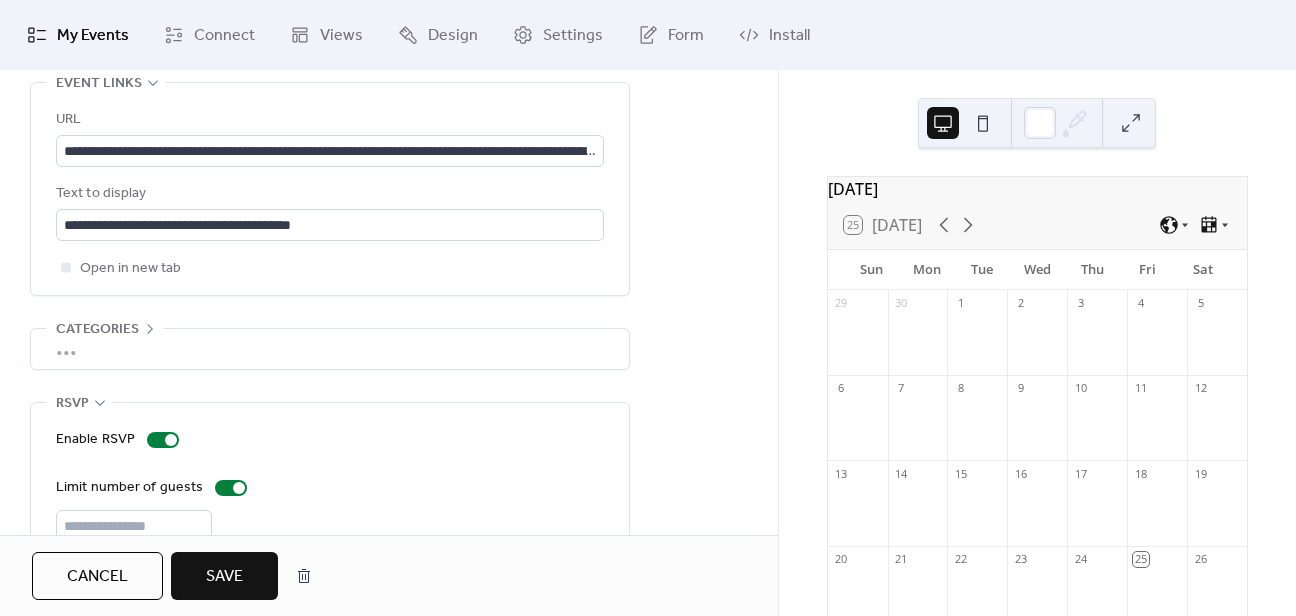 scroll, scrollTop: 1200, scrollLeft: 0, axis: vertical 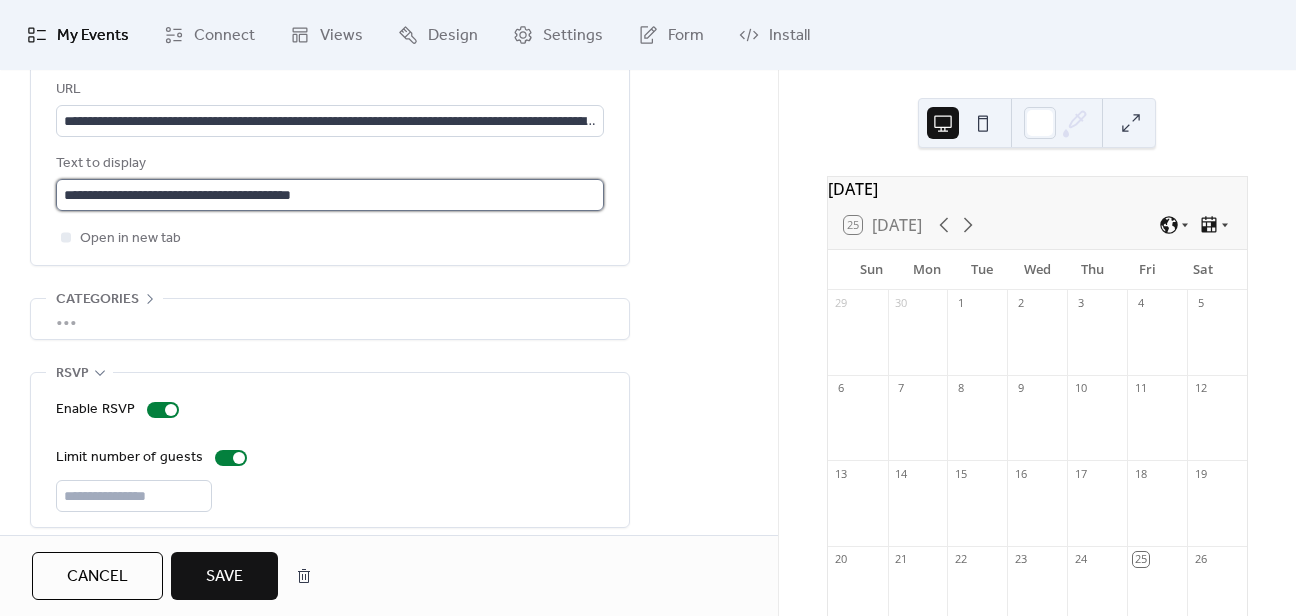 click on "**********" at bounding box center [330, 195] 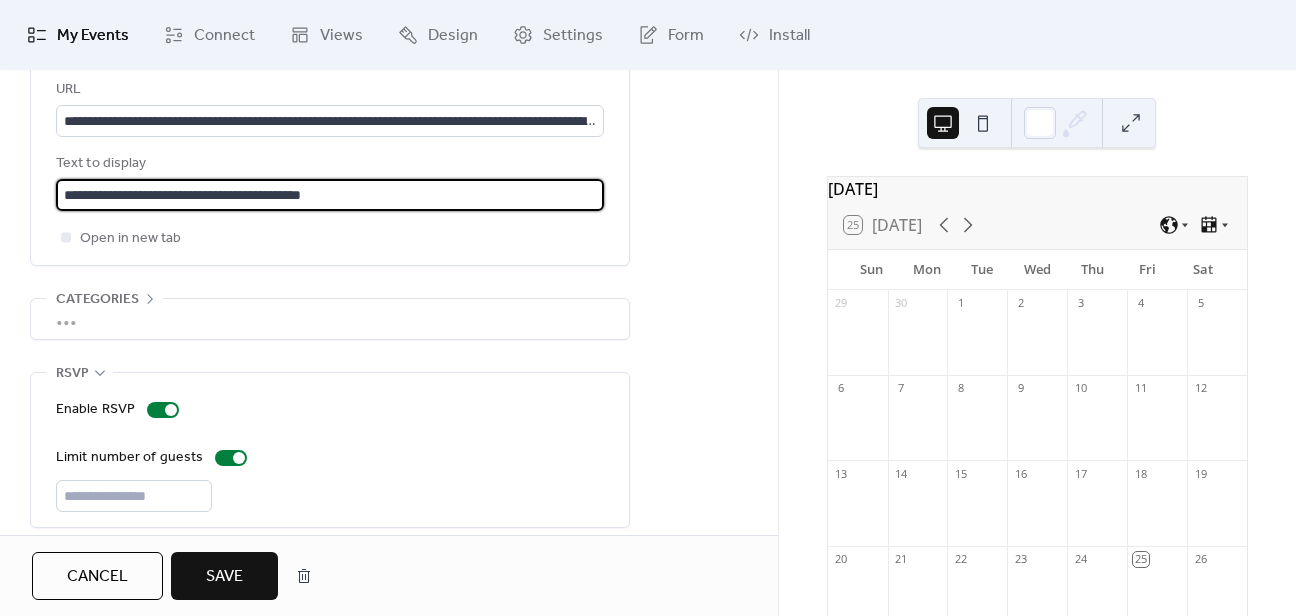 type on "**********" 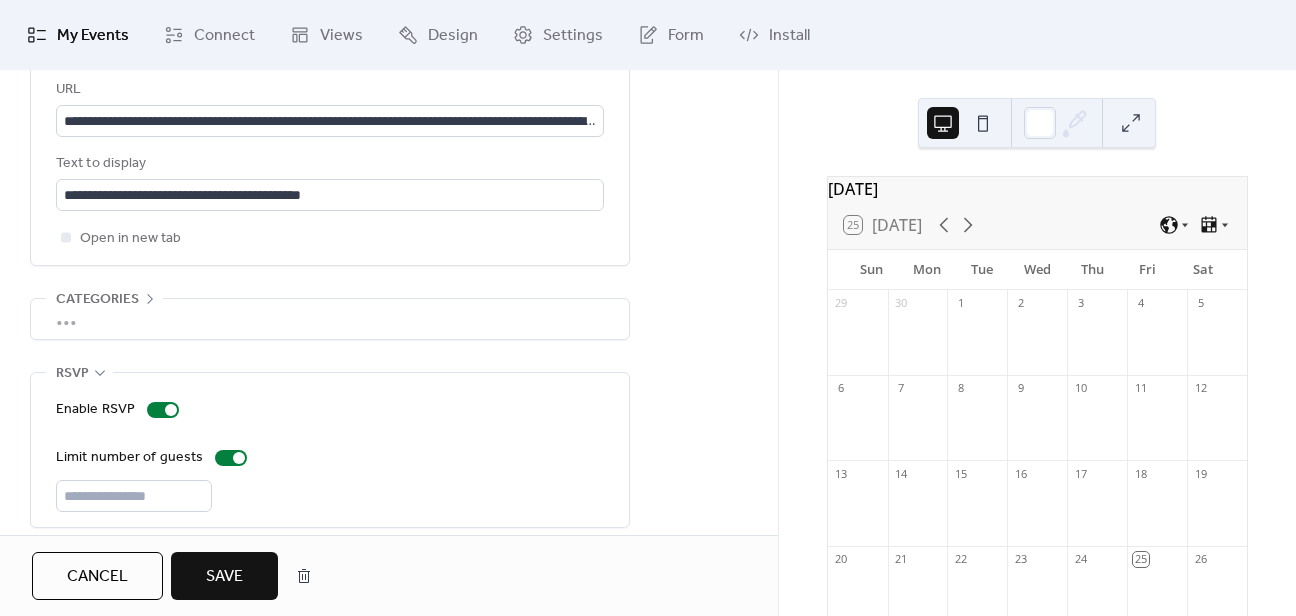 click on "Save" at bounding box center [224, 576] 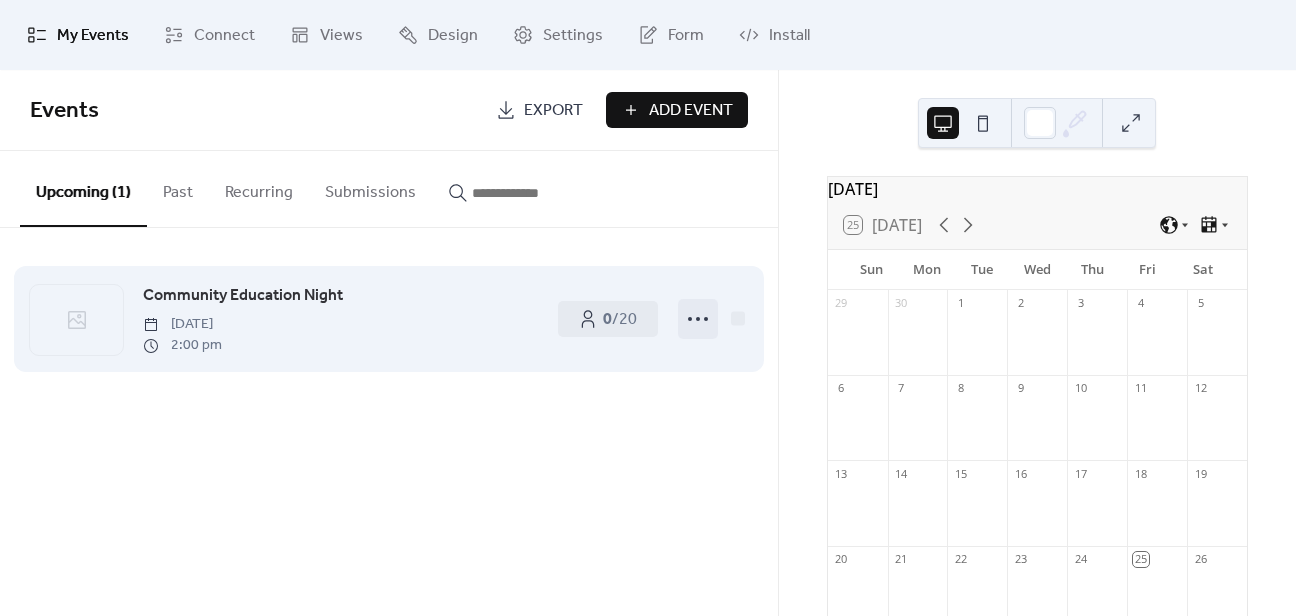 click 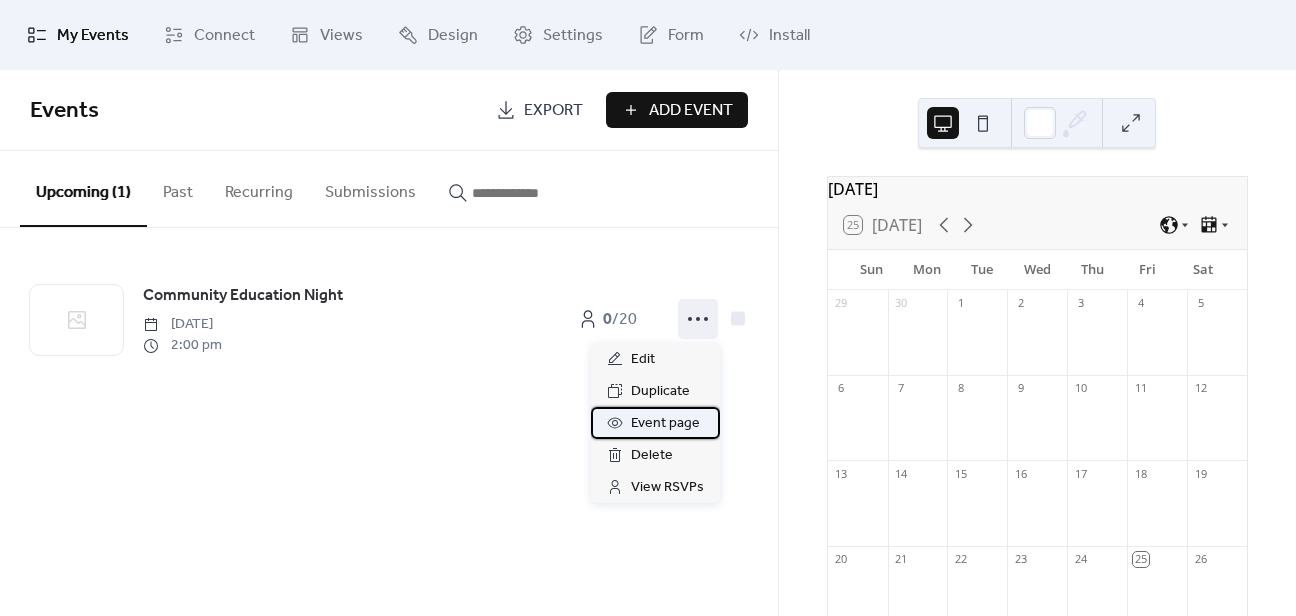 click on "Event page" at bounding box center [665, 424] 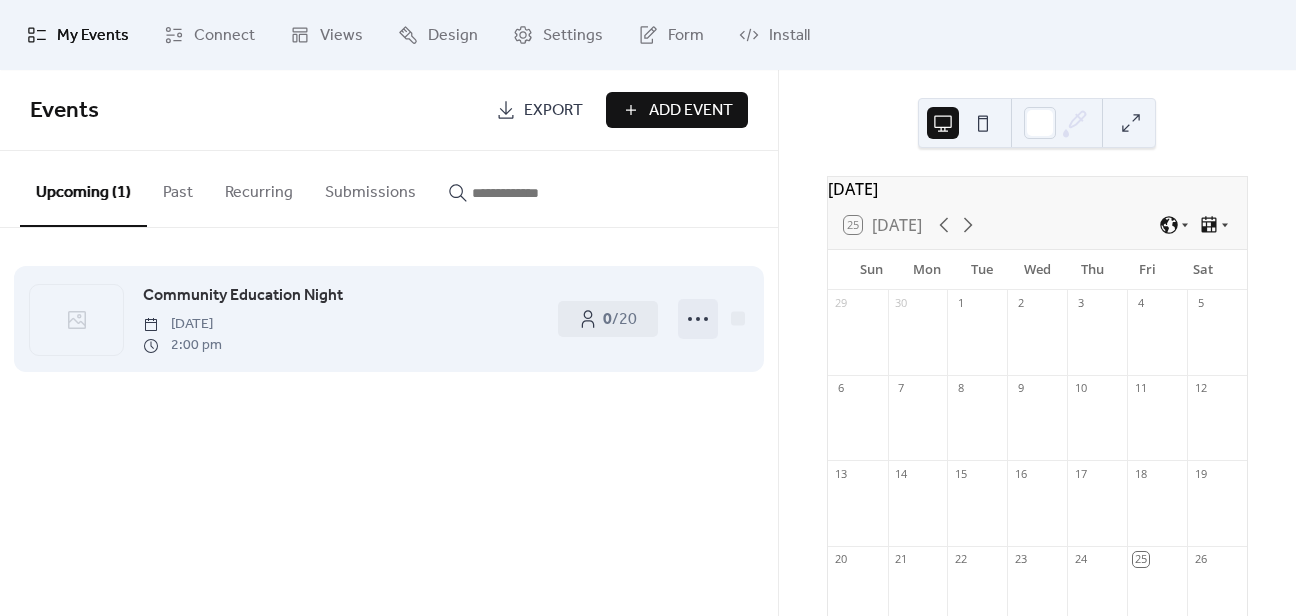 click 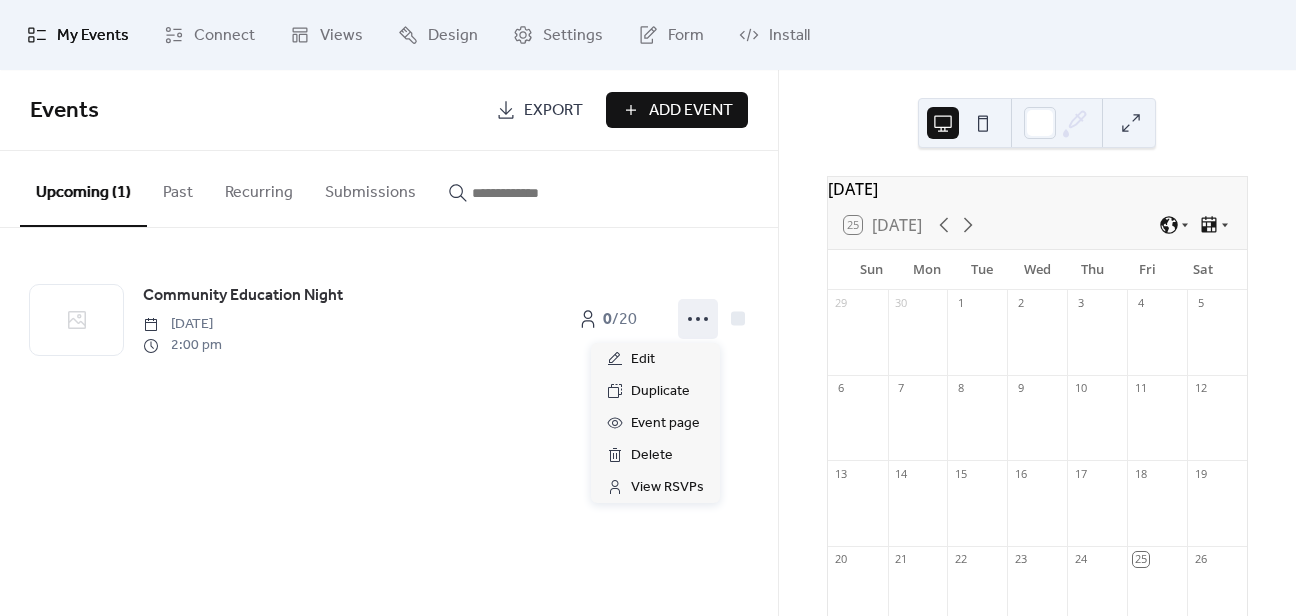 click on "My Events Connect Views Design Settings Form Install" at bounding box center (648, 35) 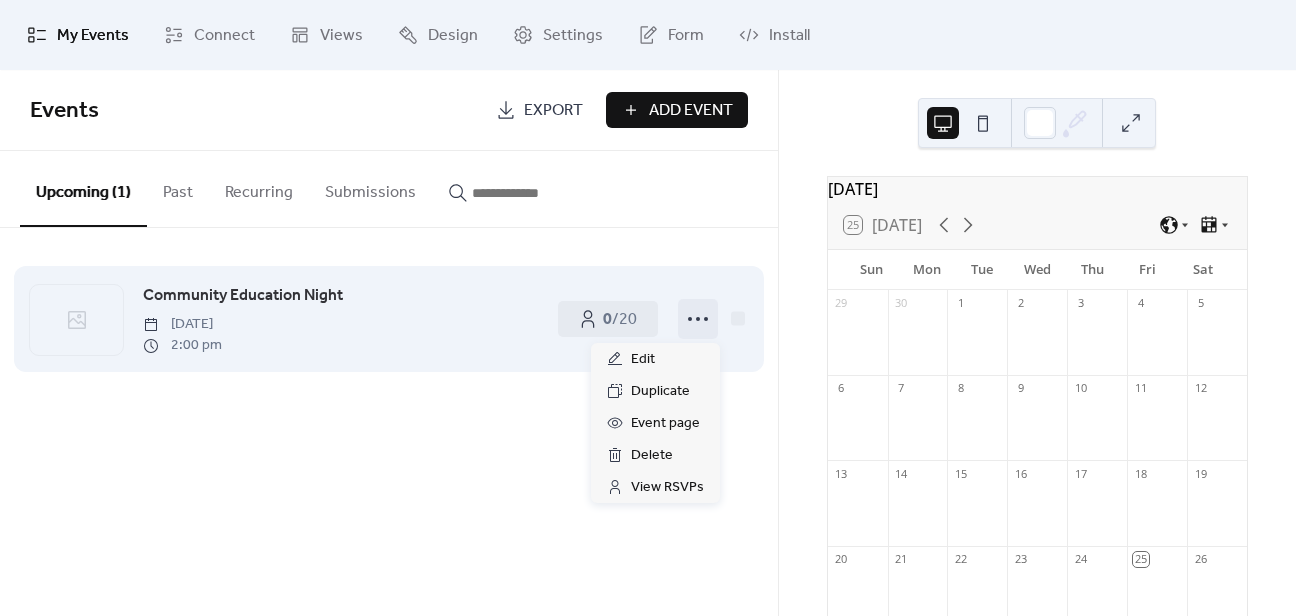 click 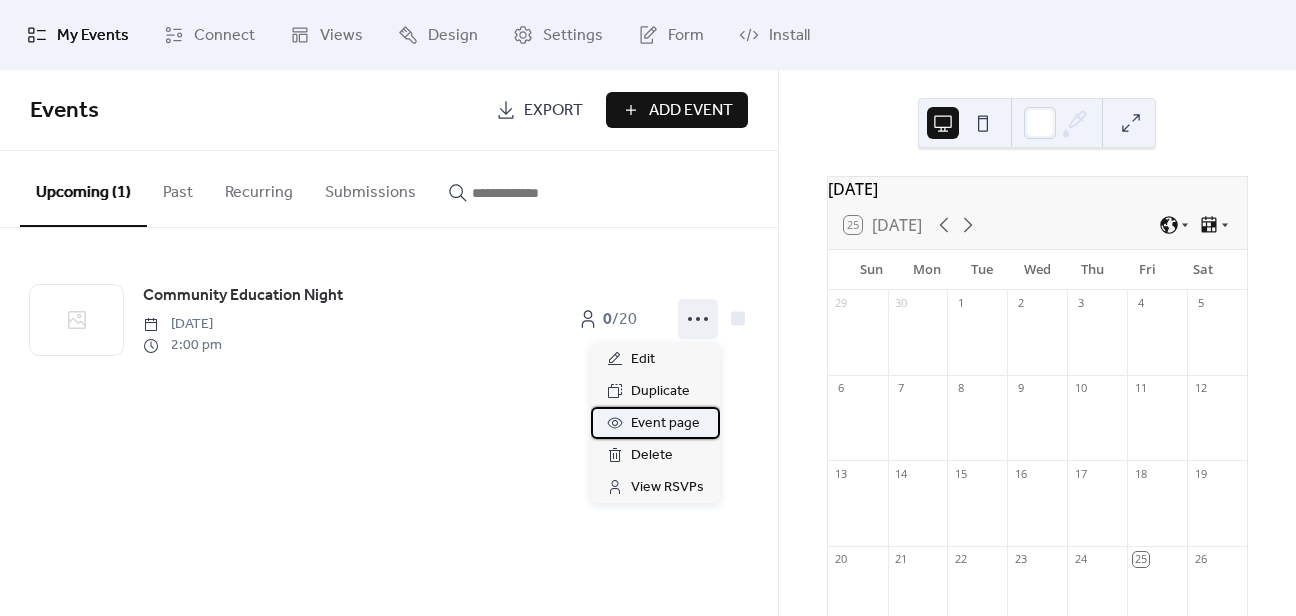 click on "Event page" at bounding box center (665, 424) 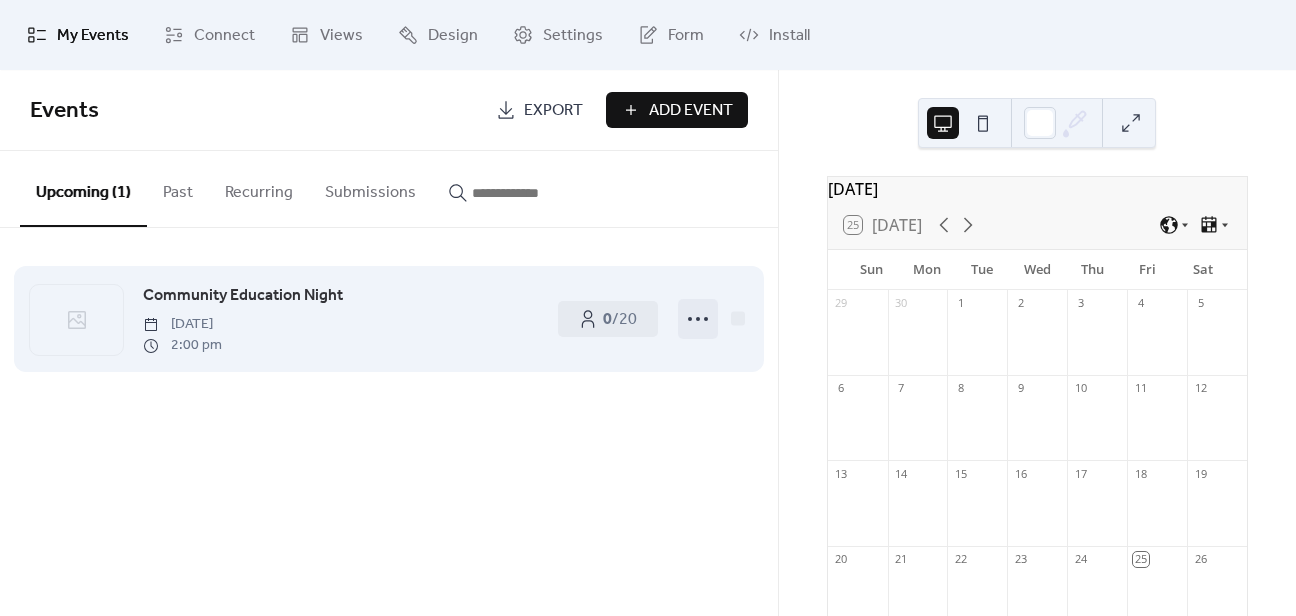 click 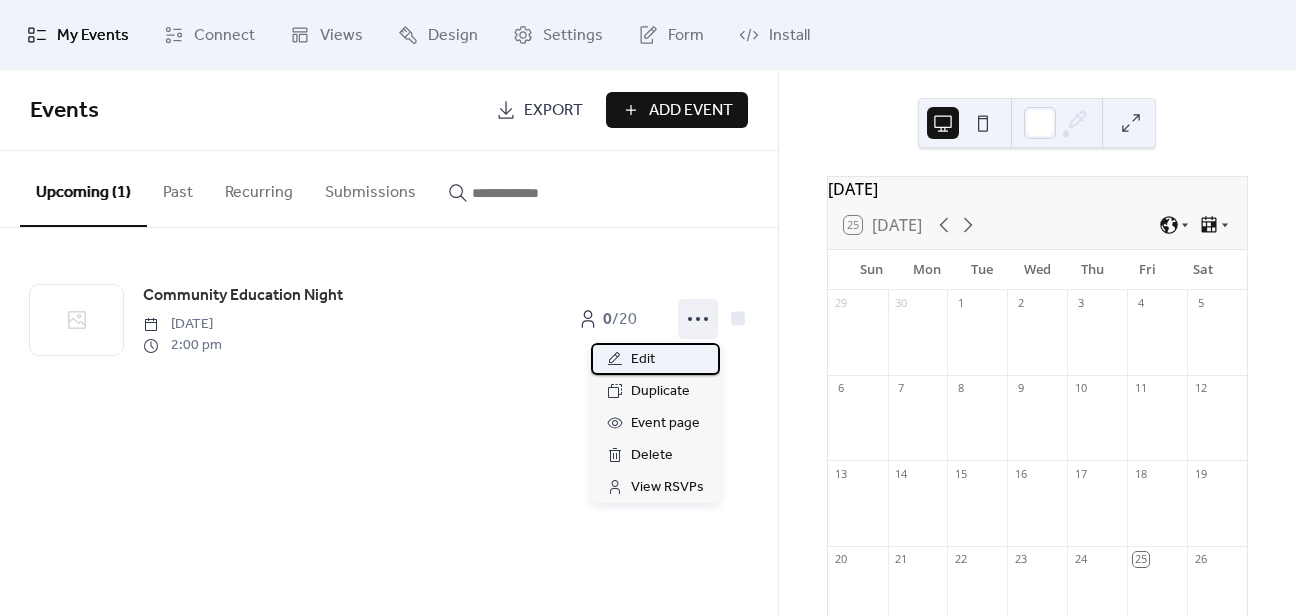 click on "Edit" at bounding box center (655, 359) 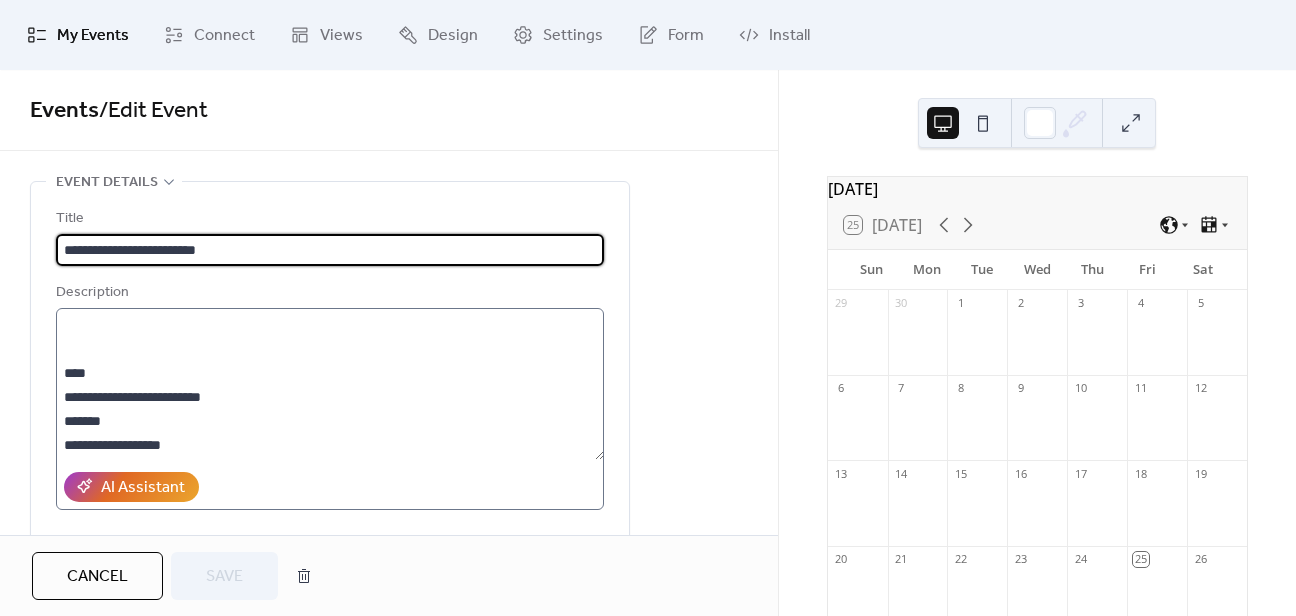 scroll, scrollTop: 264, scrollLeft: 0, axis: vertical 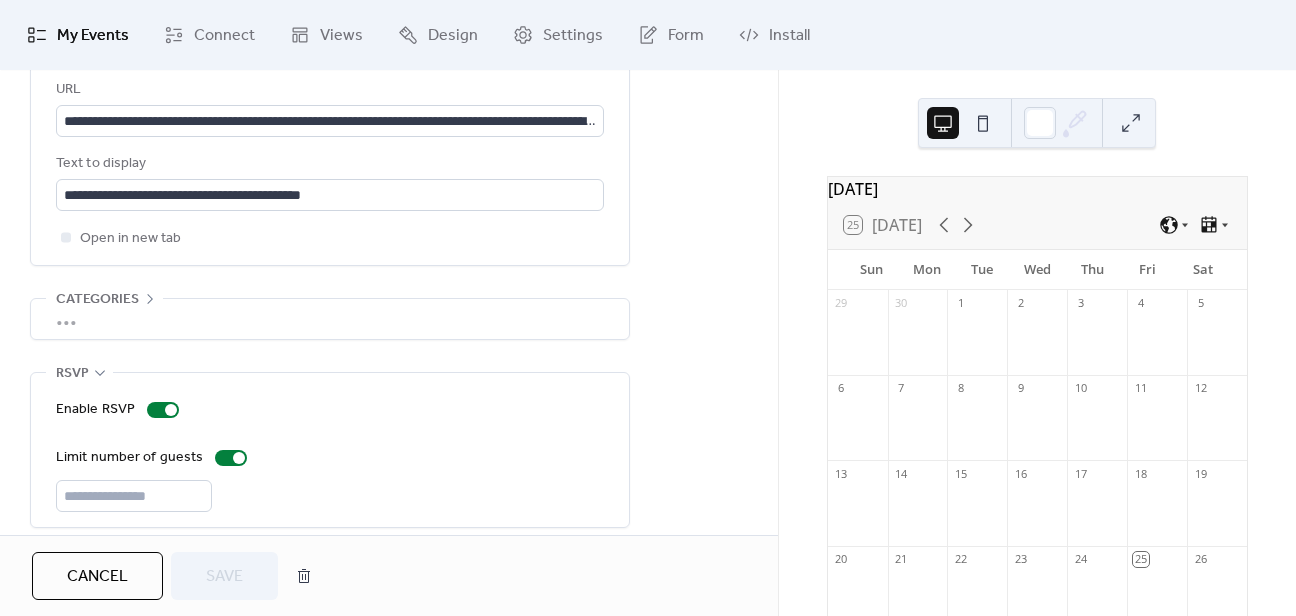 click on "Categories No categories added yet. Add Category •••" at bounding box center [330, 319] 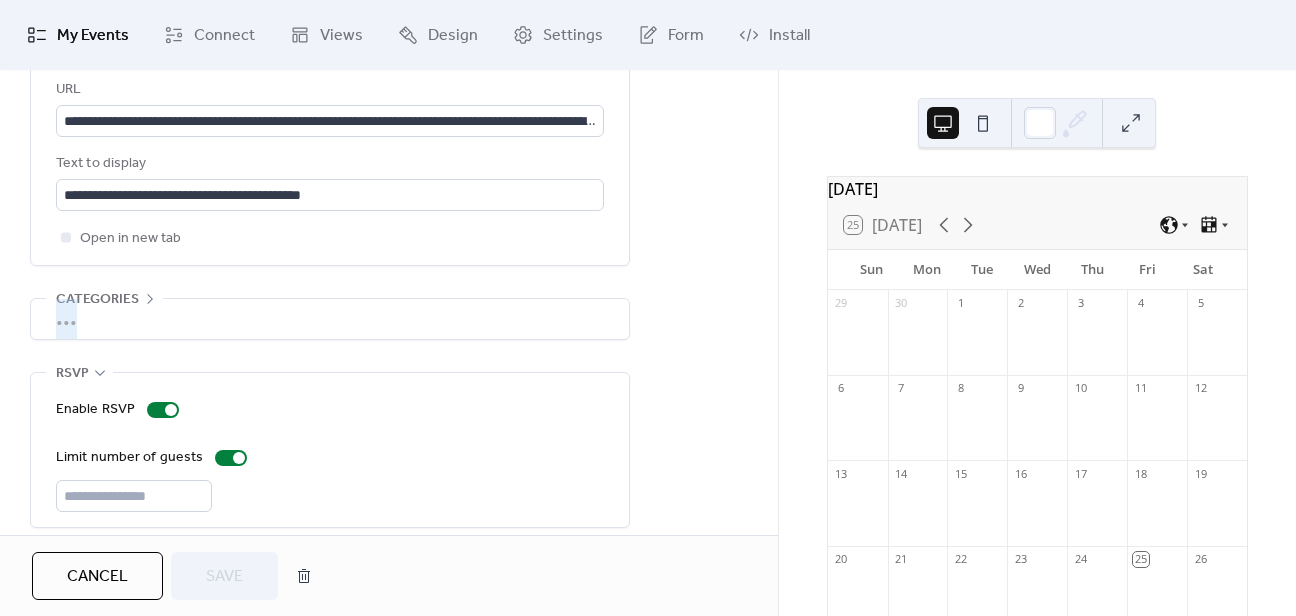 click 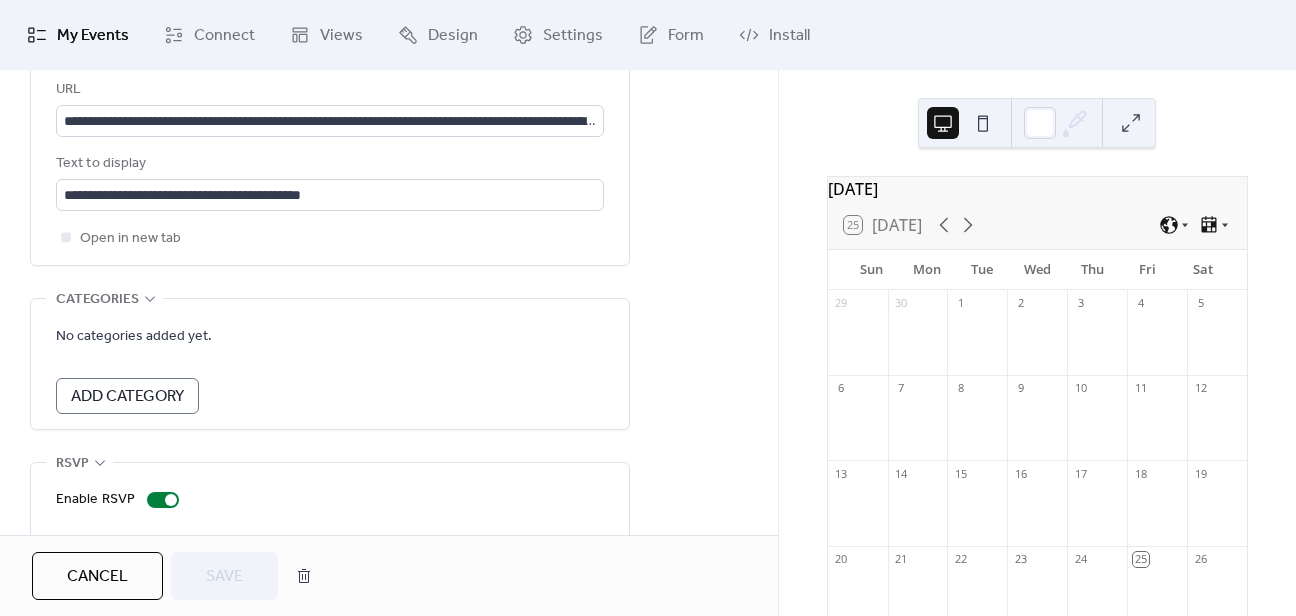 click 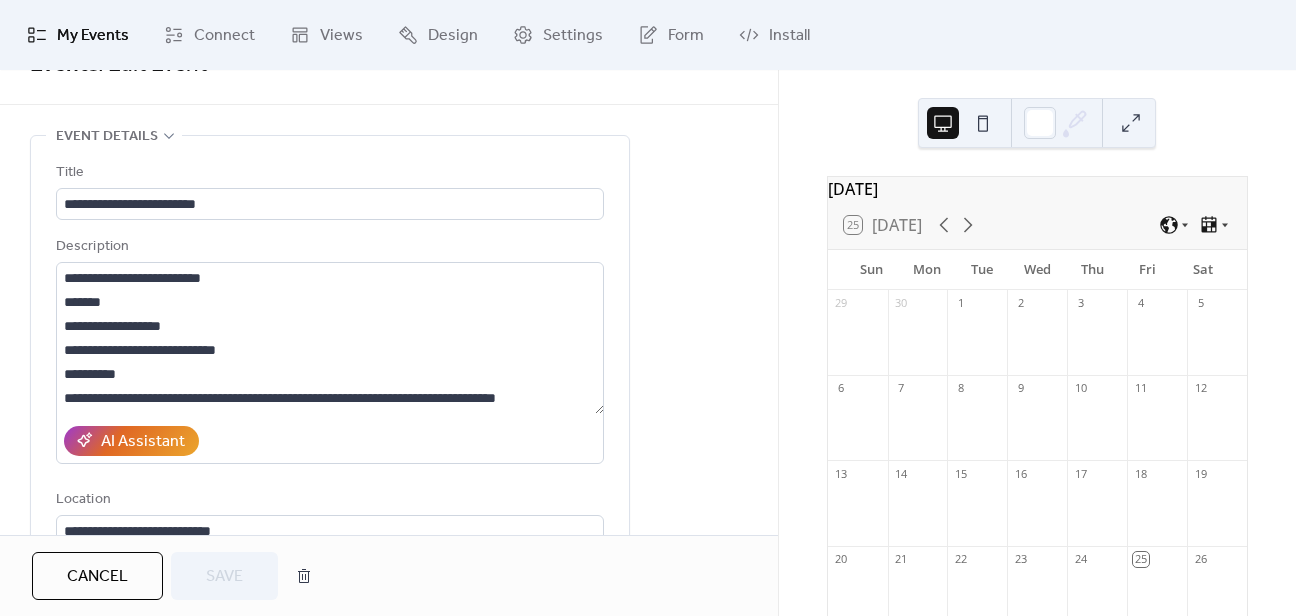 scroll, scrollTop: 0, scrollLeft: 0, axis: both 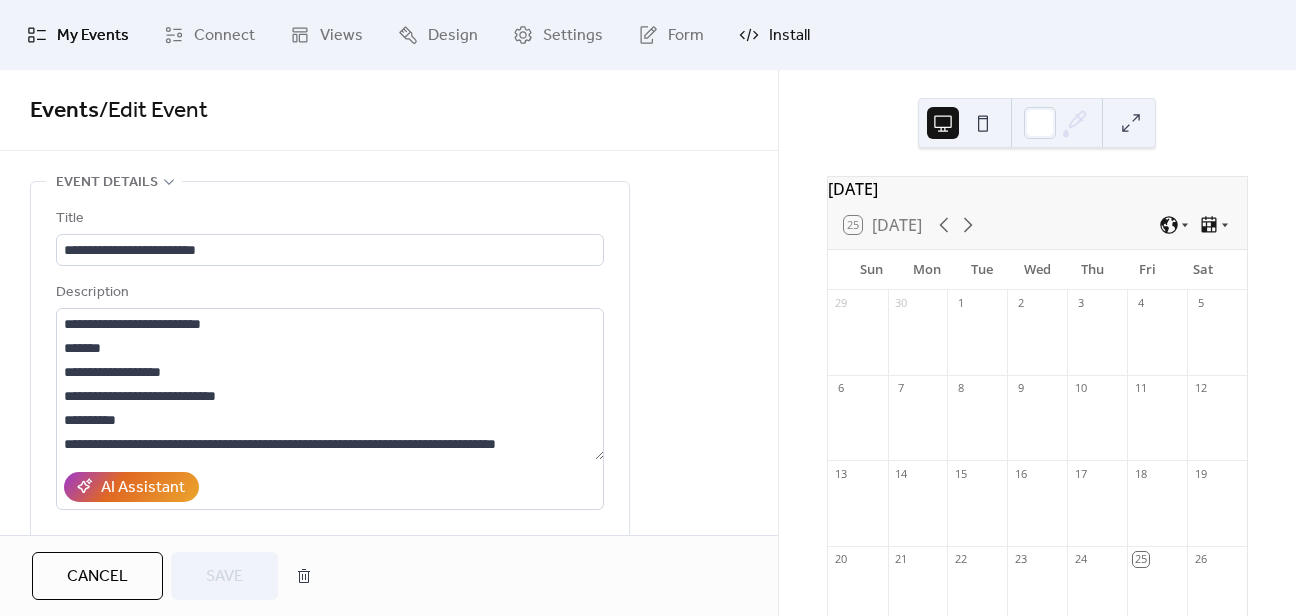 click on "Install" at bounding box center [789, 36] 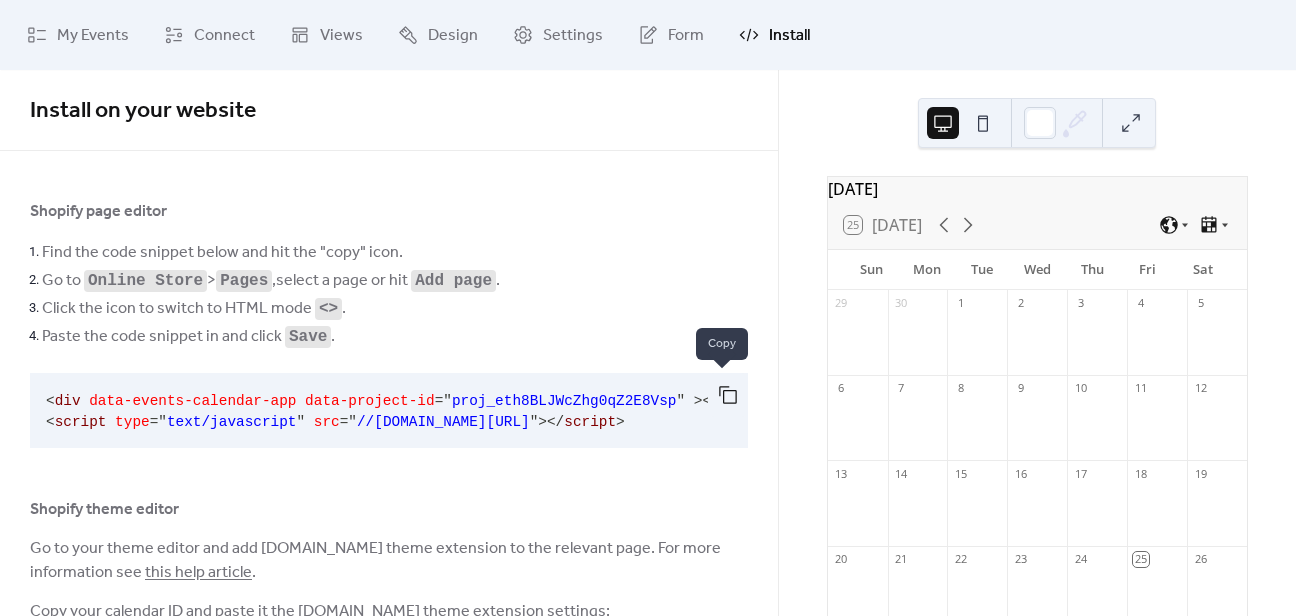 click at bounding box center [728, 395] 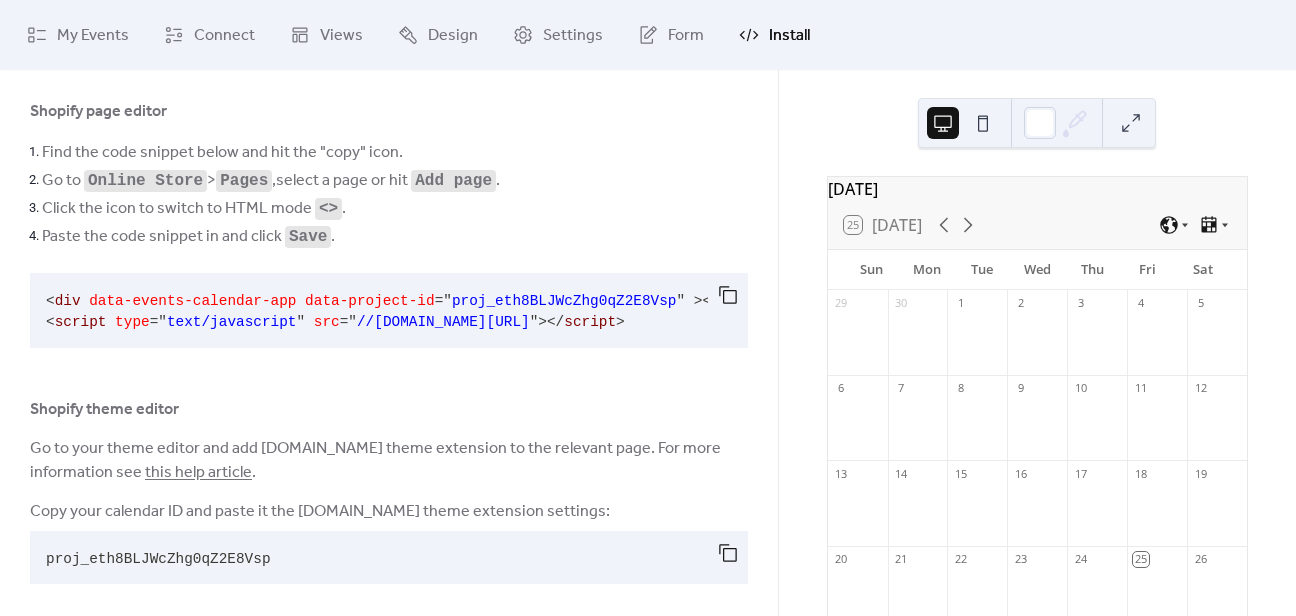 scroll, scrollTop: 112, scrollLeft: 0, axis: vertical 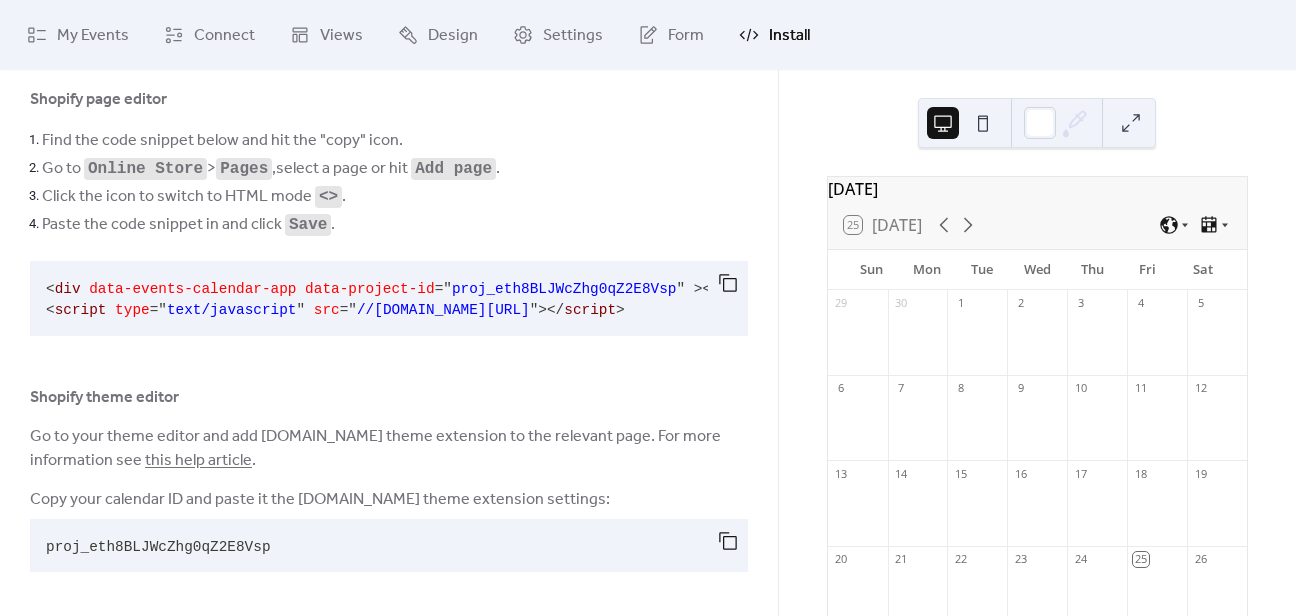 click on "this help article" at bounding box center (198, 460) 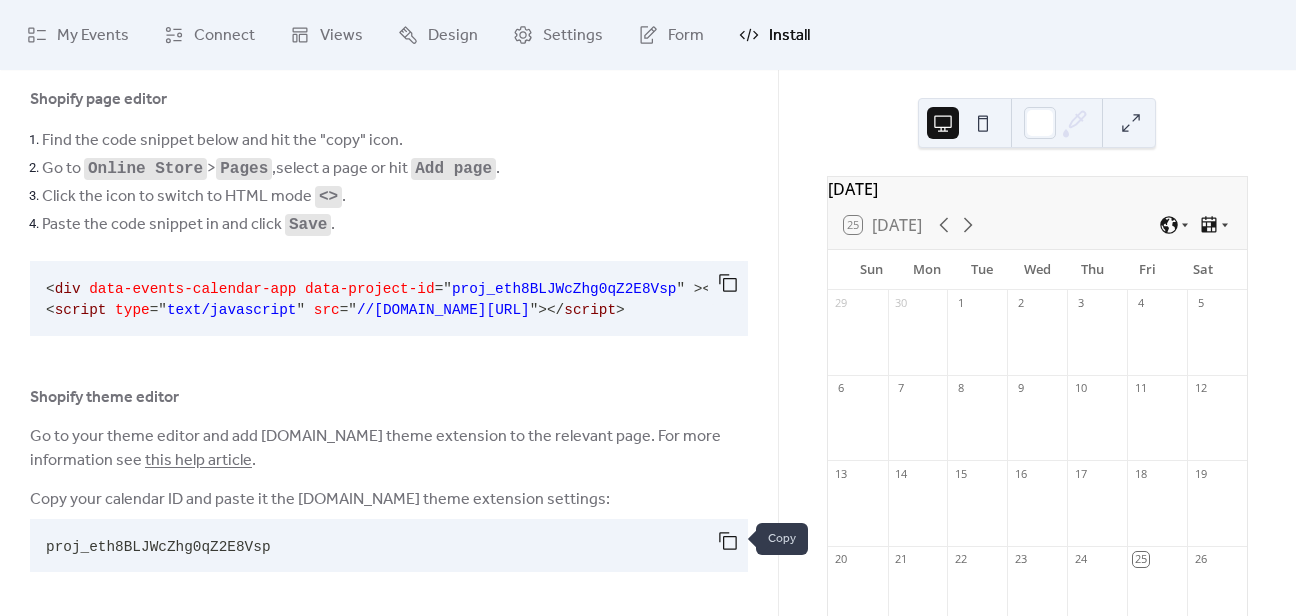 click at bounding box center [728, 541] 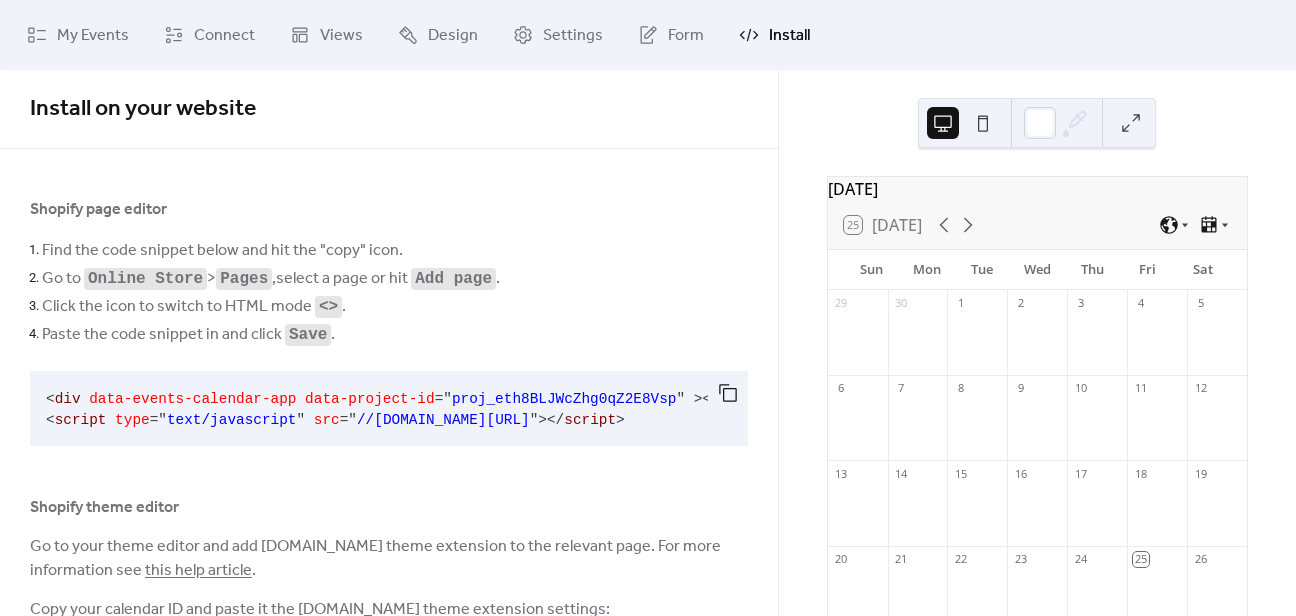 scroll, scrollTop: 0, scrollLeft: 0, axis: both 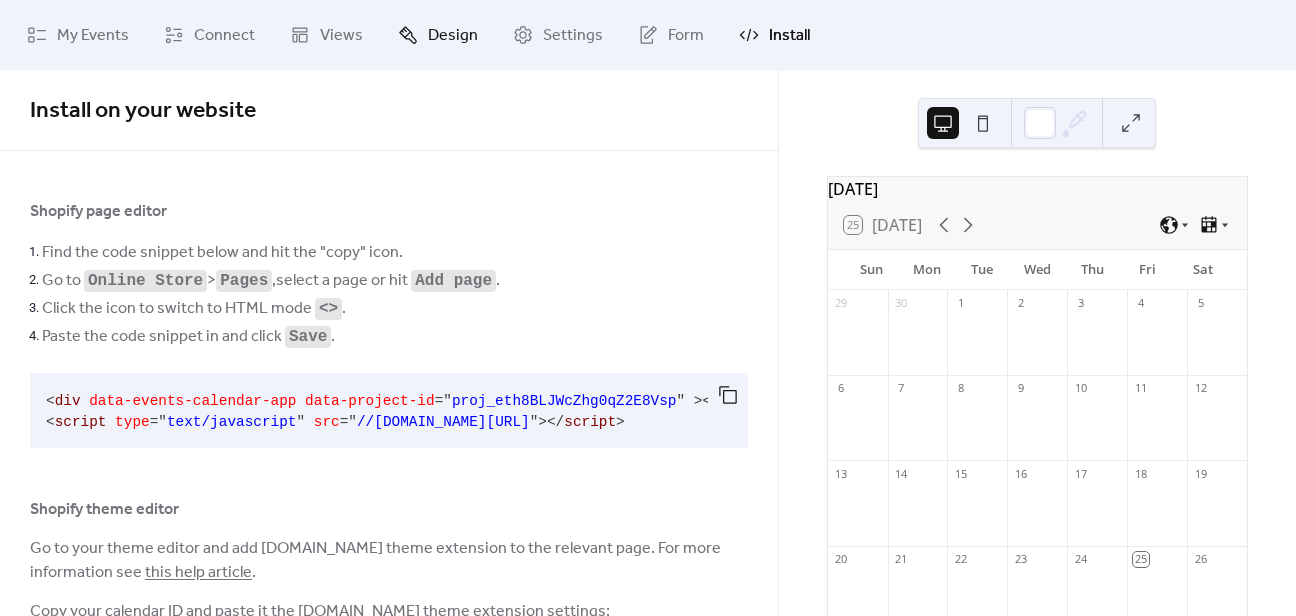 click on "Design" at bounding box center [438, 35] 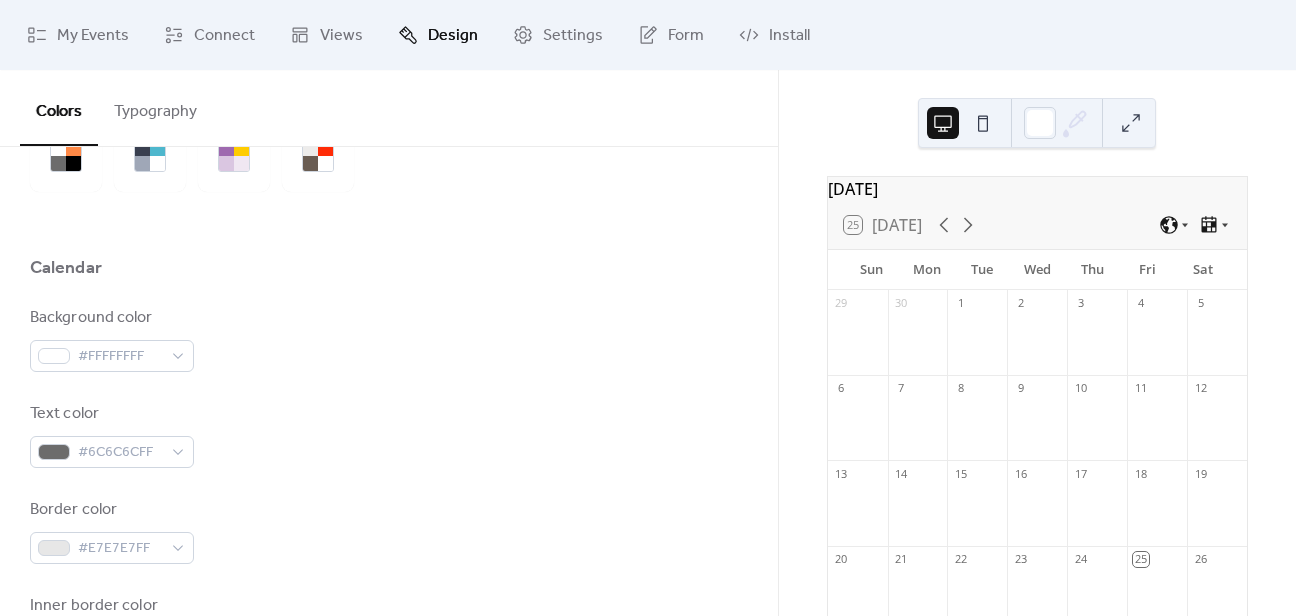scroll, scrollTop: 0, scrollLeft: 0, axis: both 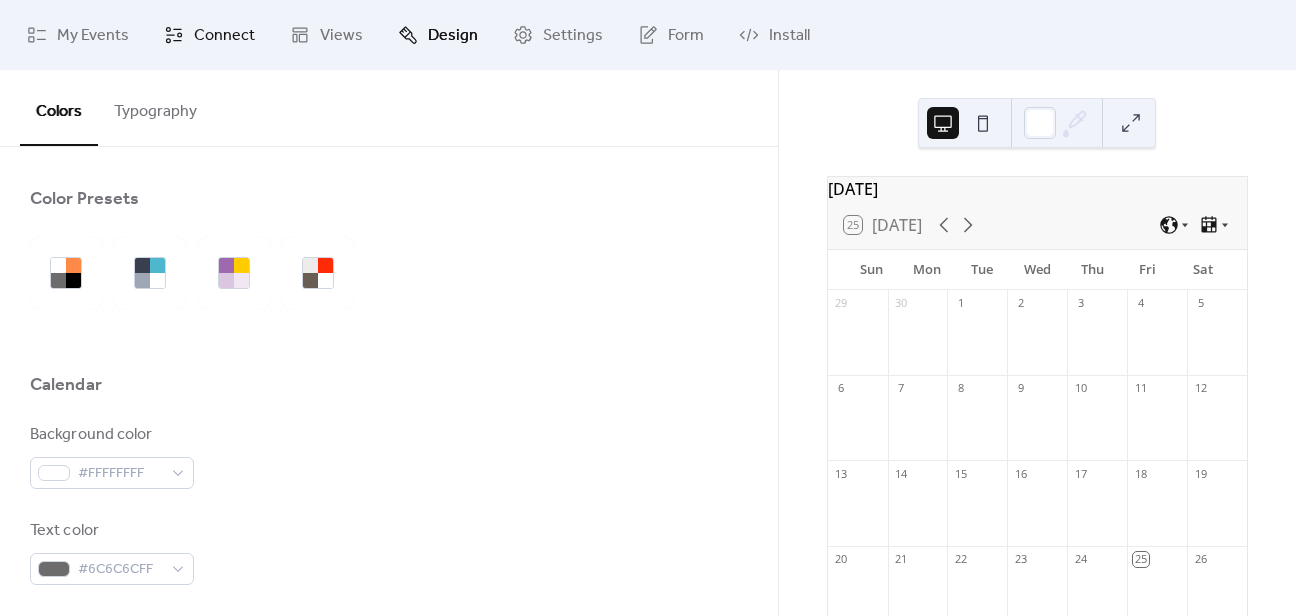 click on "Connect" at bounding box center (224, 36) 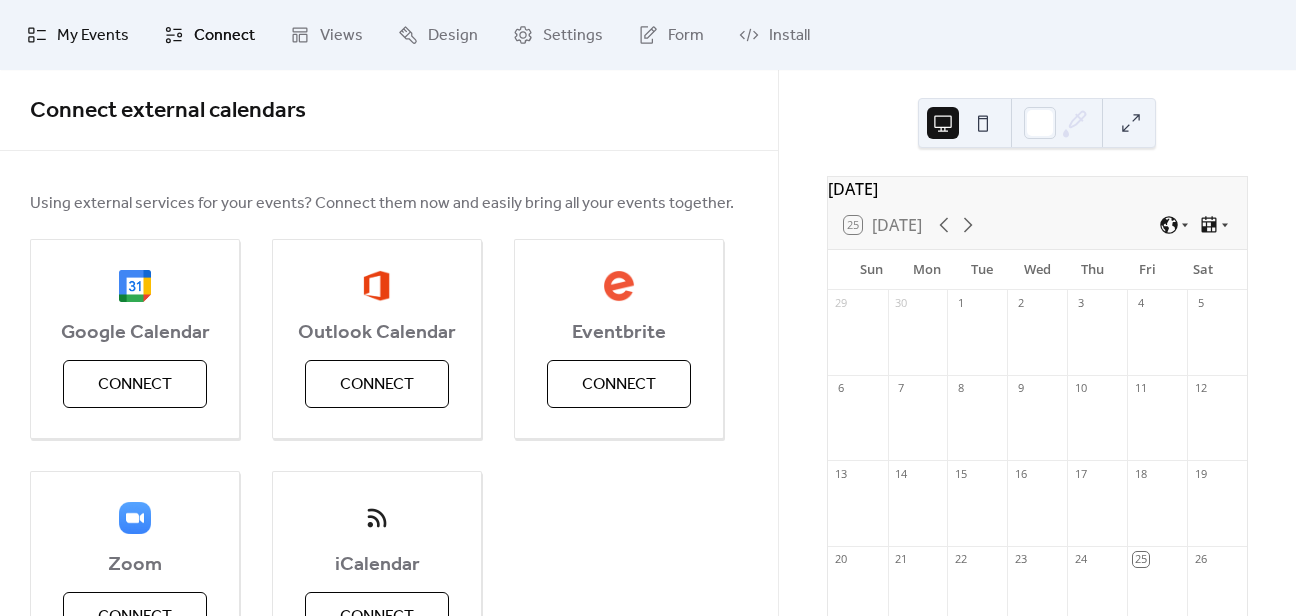 click on "My Events" at bounding box center [78, 35] 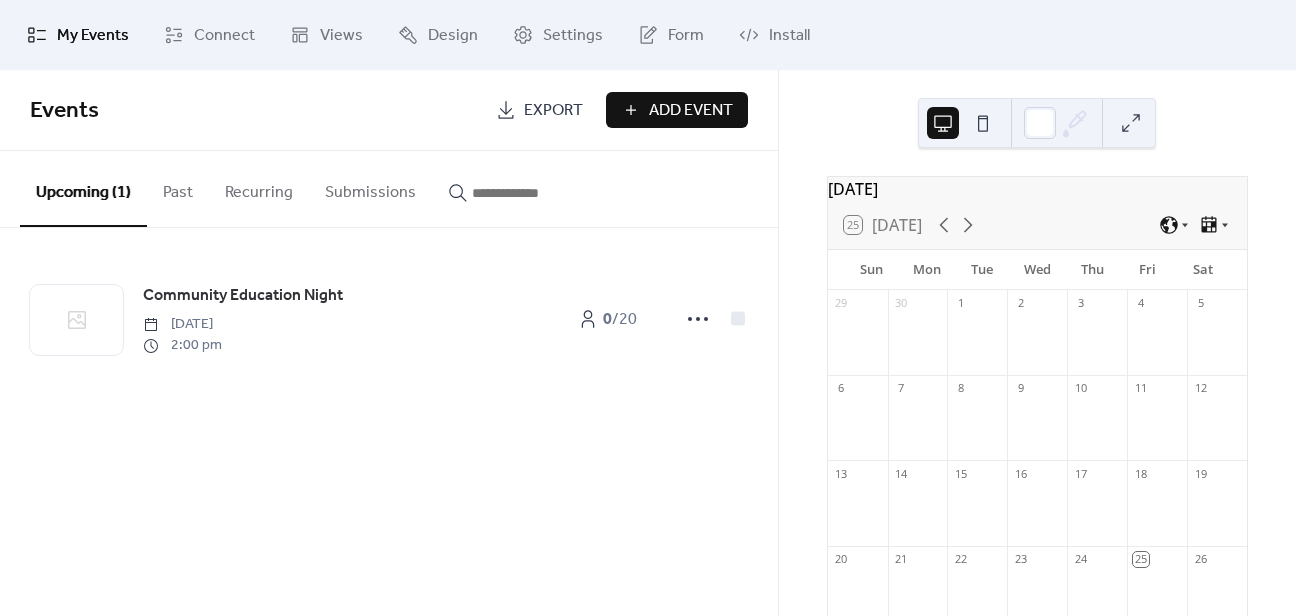 click on "My Events" at bounding box center [93, 36] 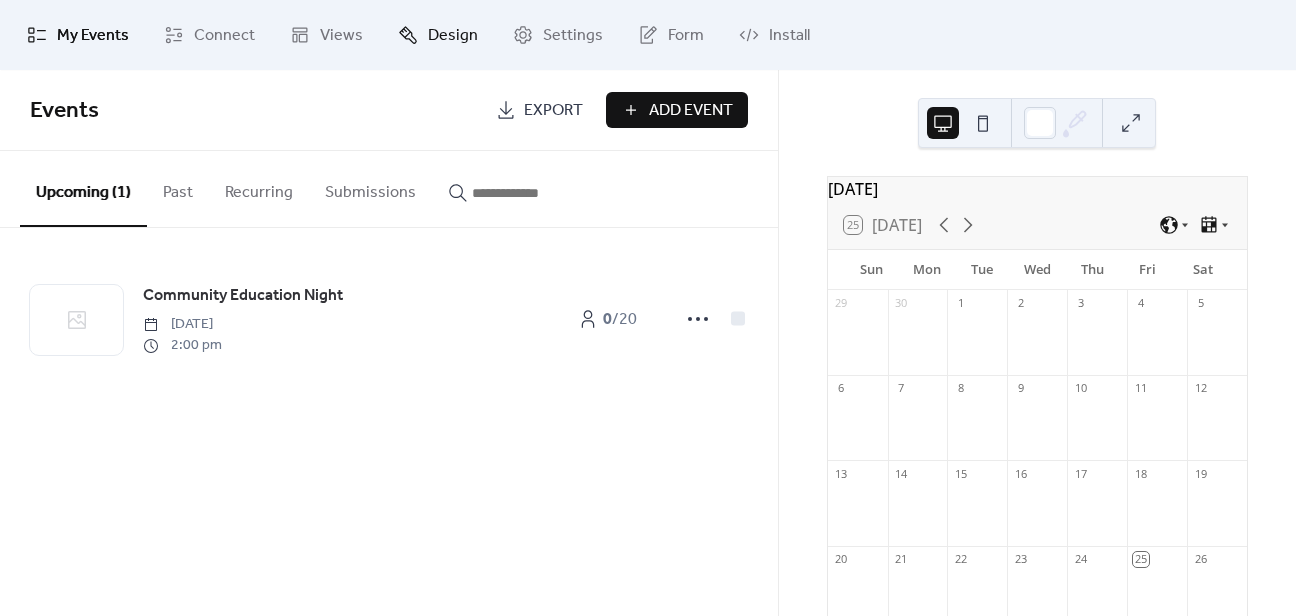 click on "Design" at bounding box center [453, 36] 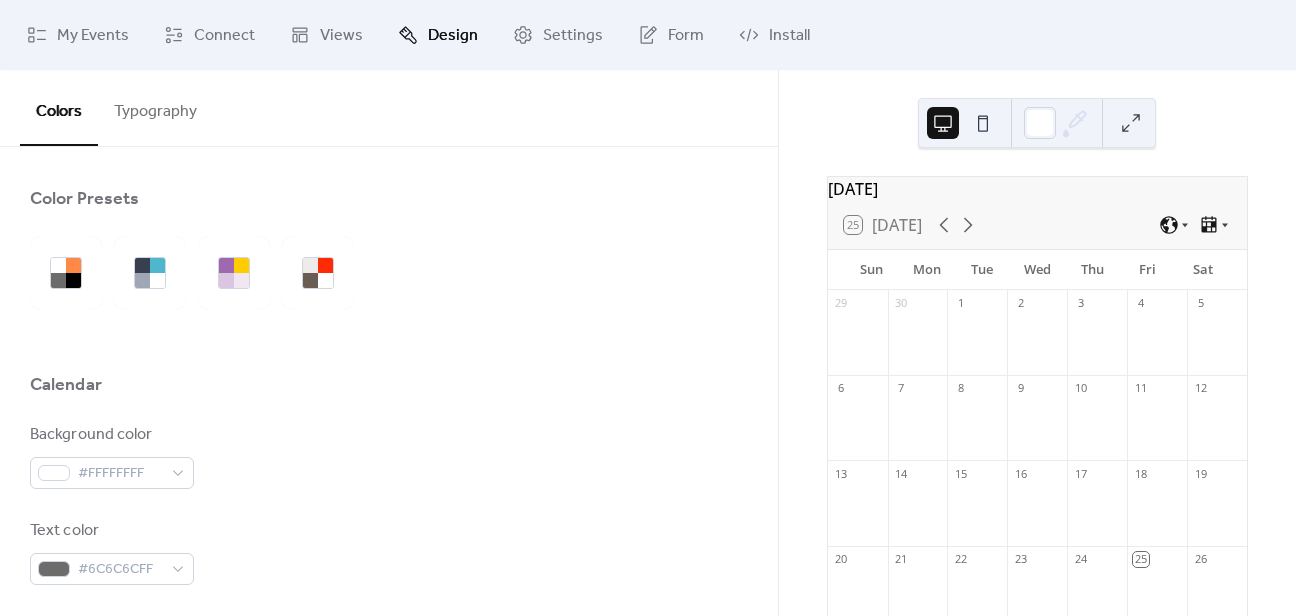 click at bounding box center (983, 123) 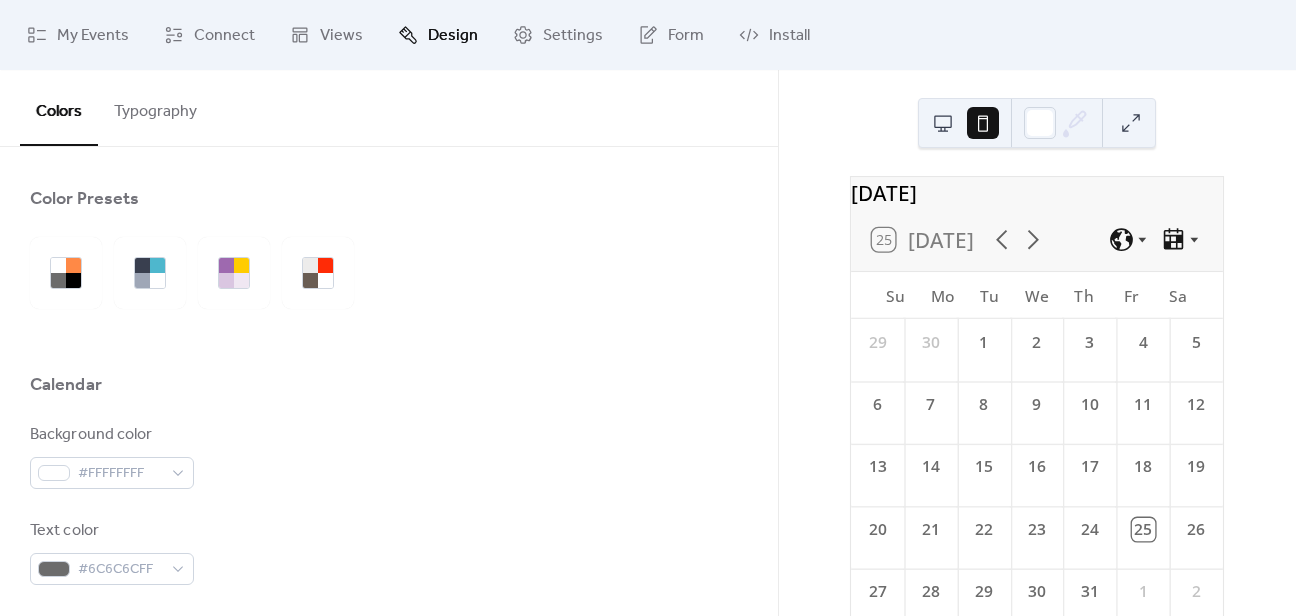 click on "Typography" at bounding box center [155, 107] 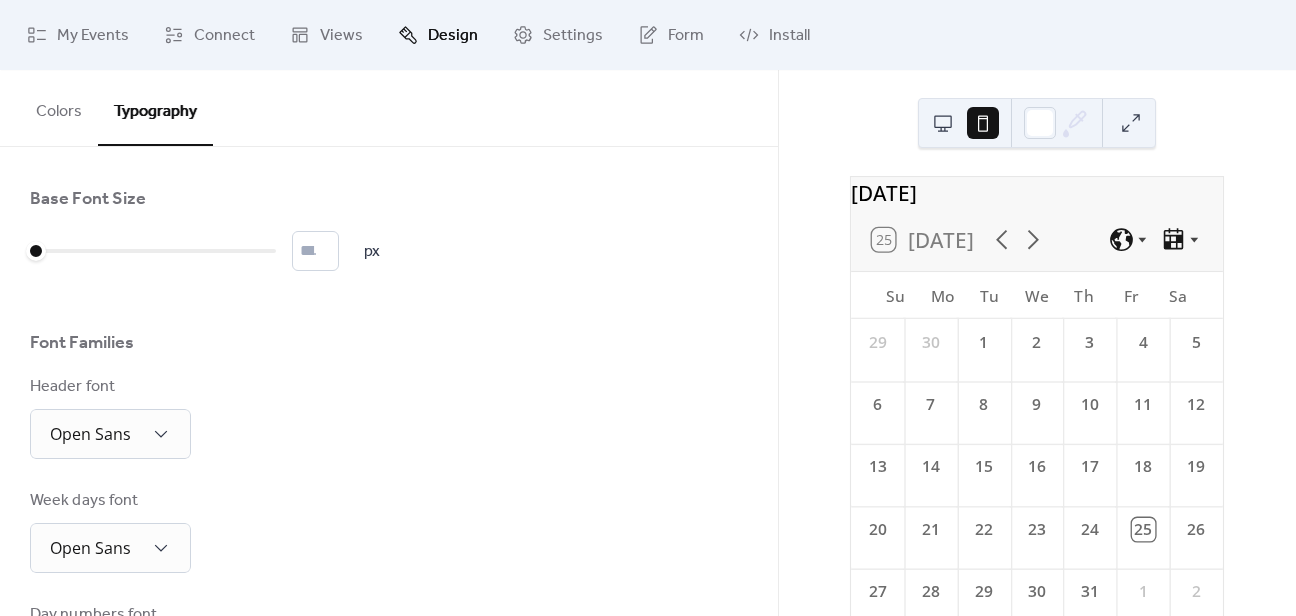 click on "Colors" at bounding box center [59, 107] 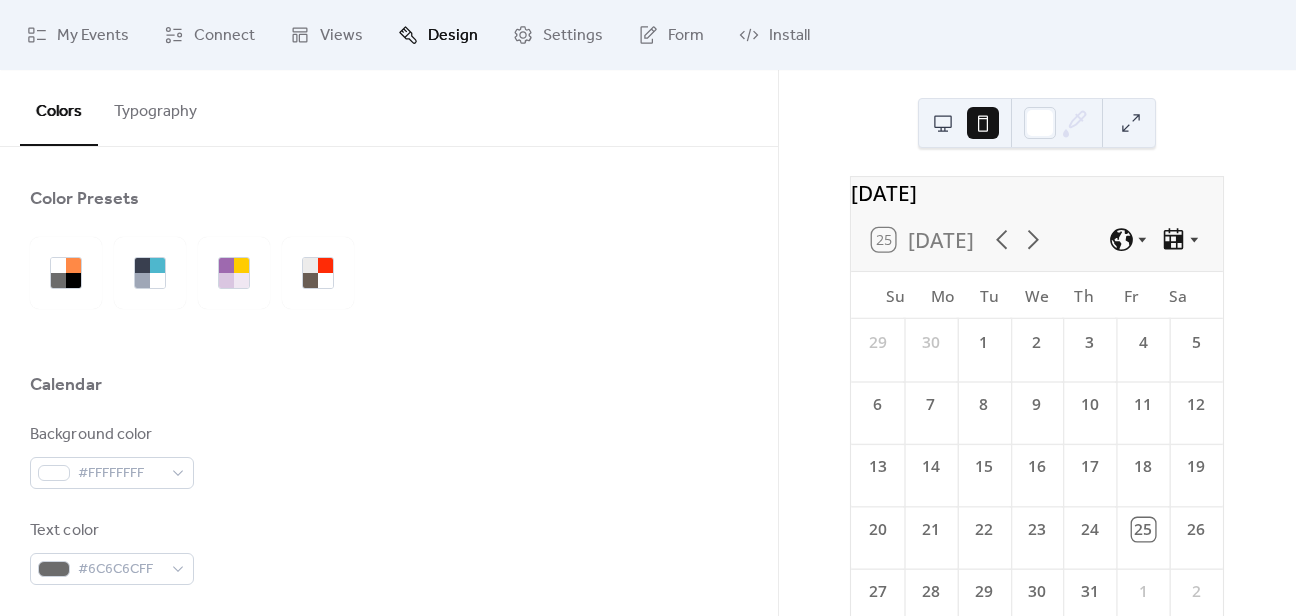 click on "Colors" at bounding box center (59, 108) 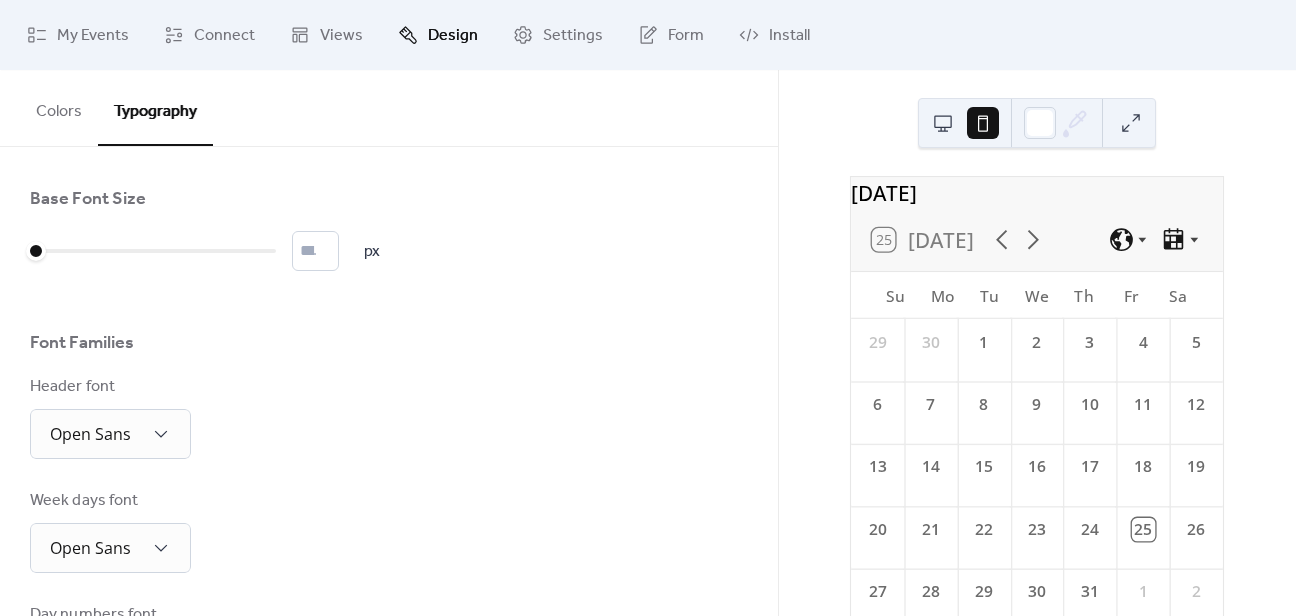 click on "Colors" at bounding box center [59, 107] 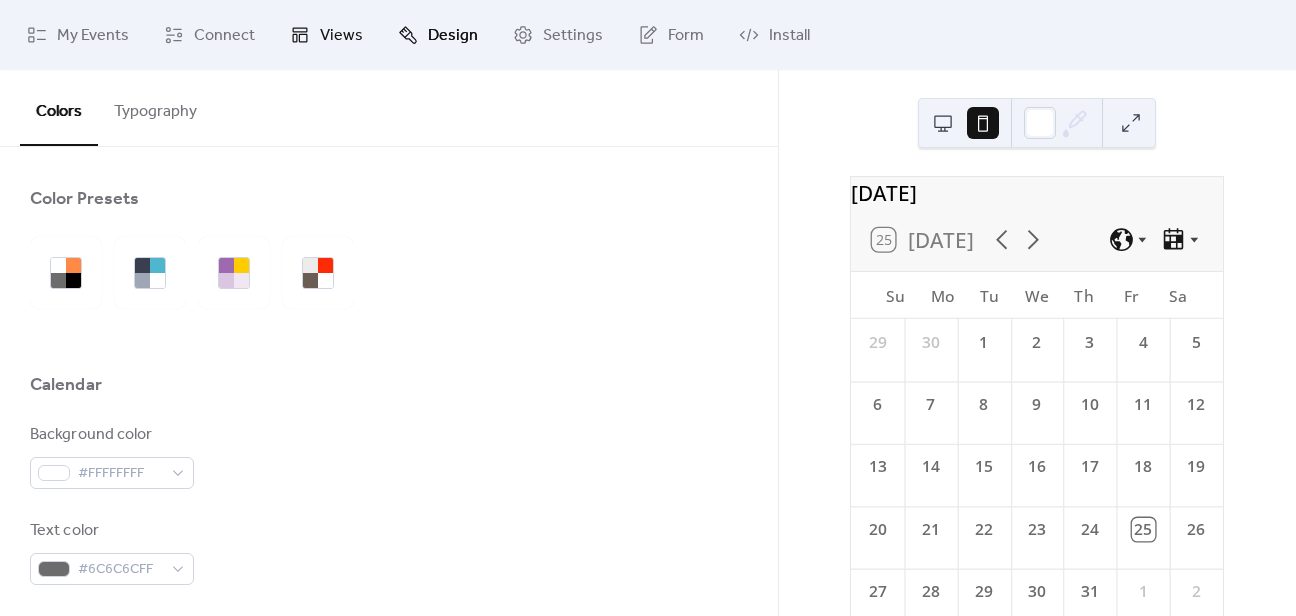 click on "Views" at bounding box center (341, 36) 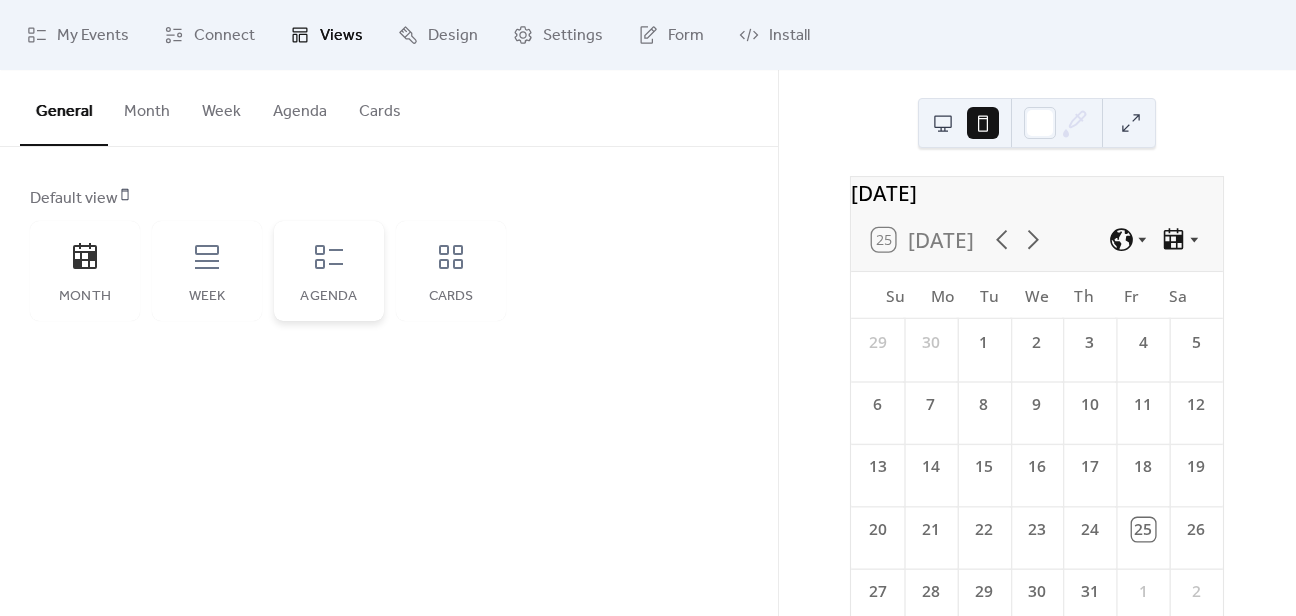 click on "Agenda" at bounding box center [329, 271] 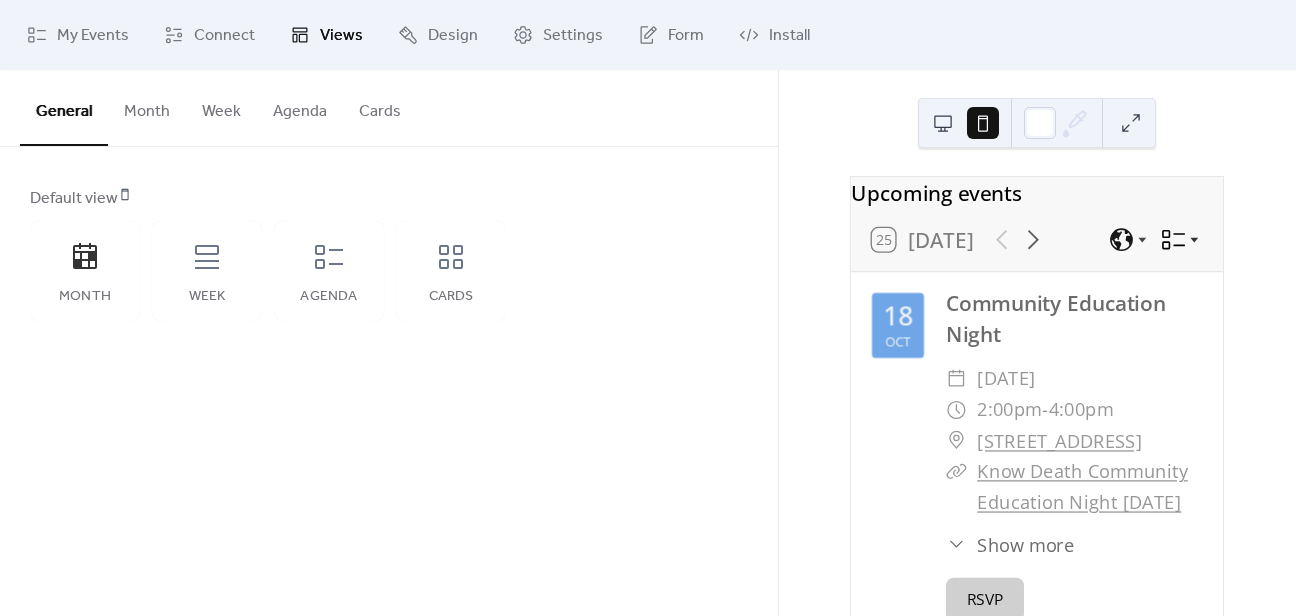 click 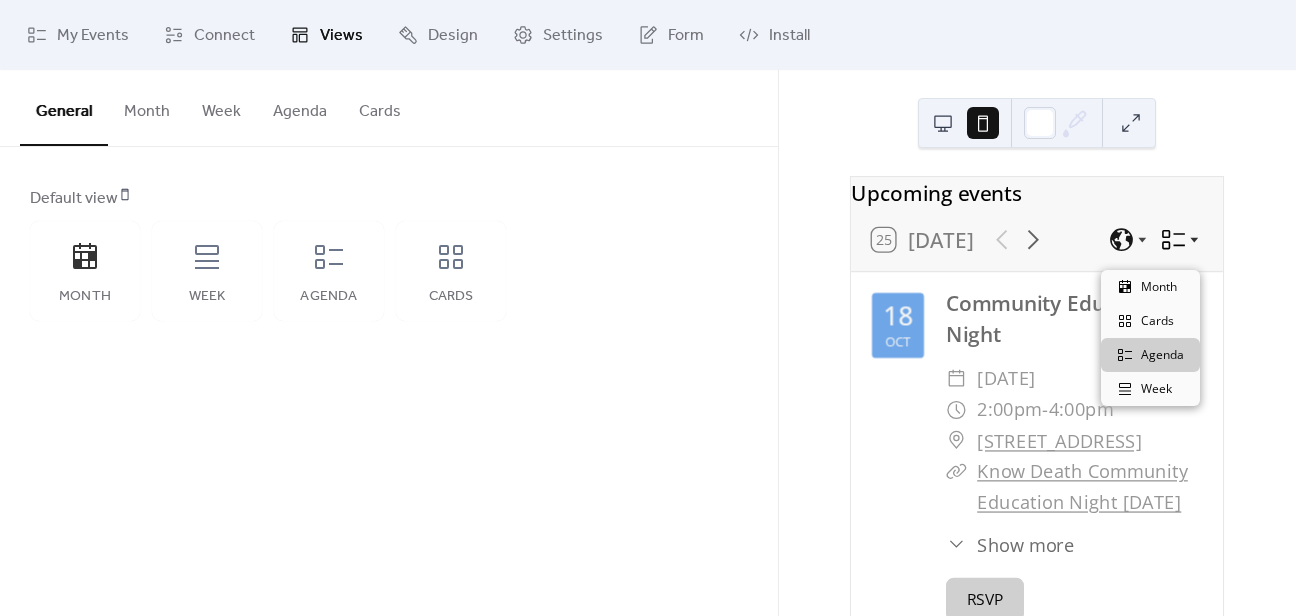 click 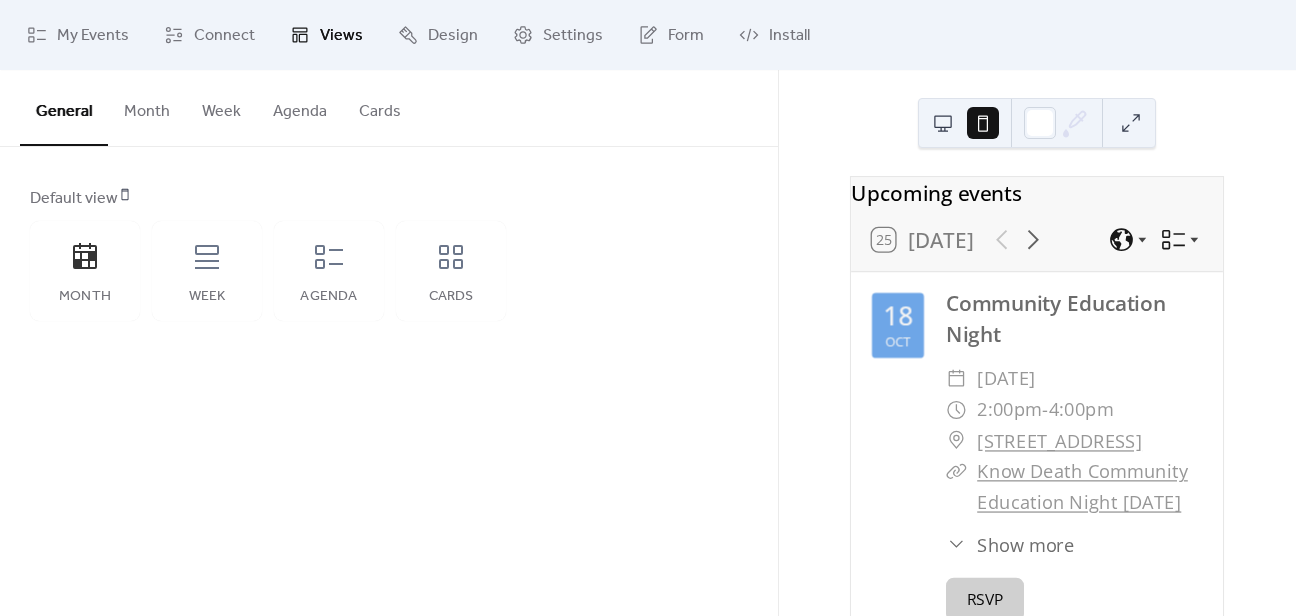 click on "Month" at bounding box center (147, 107) 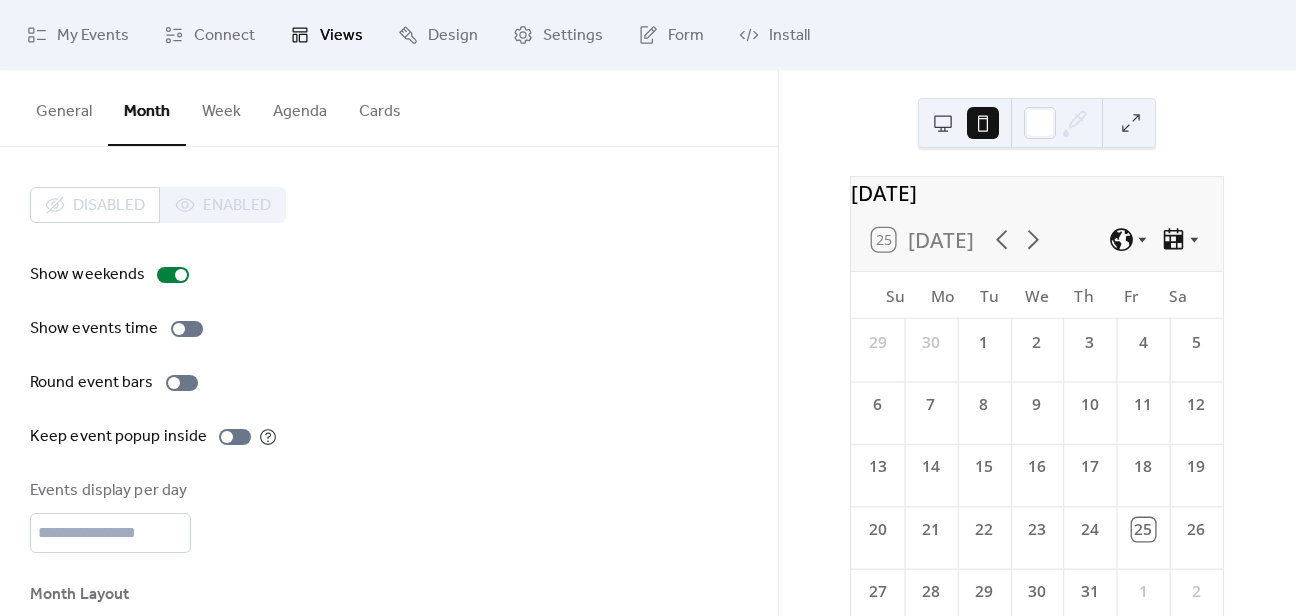 click on "Week" at bounding box center [221, 107] 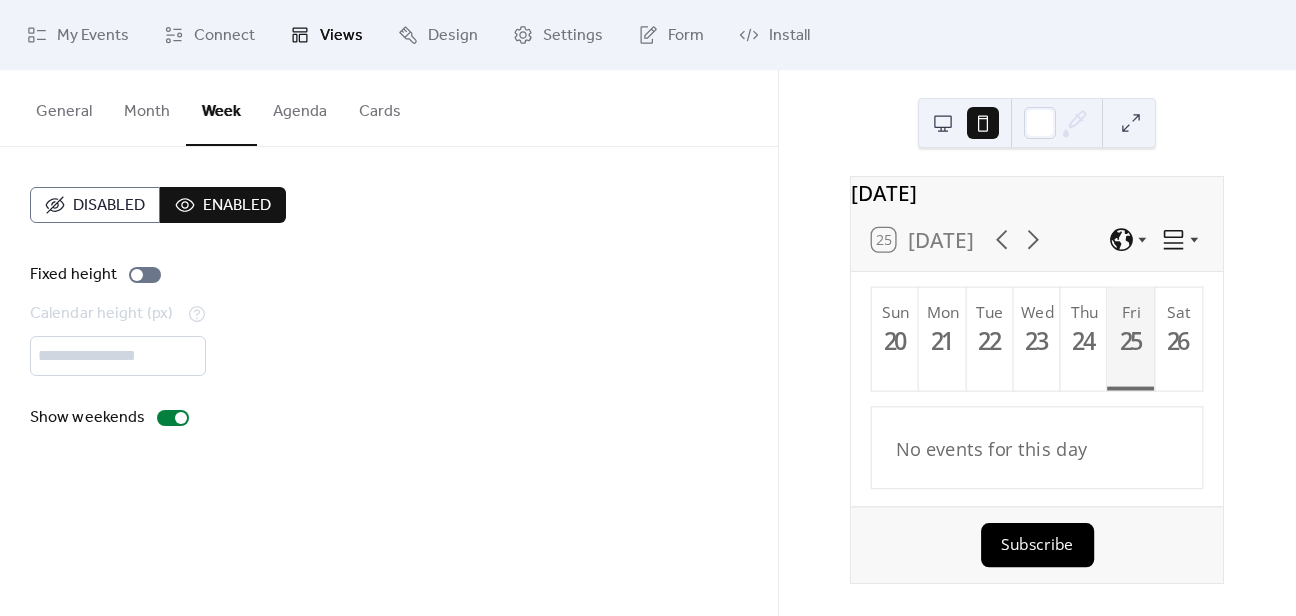 click on "Agenda" at bounding box center [300, 107] 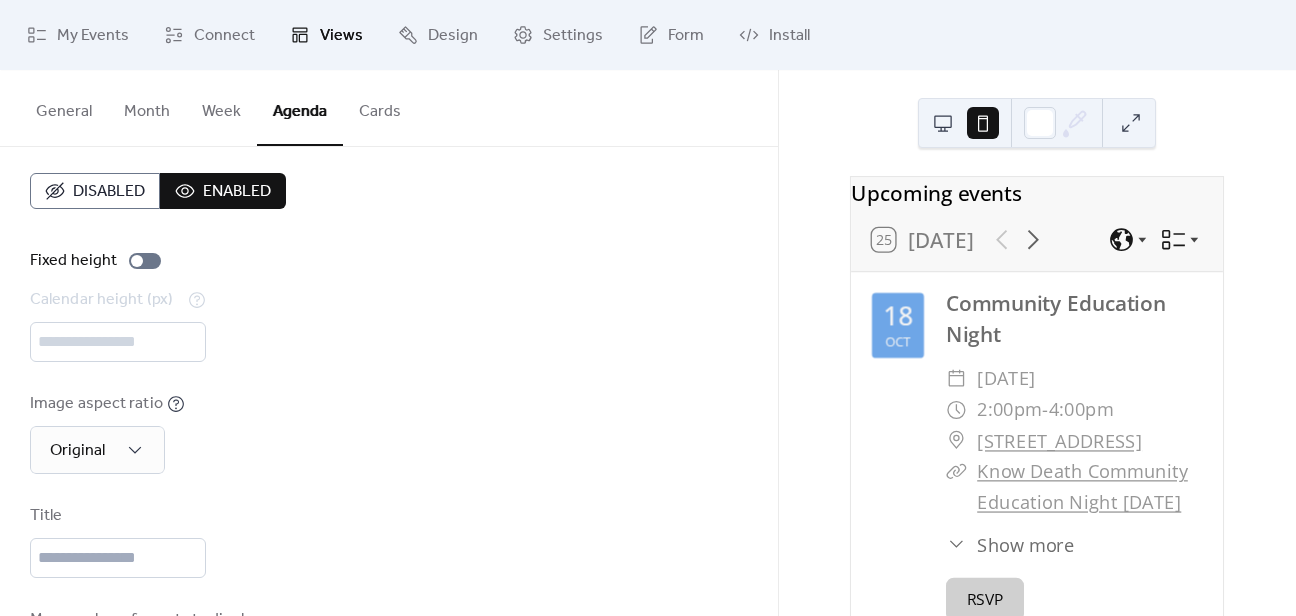 scroll, scrollTop: 0, scrollLeft: 0, axis: both 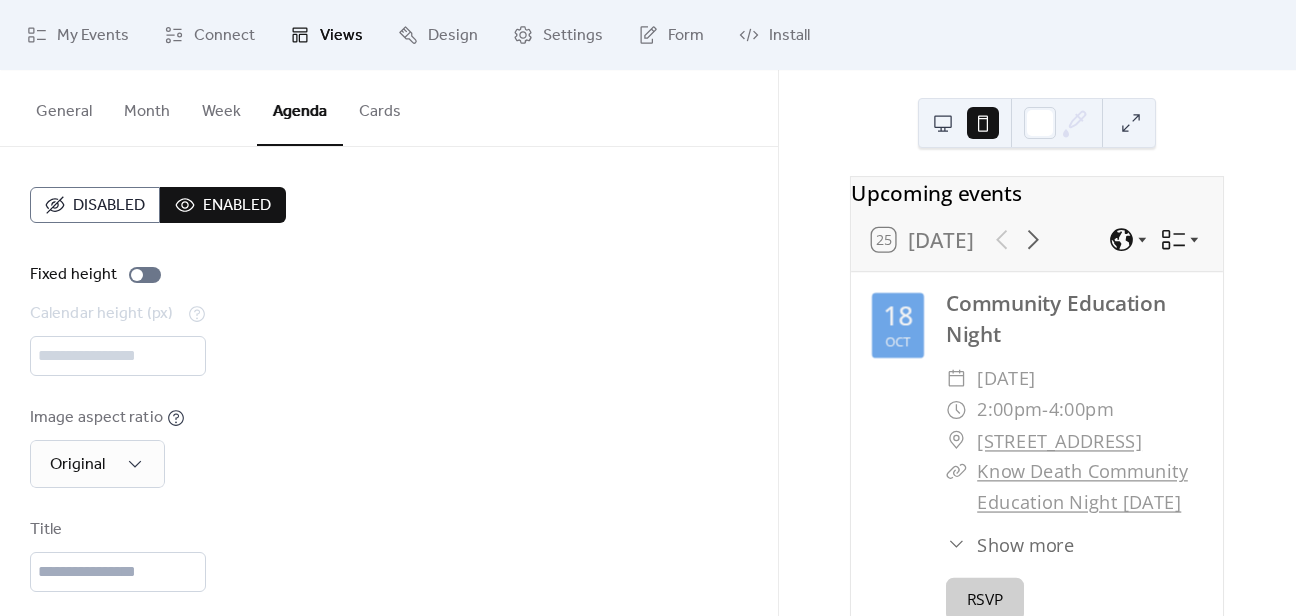 click on "Week" at bounding box center (221, 107) 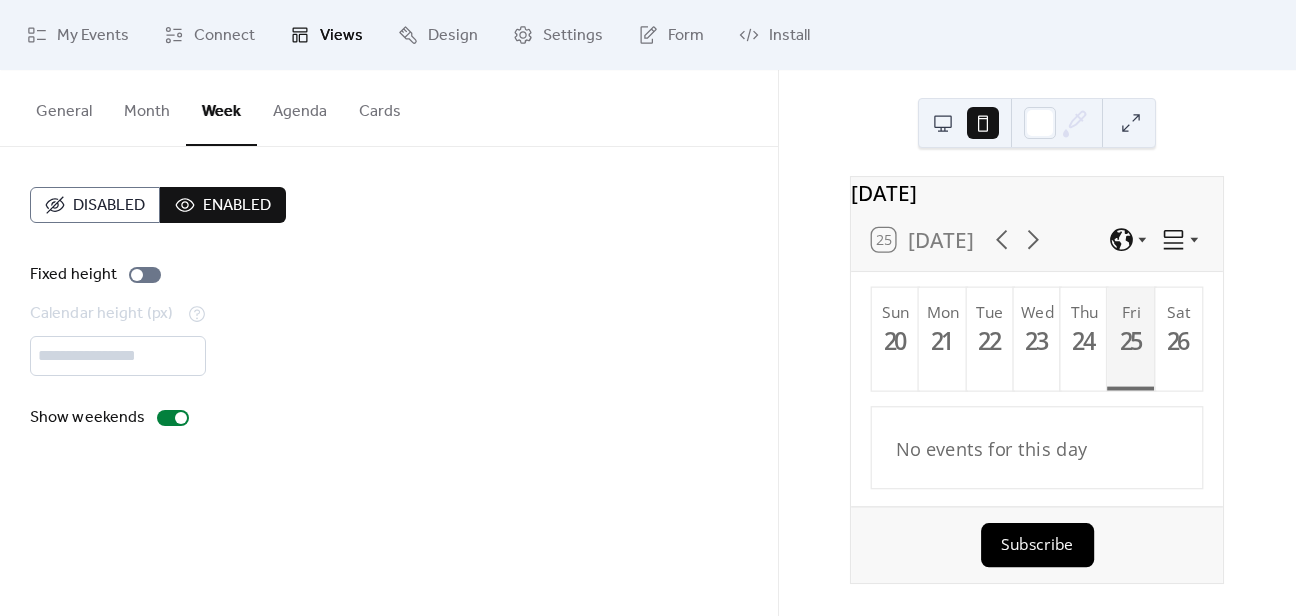 click on "Month" at bounding box center [147, 107] 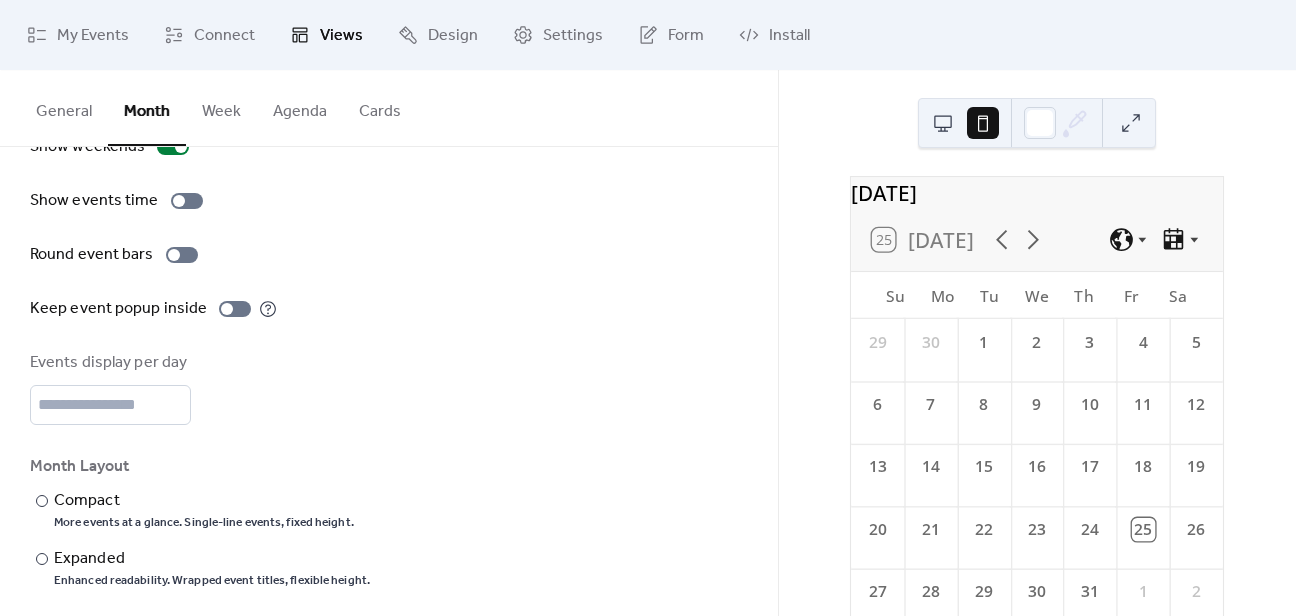 scroll, scrollTop: 140, scrollLeft: 0, axis: vertical 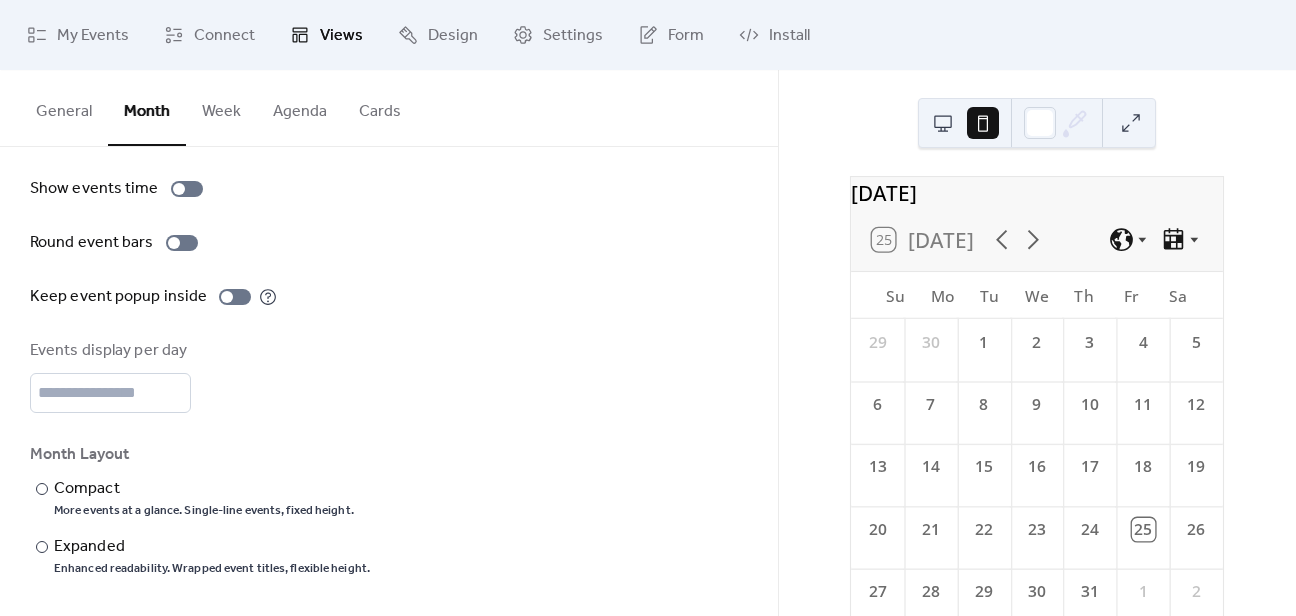 click on "Week" at bounding box center (221, 107) 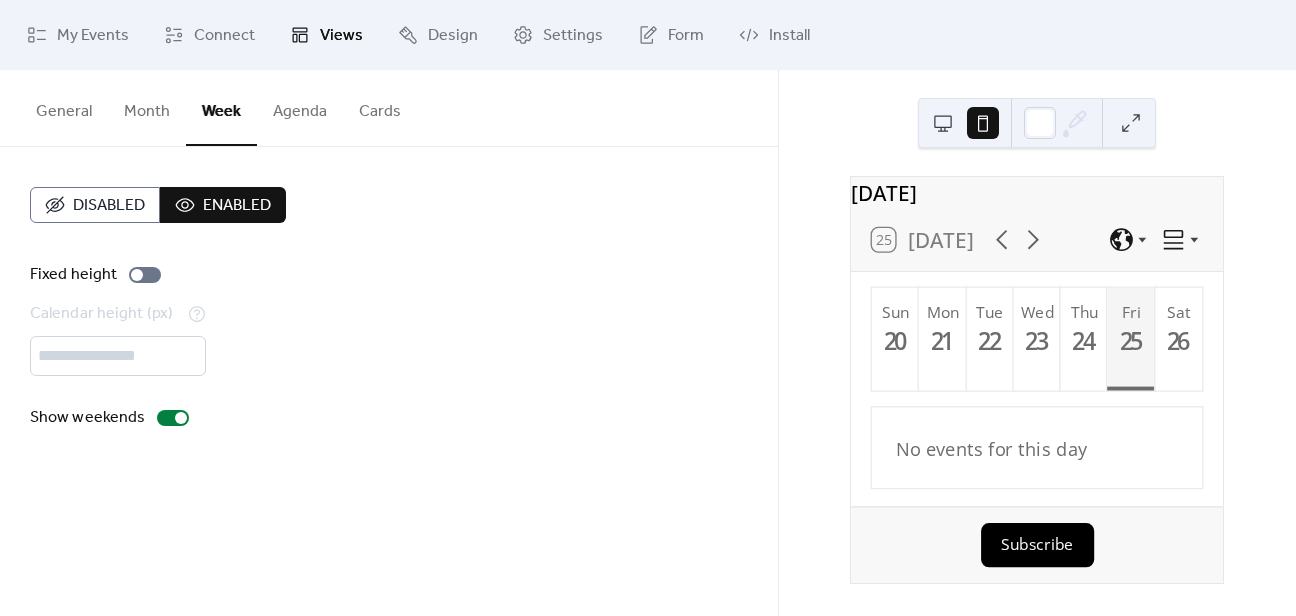 click on "Agenda" at bounding box center [300, 107] 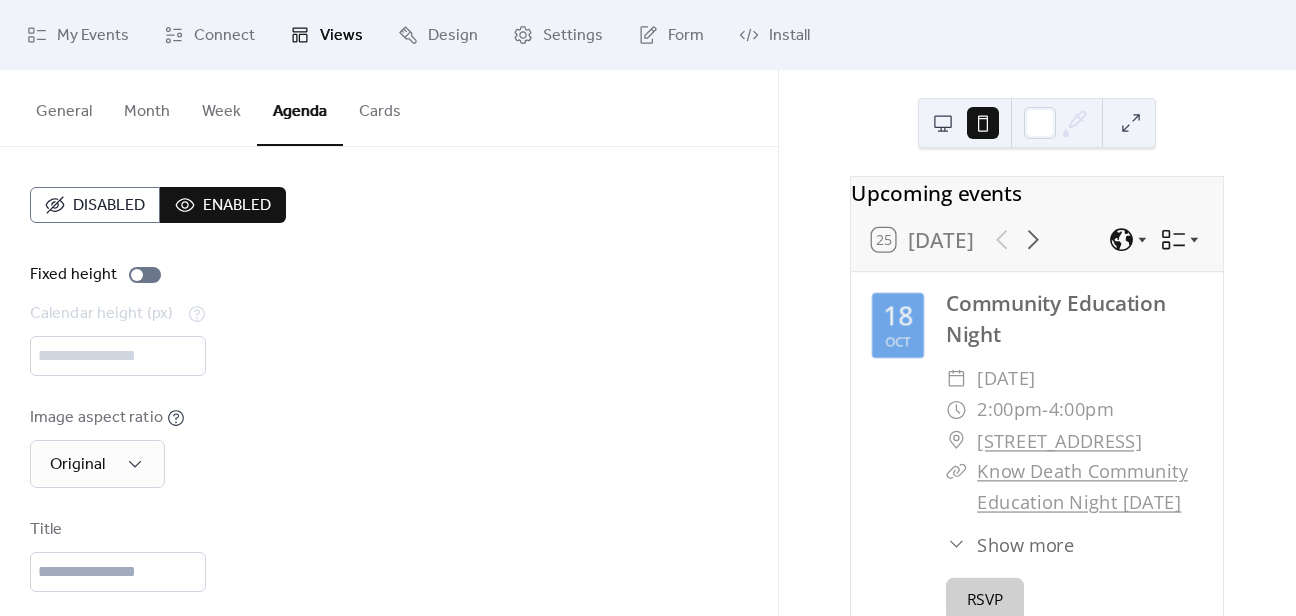 click on "Cards" at bounding box center [380, 107] 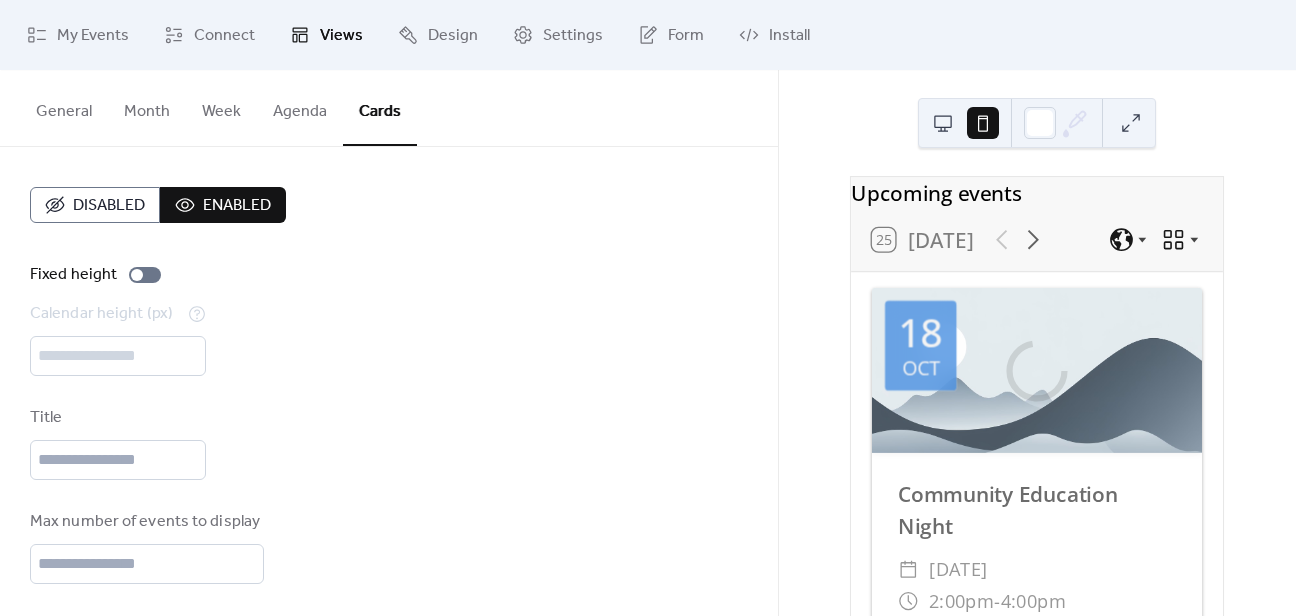 click on "Agenda" at bounding box center (300, 107) 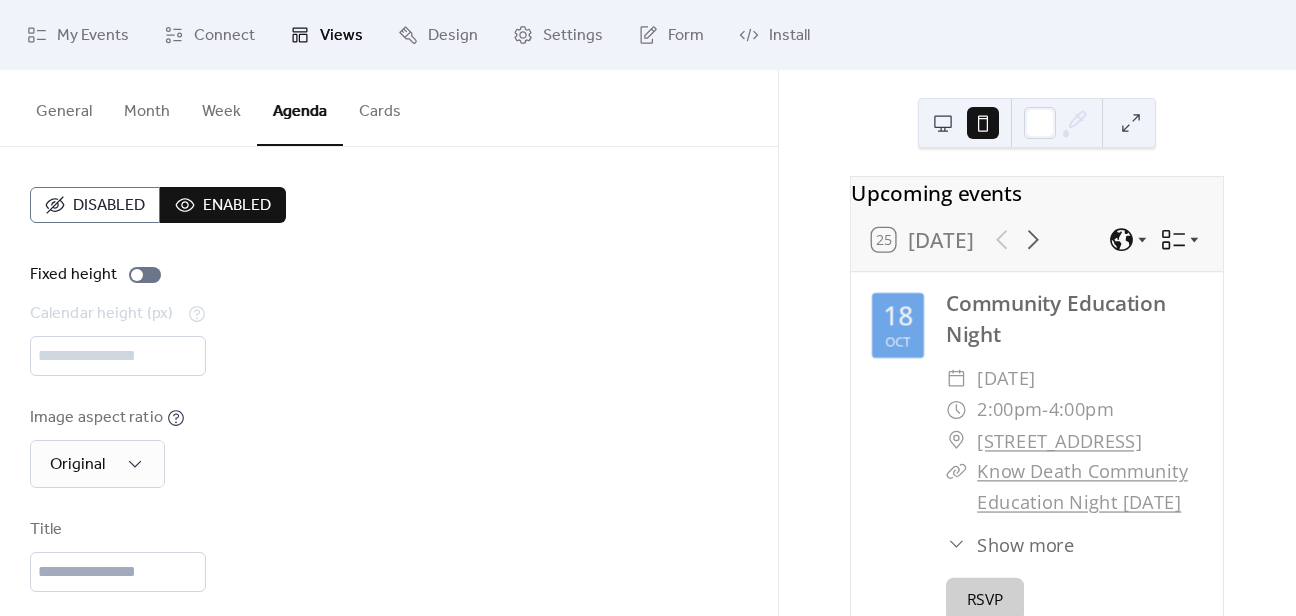 click on "Week" at bounding box center (221, 107) 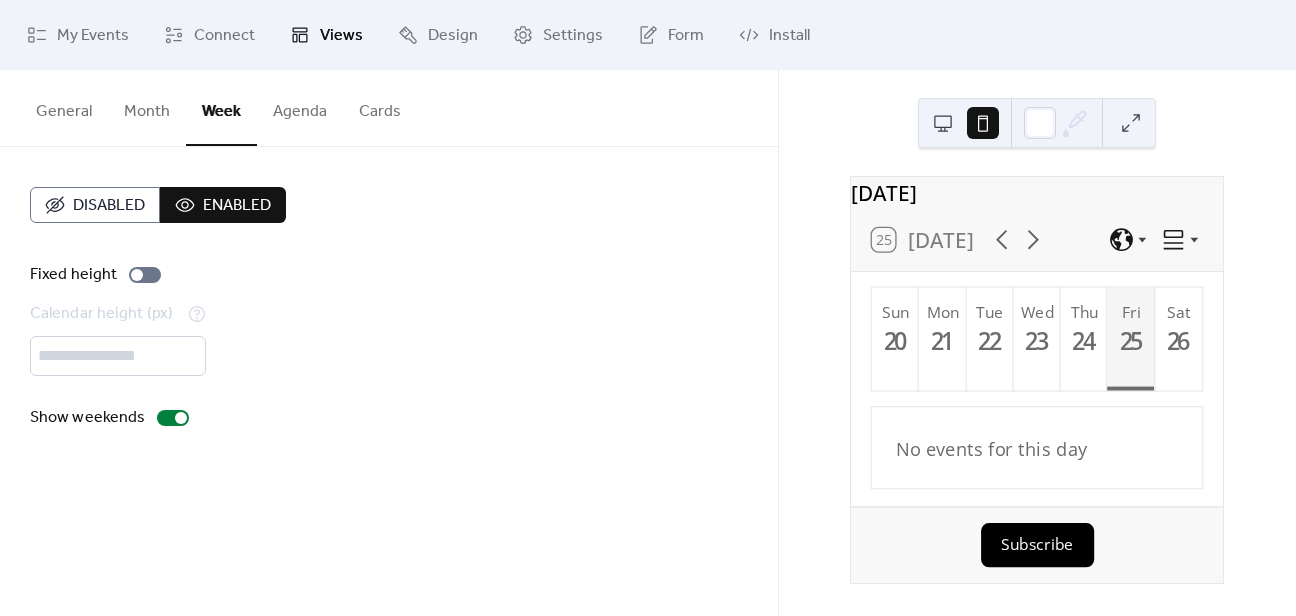 click on "Month" at bounding box center (147, 107) 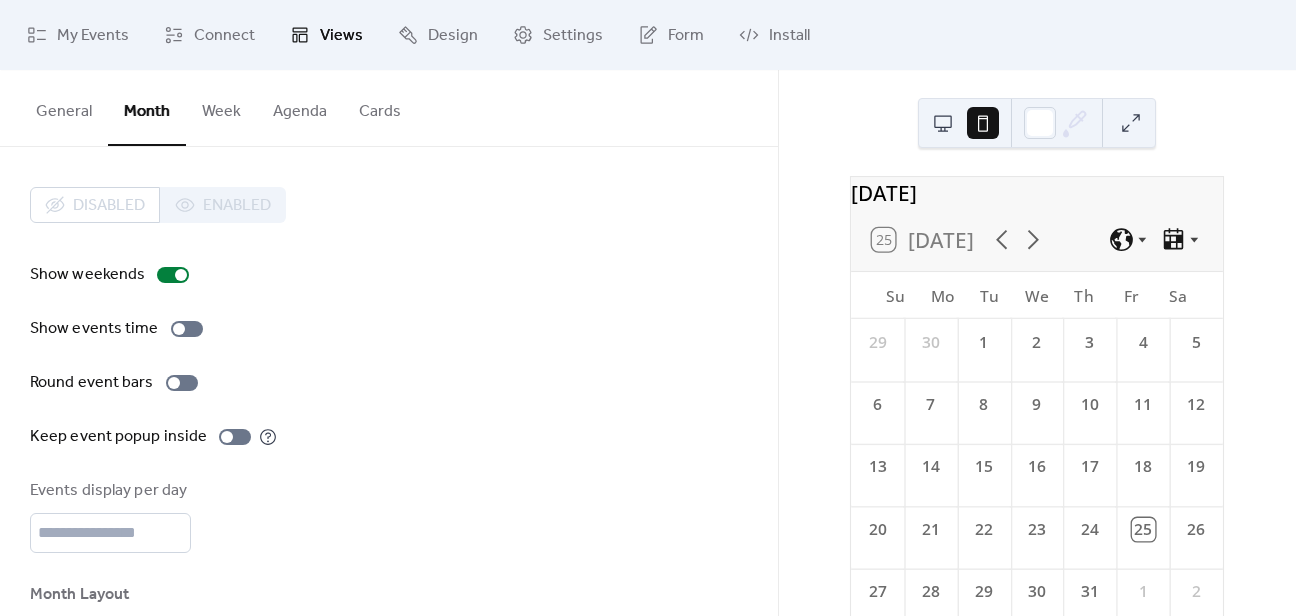 click on "General" at bounding box center [64, 107] 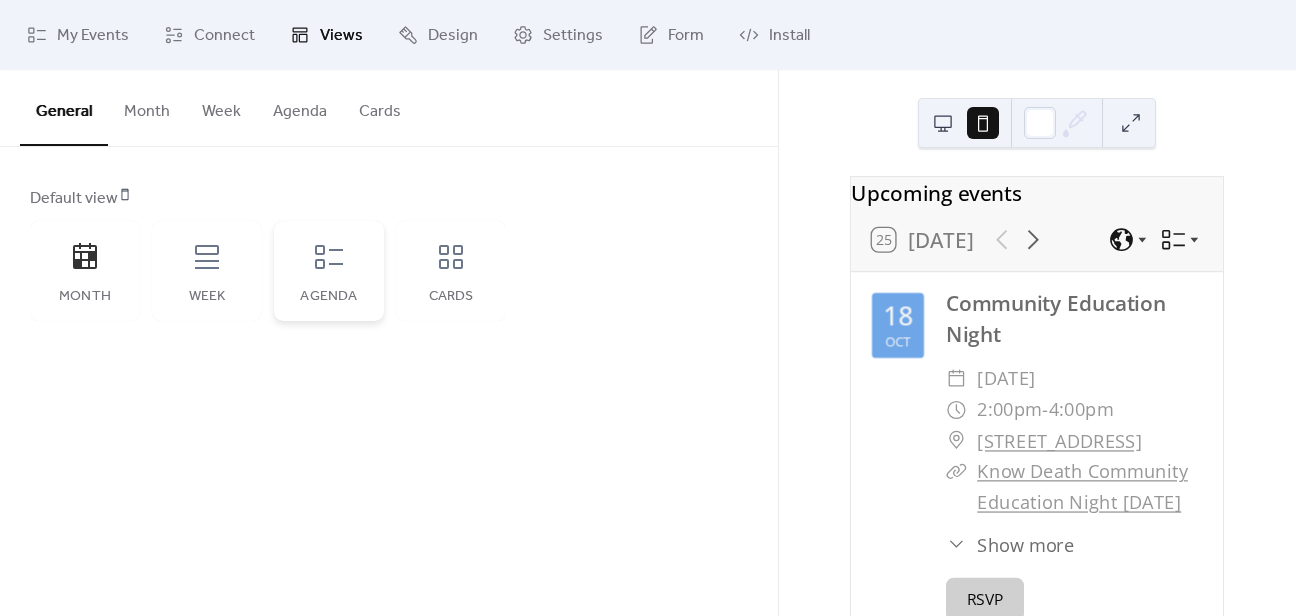 click on "Agenda" at bounding box center (329, 271) 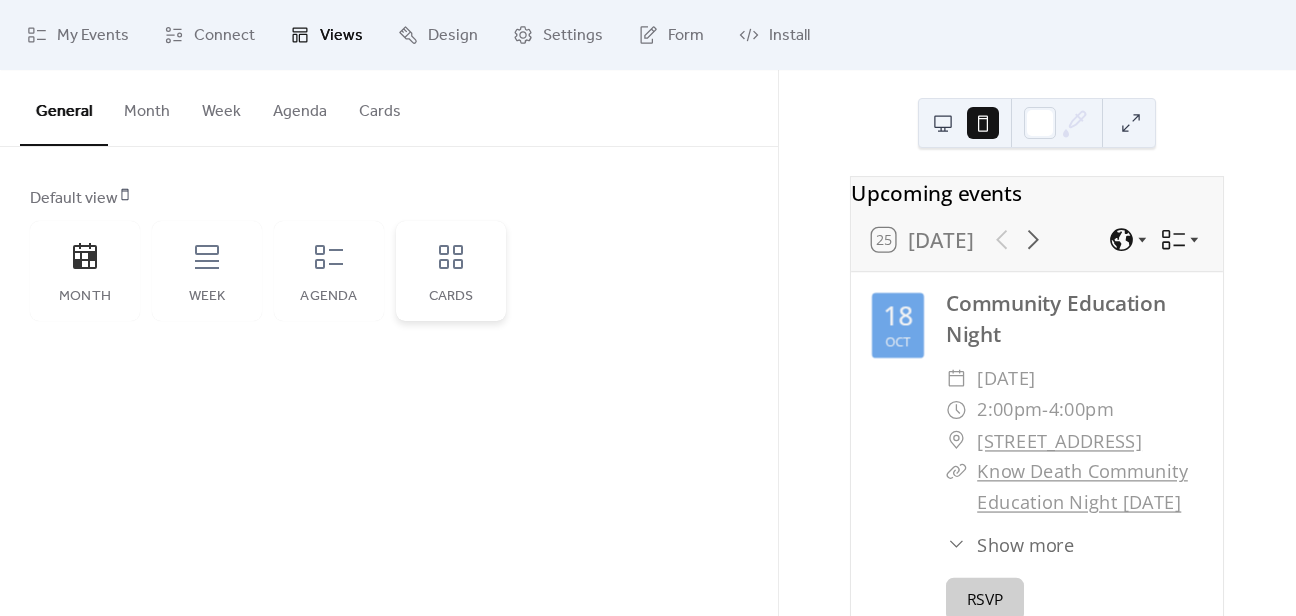 click 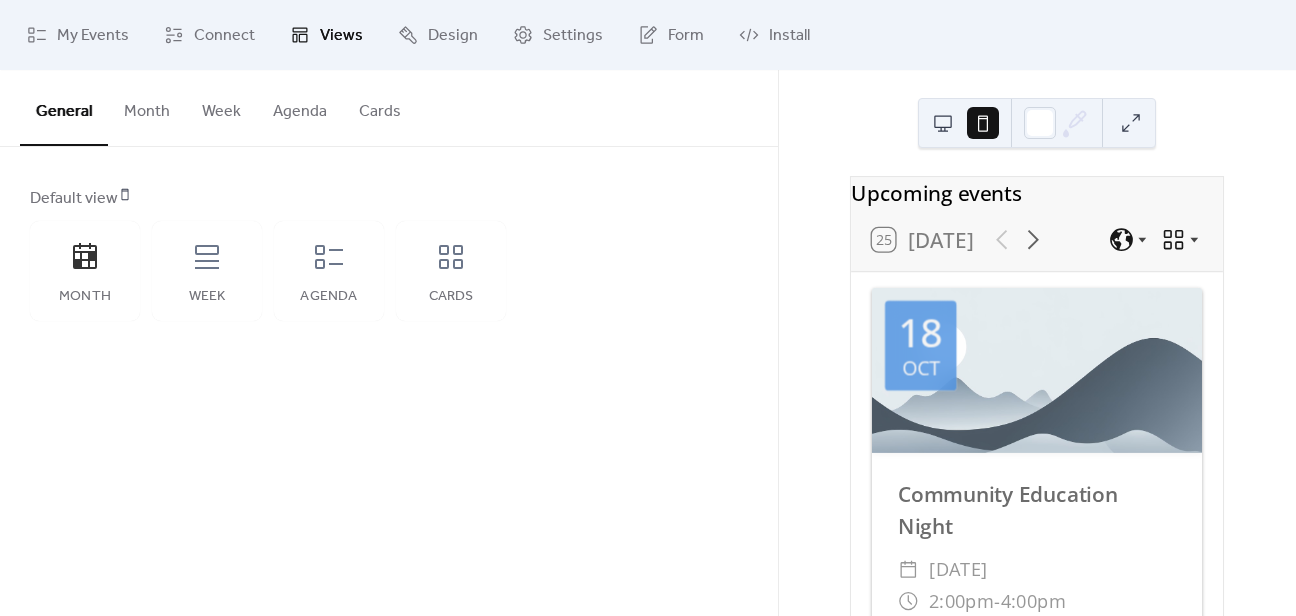 click on "Agenda" at bounding box center [300, 107] 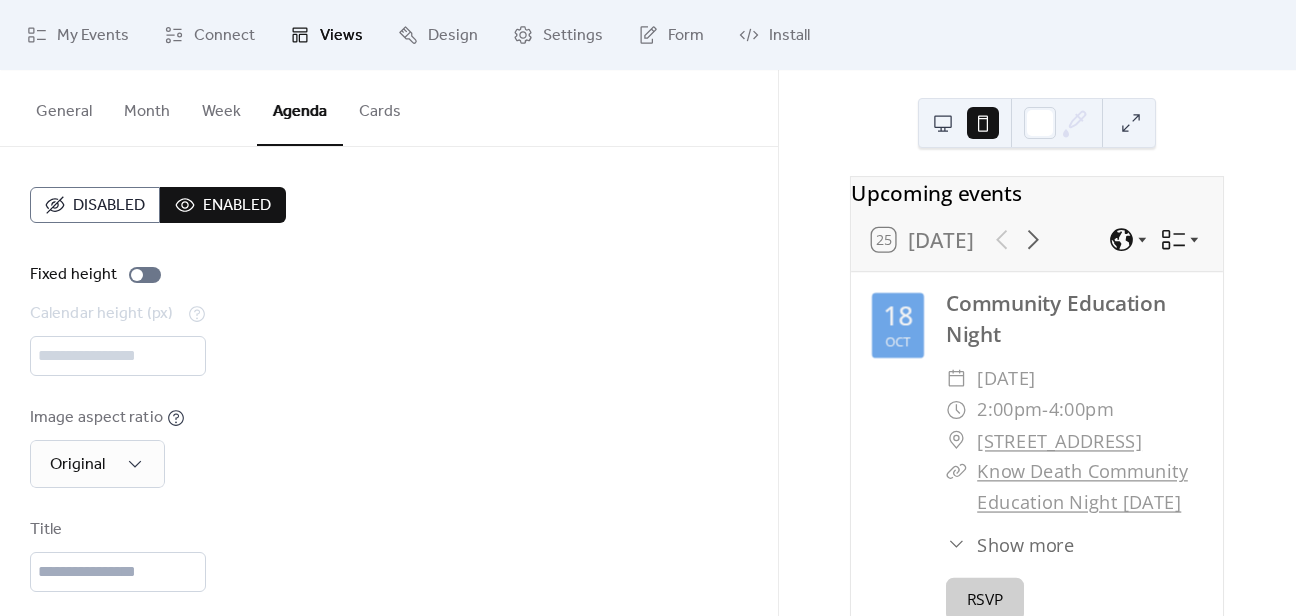 click on "Cards" at bounding box center [380, 107] 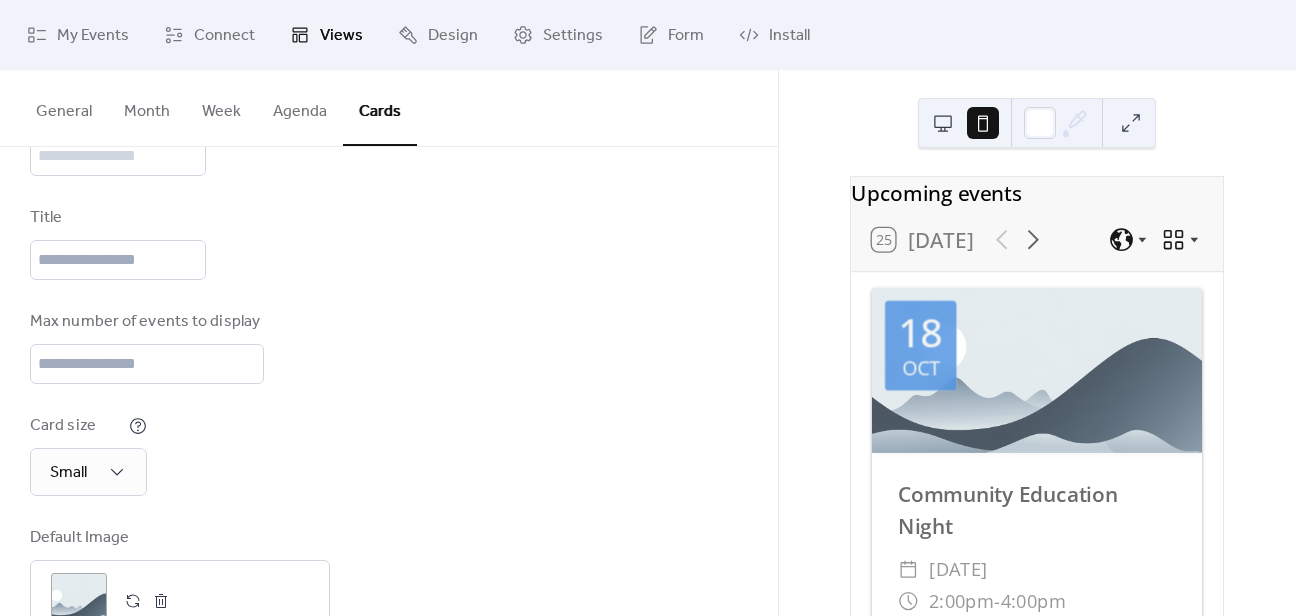 scroll, scrollTop: 265, scrollLeft: 0, axis: vertical 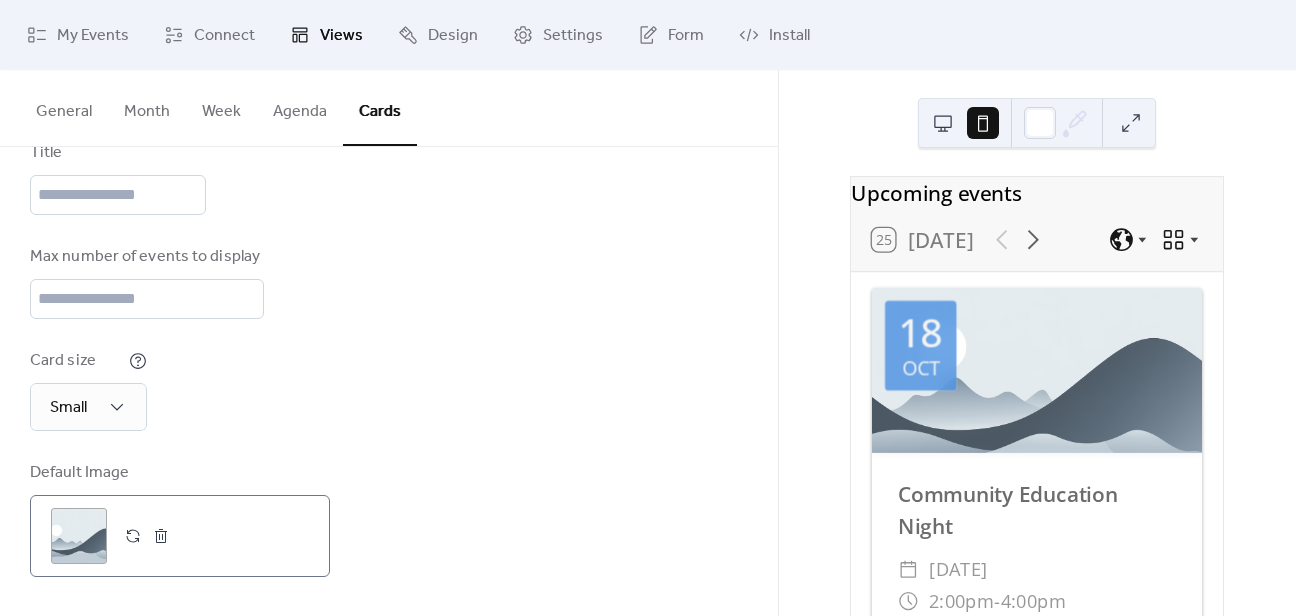 click on ";" at bounding box center (79, 536) 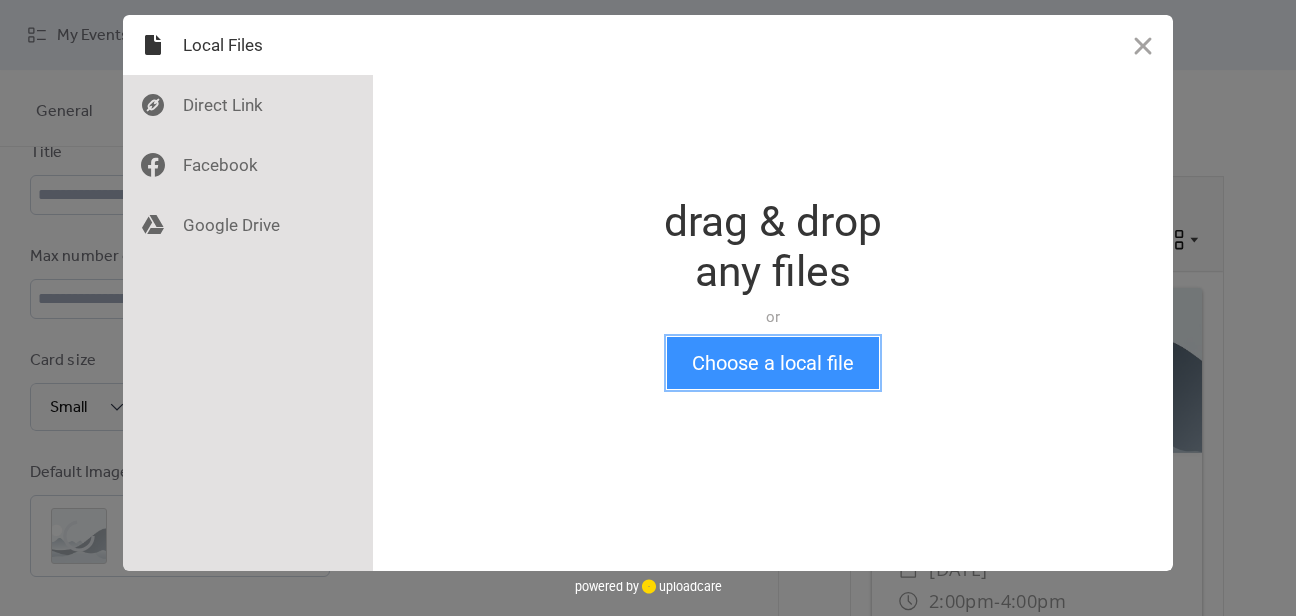 click on "Choose a local file" at bounding box center [773, 363] 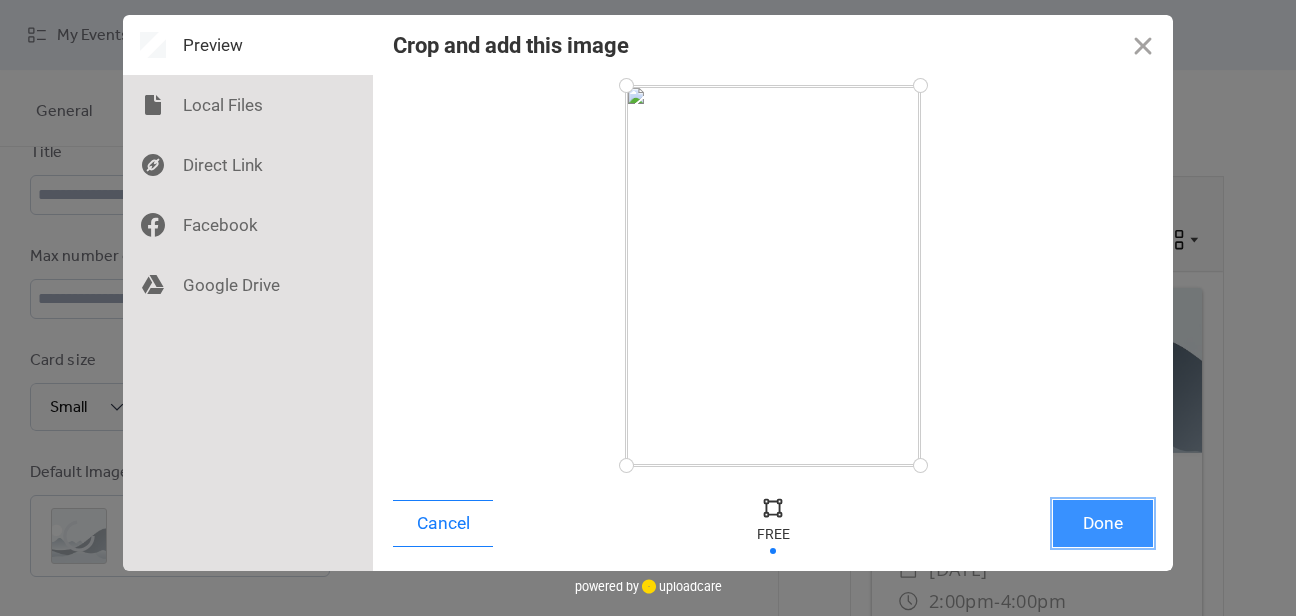 click on "Done" at bounding box center [1103, 523] 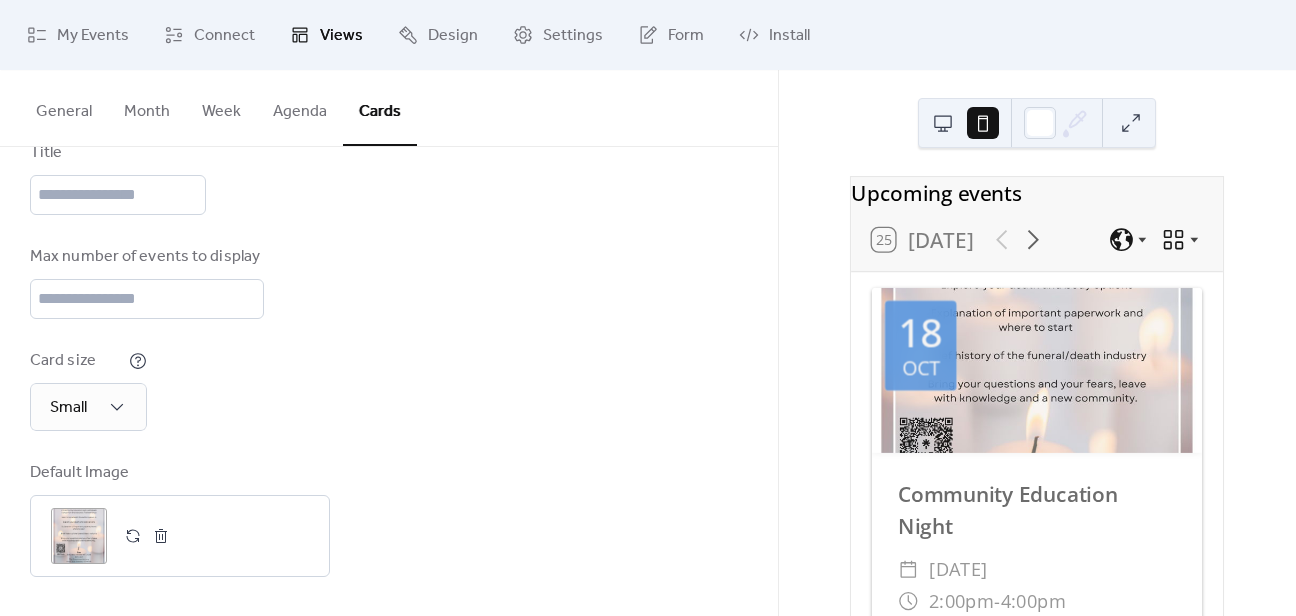 drag, startPoint x: 1029, startPoint y: 365, endPoint x: 1030, endPoint y: 380, distance: 15.033297 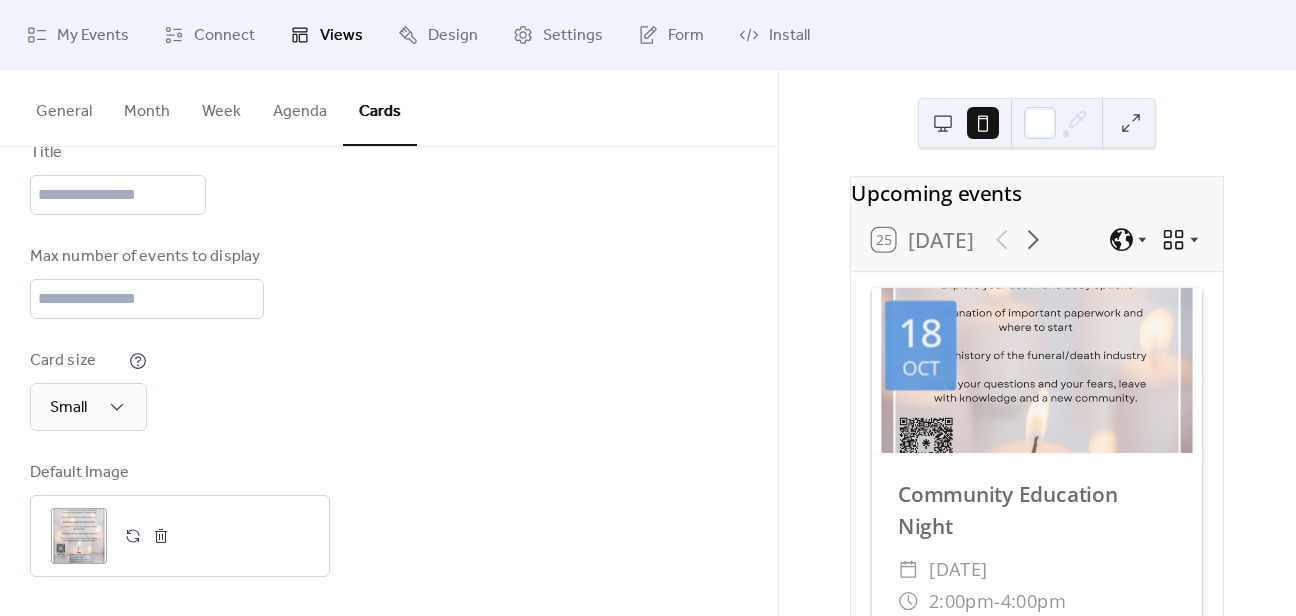 click on "Agenda" at bounding box center (300, 107) 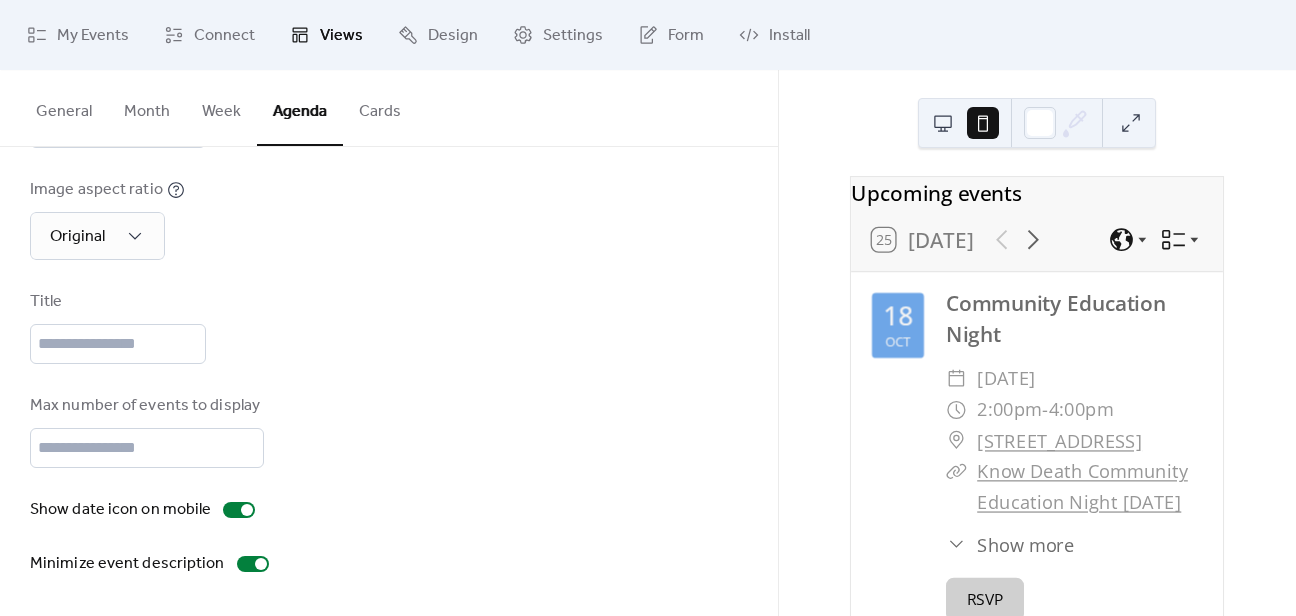 scroll, scrollTop: 228, scrollLeft: 0, axis: vertical 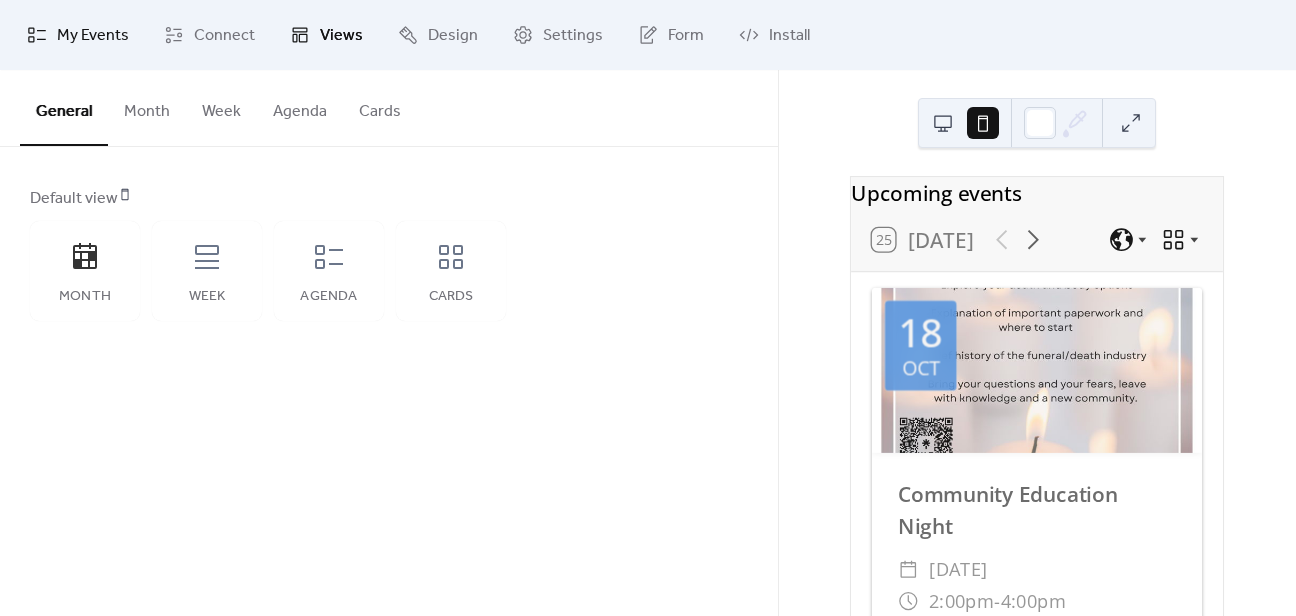 click on "My Events" at bounding box center (93, 36) 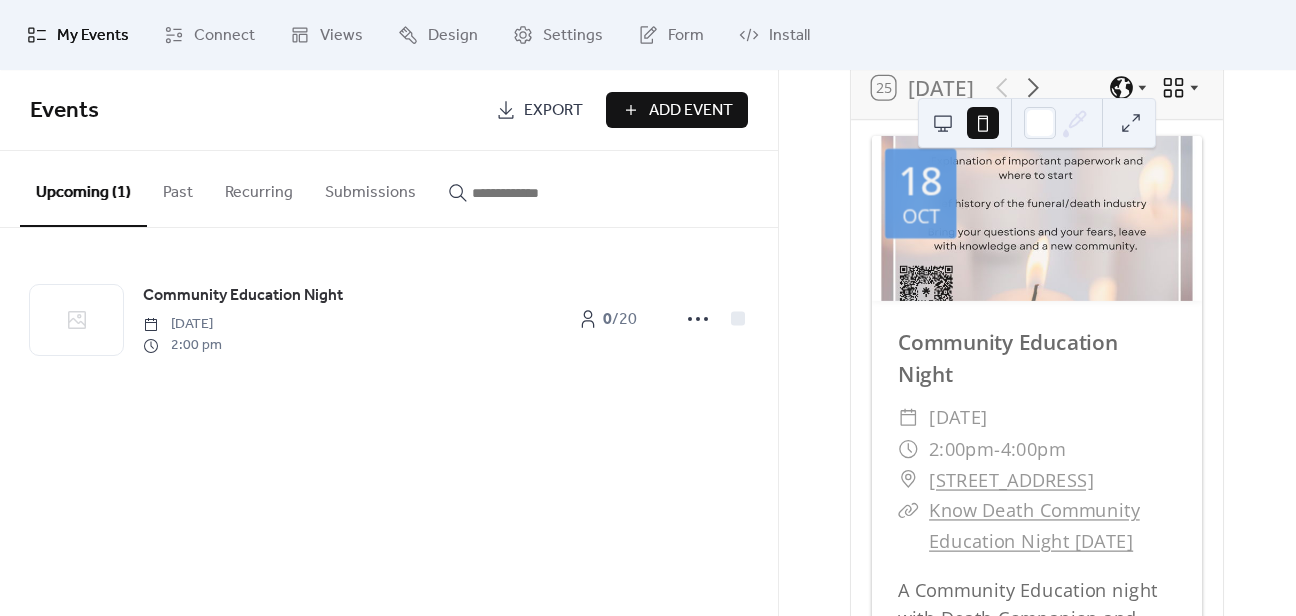 scroll, scrollTop: 0, scrollLeft: 0, axis: both 